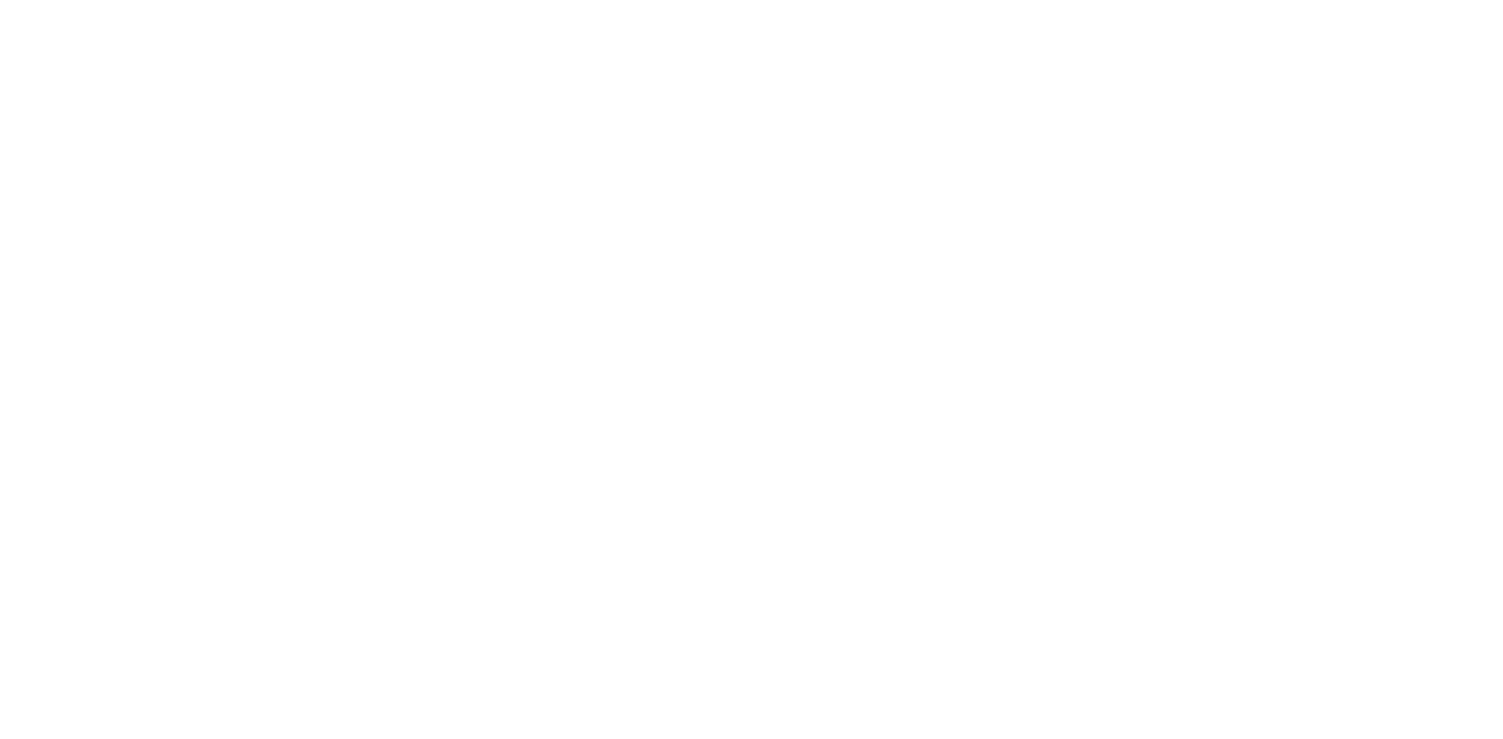 select on "Song" 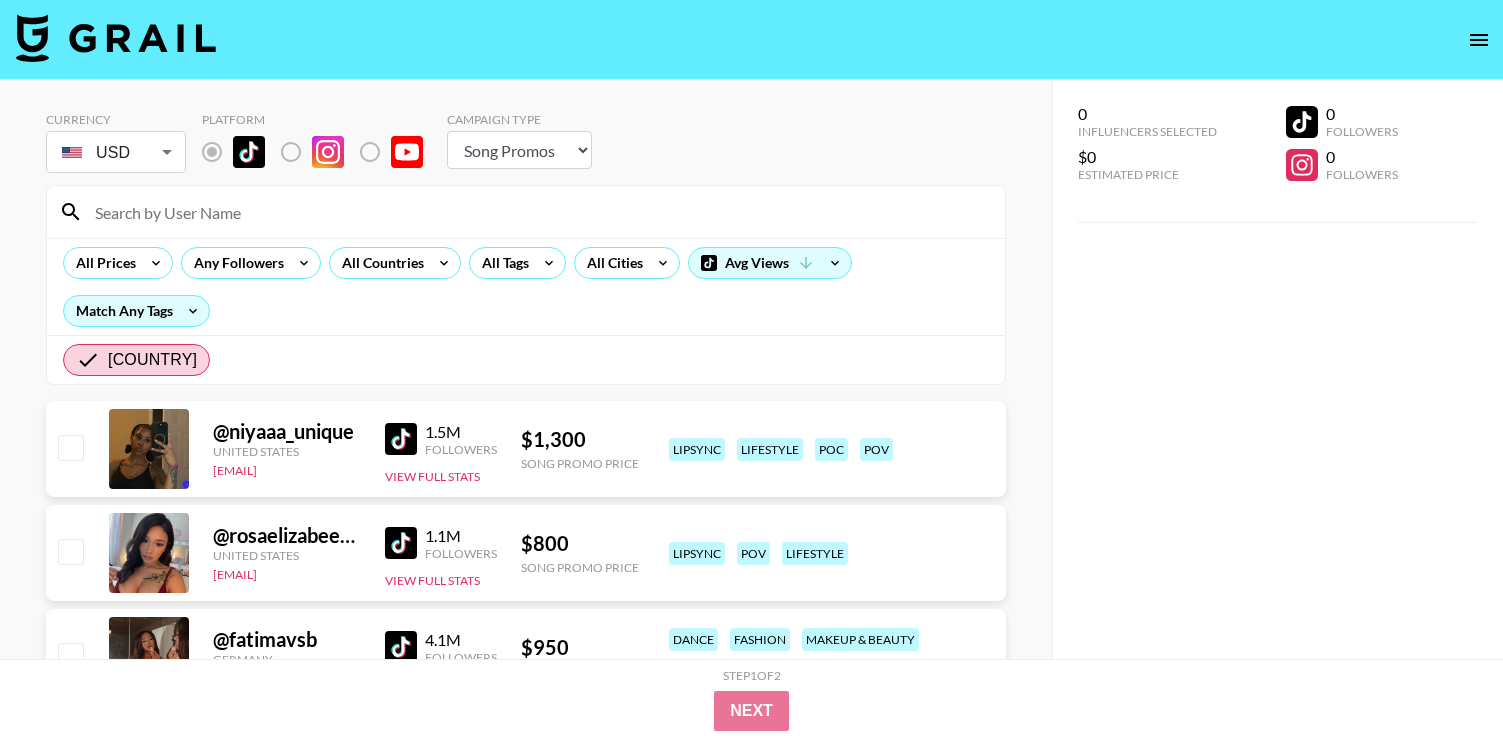 scroll, scrollTop: 0, scrollLeft: 0, axis: both 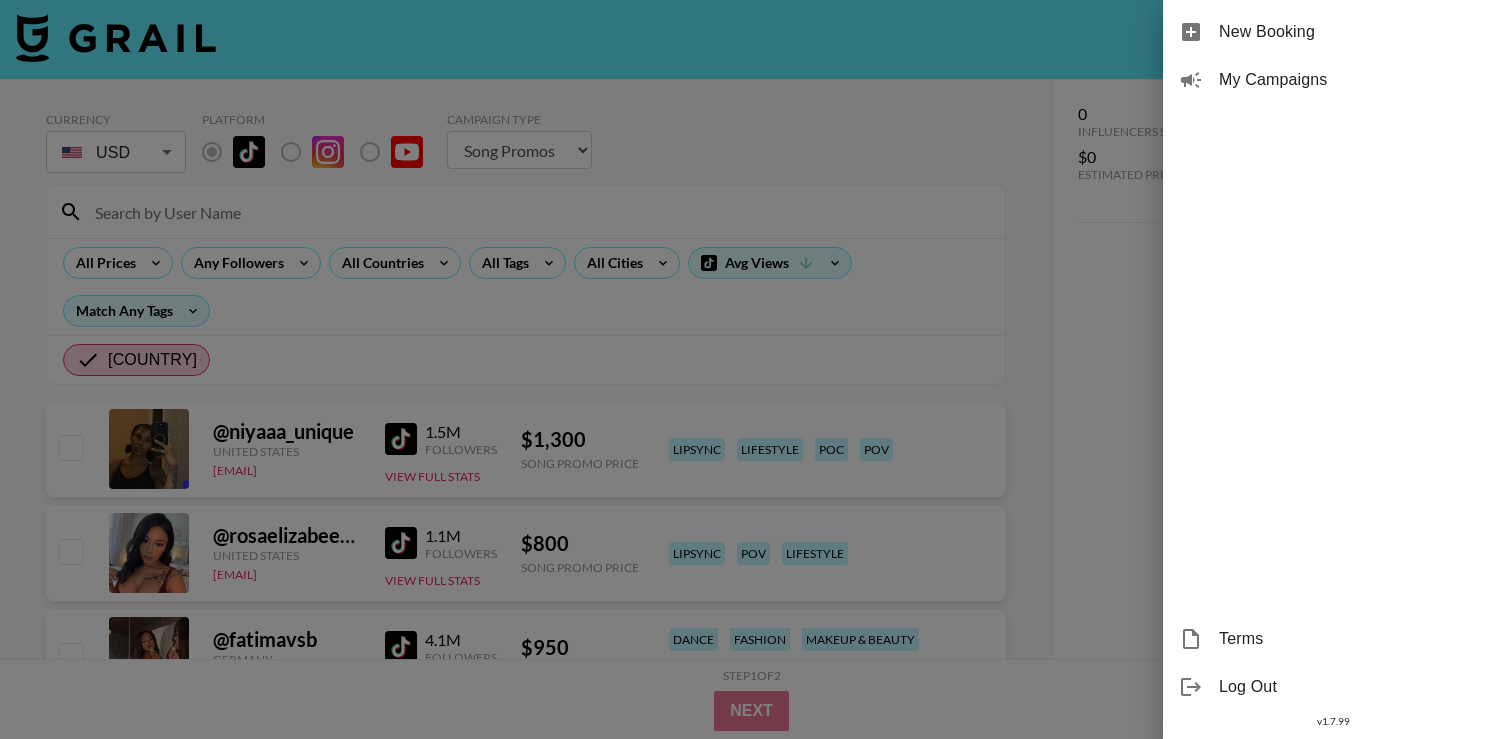 click at bounding box center [751, 369] 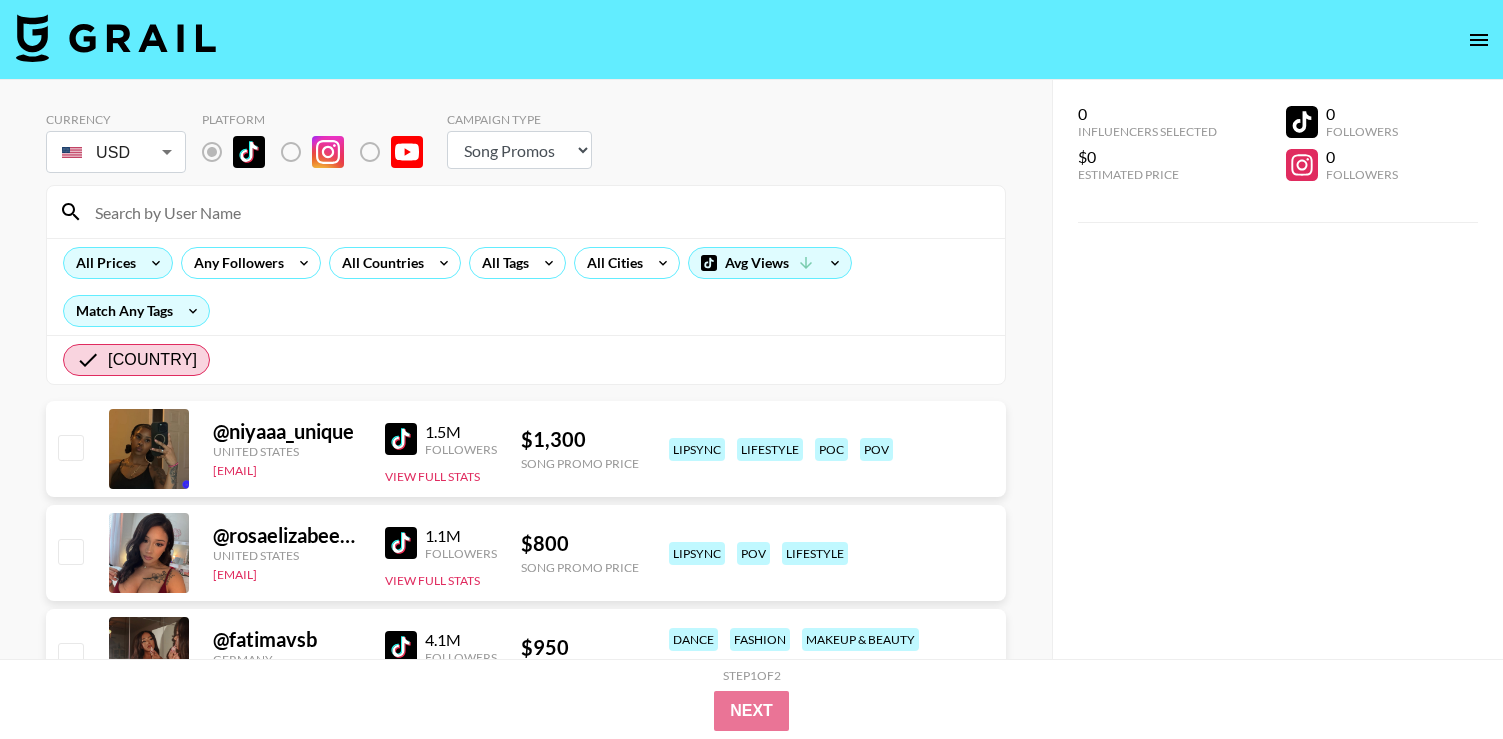 click on "All Prices" at bounding box center (118, 263) 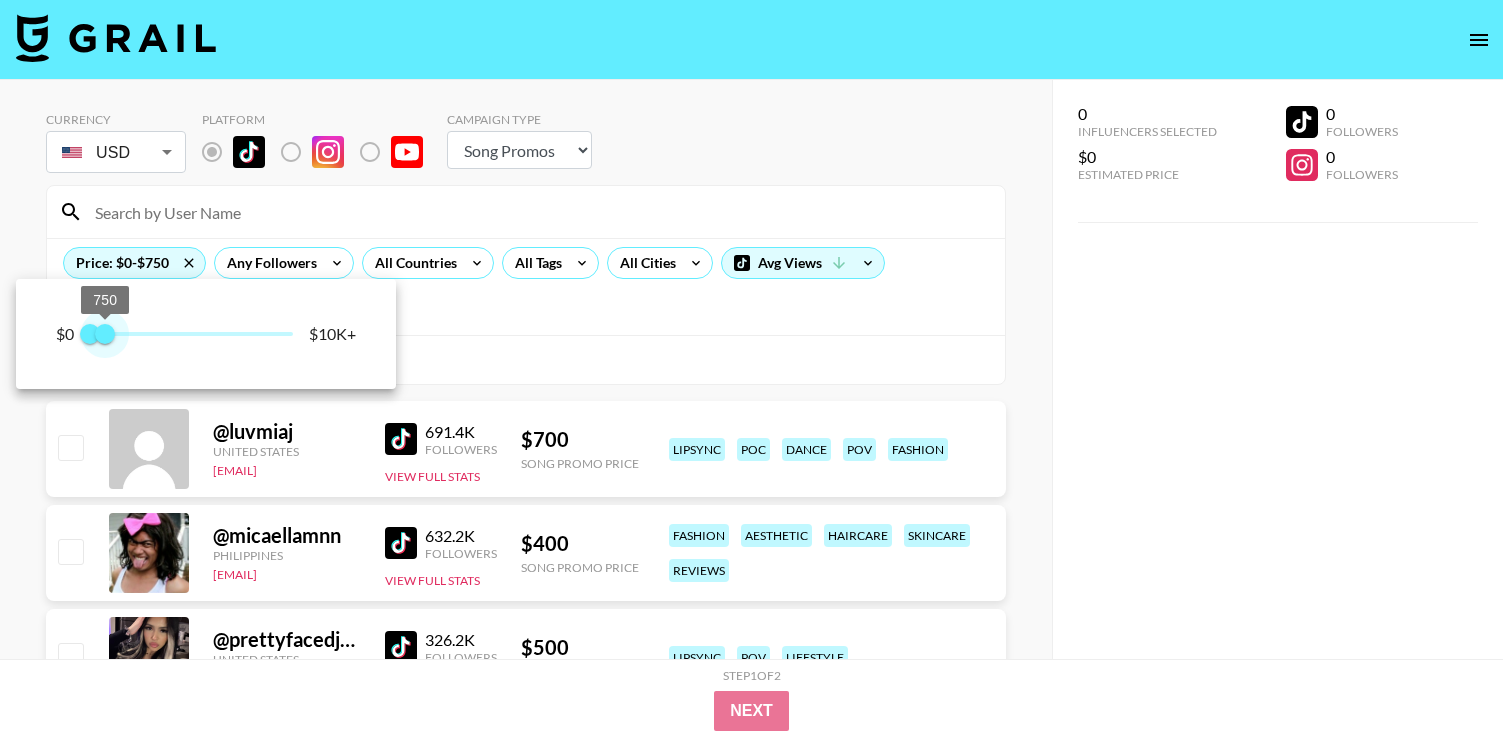 type on "1000" 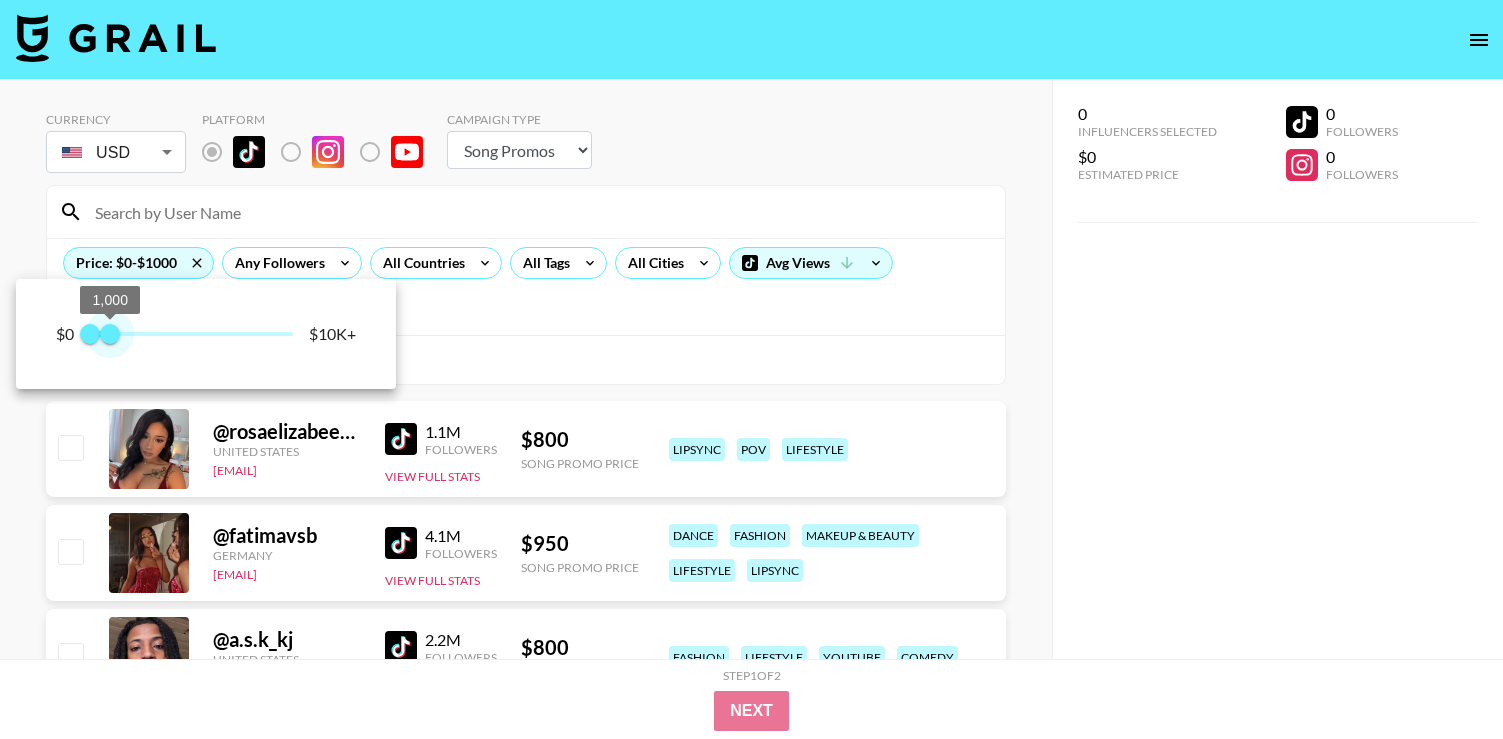 drag, startPoint x: 287, startPoint y: 334, endPoint x: 110, endPoint y: 344, distance: 177.28226 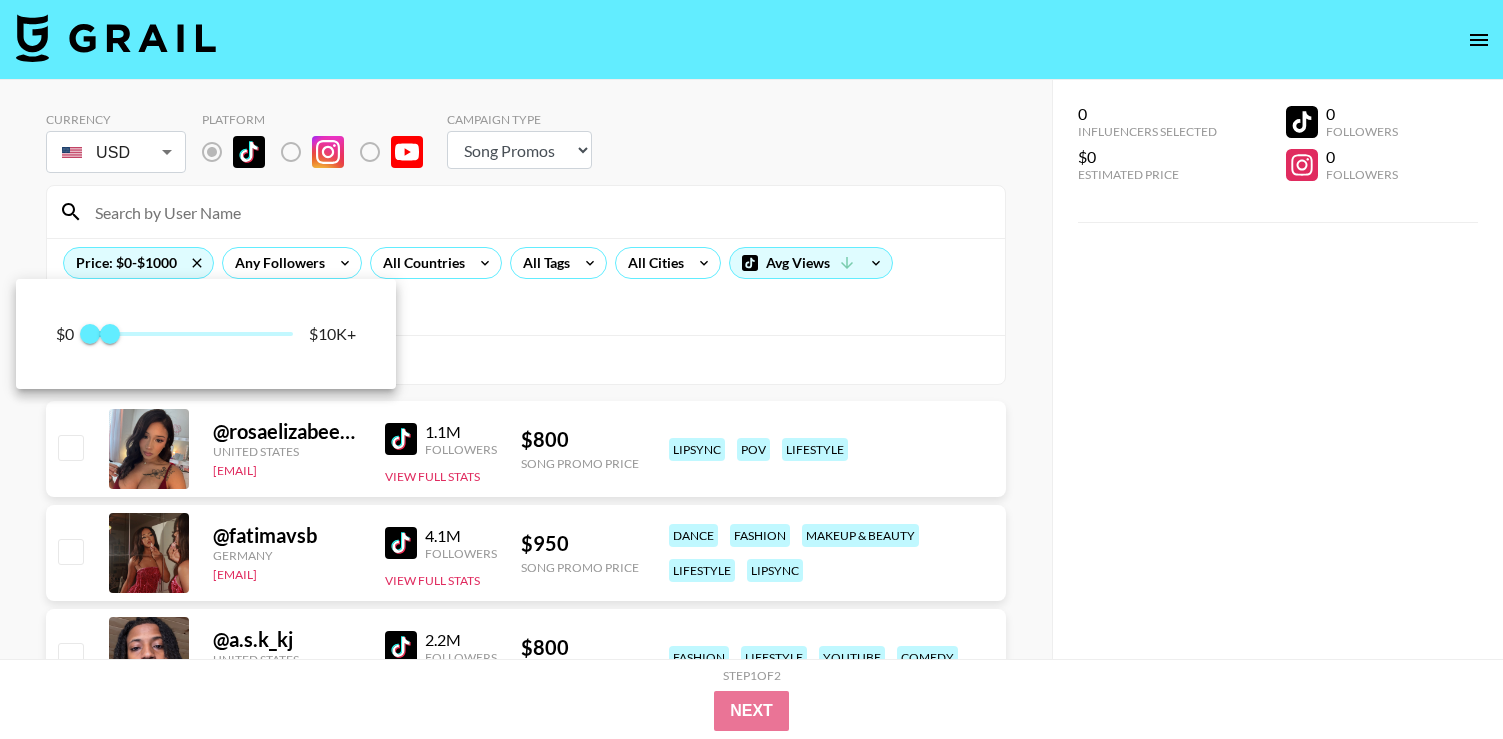 click at bounding box center [751, 369] 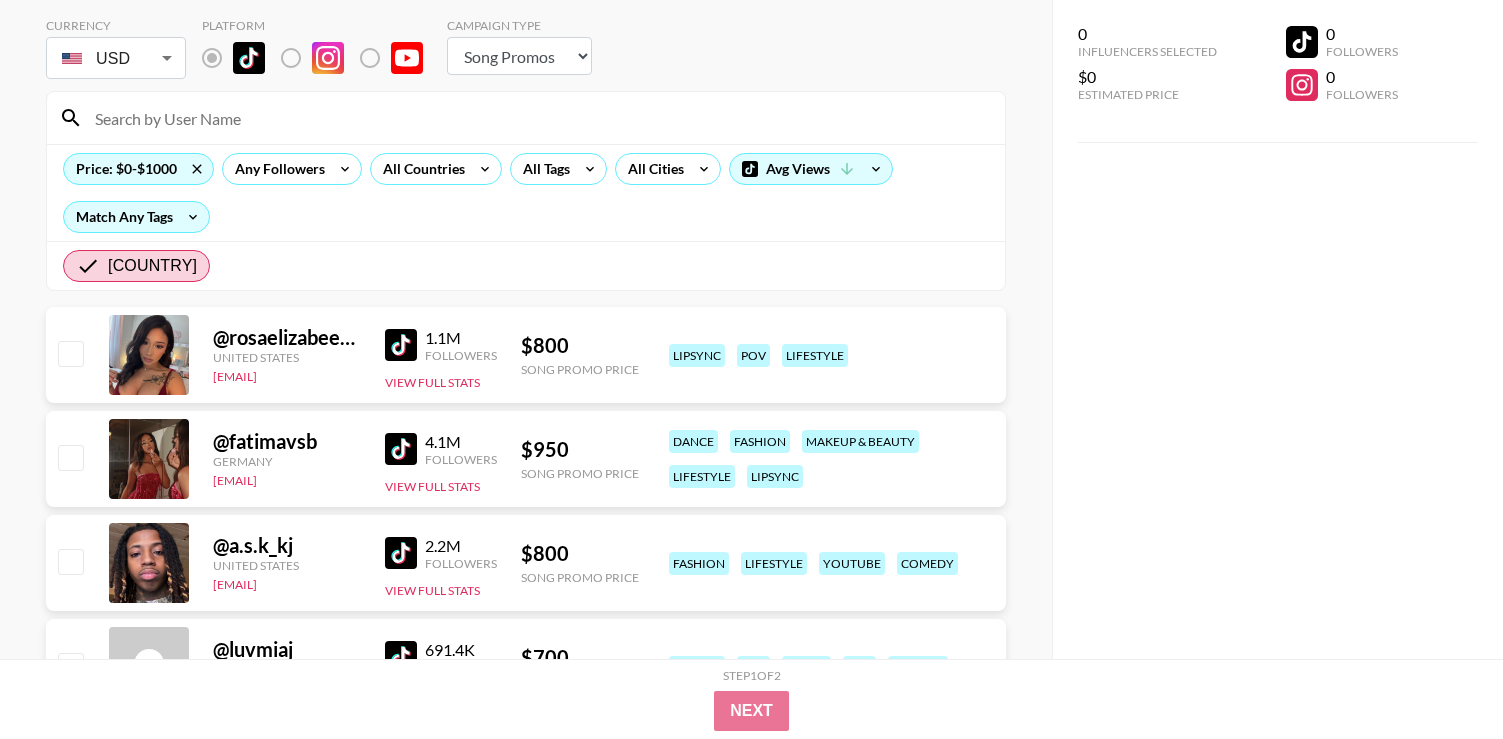 scroll, scrollTop: 0, scrollLeft: 0, axis: both 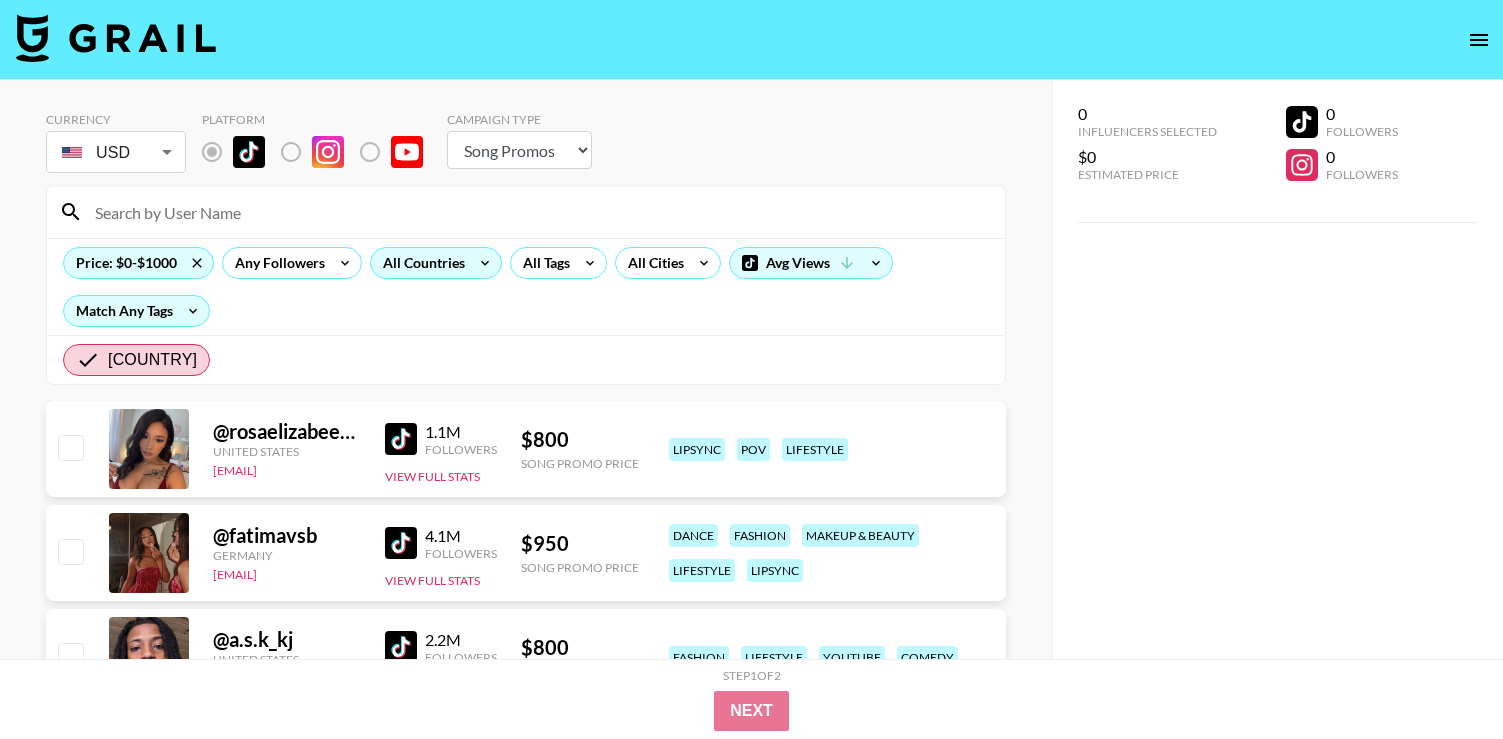 click 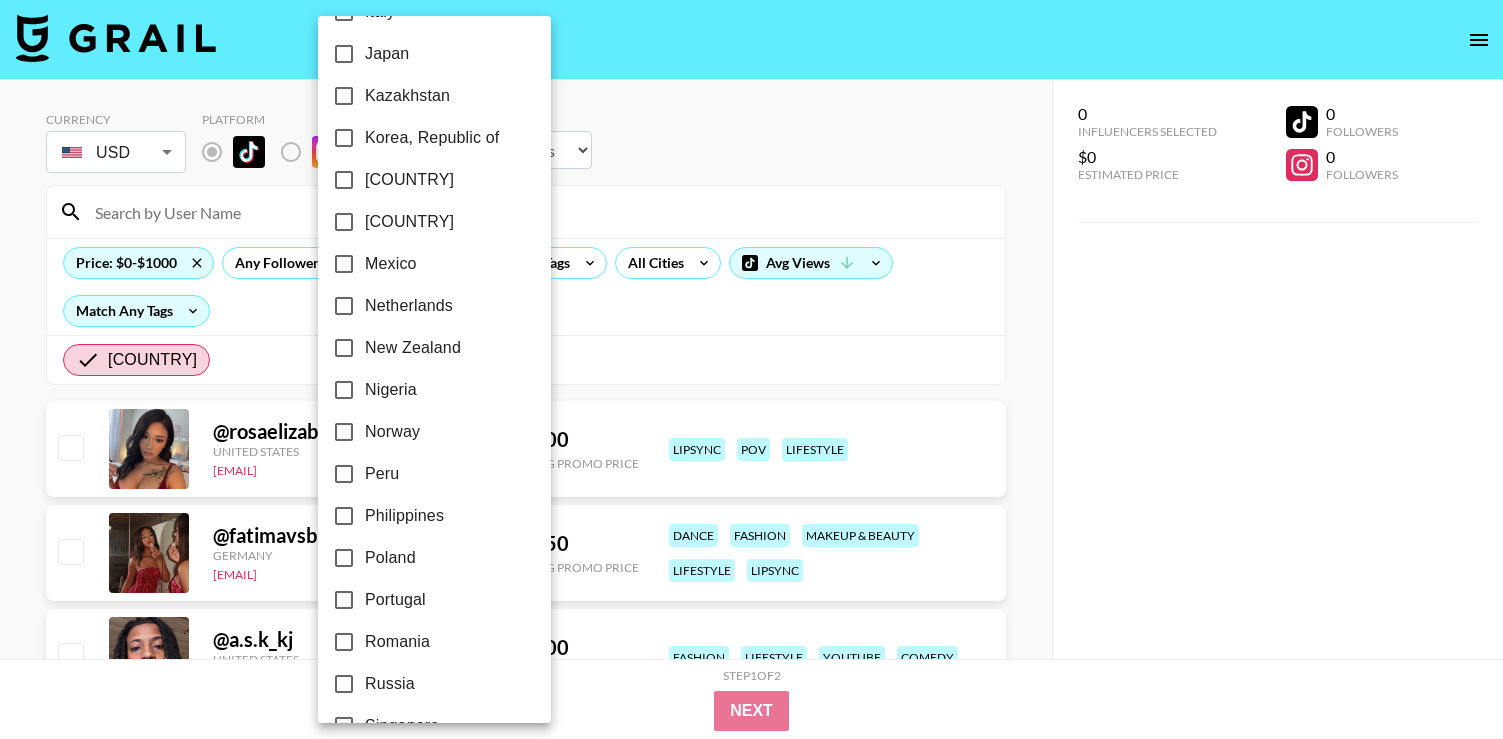 scroll, scrollTop: 1593, scrollLeft: 0, axis: vertical 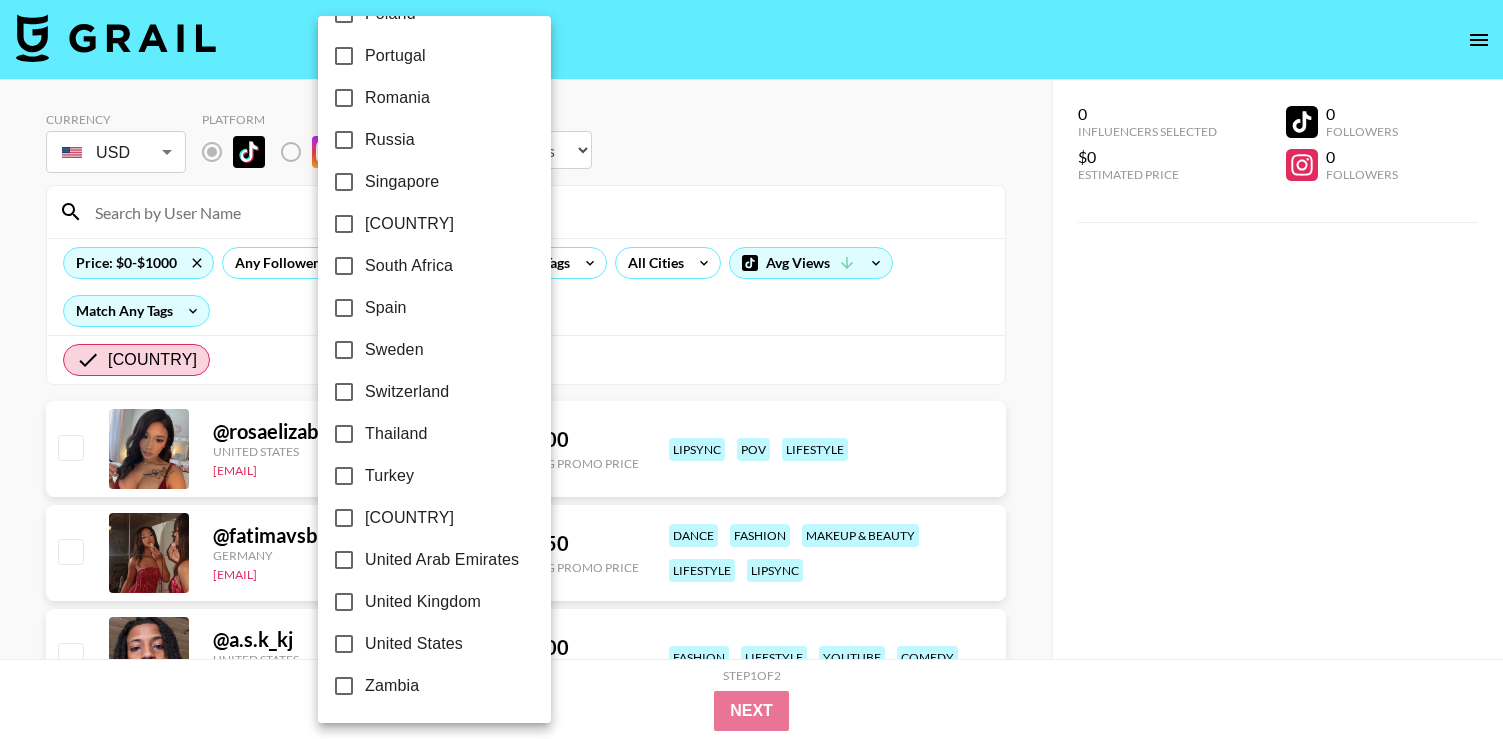 click on "United States" at bounding box center [414, 644] 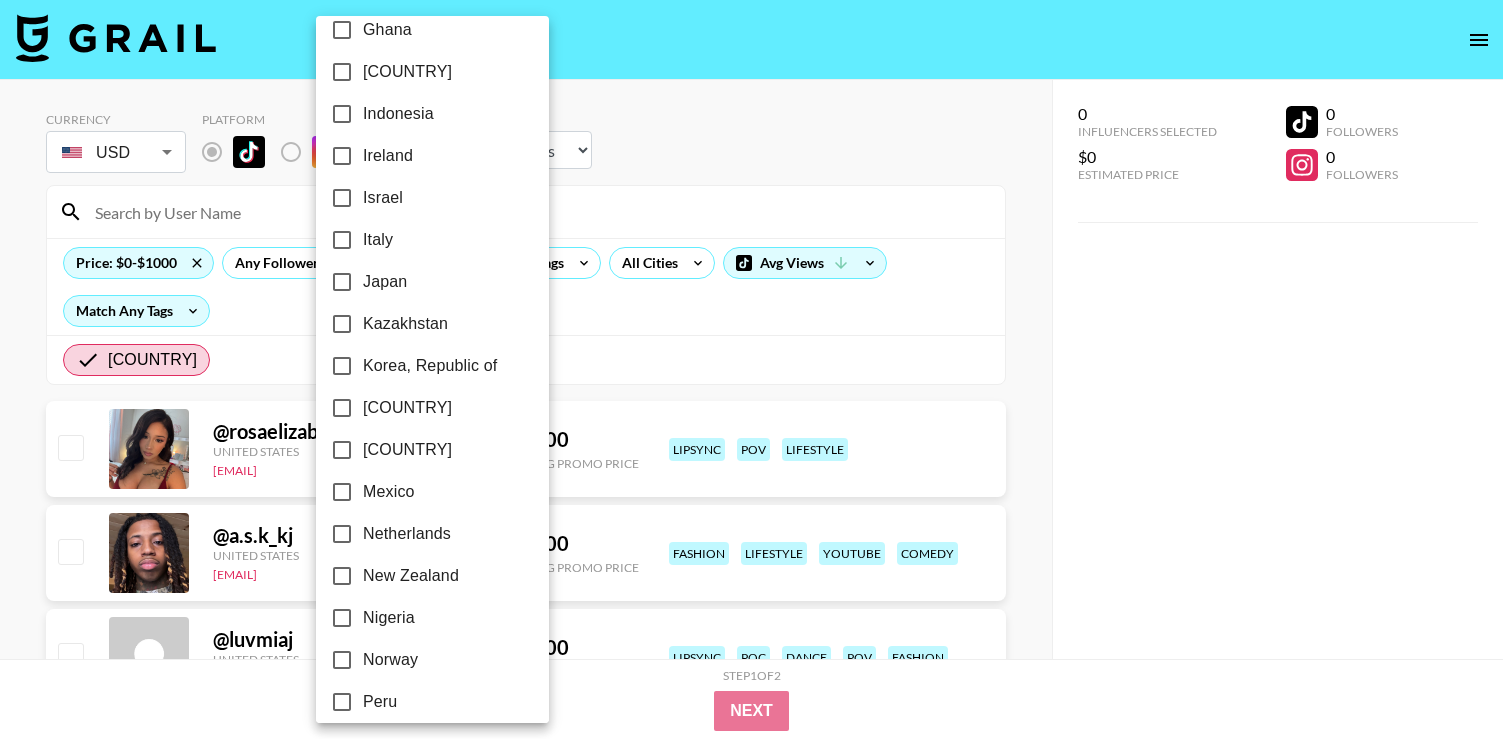scroll, scrollTop: 1593, scrollLeft: 0, axis: vertical 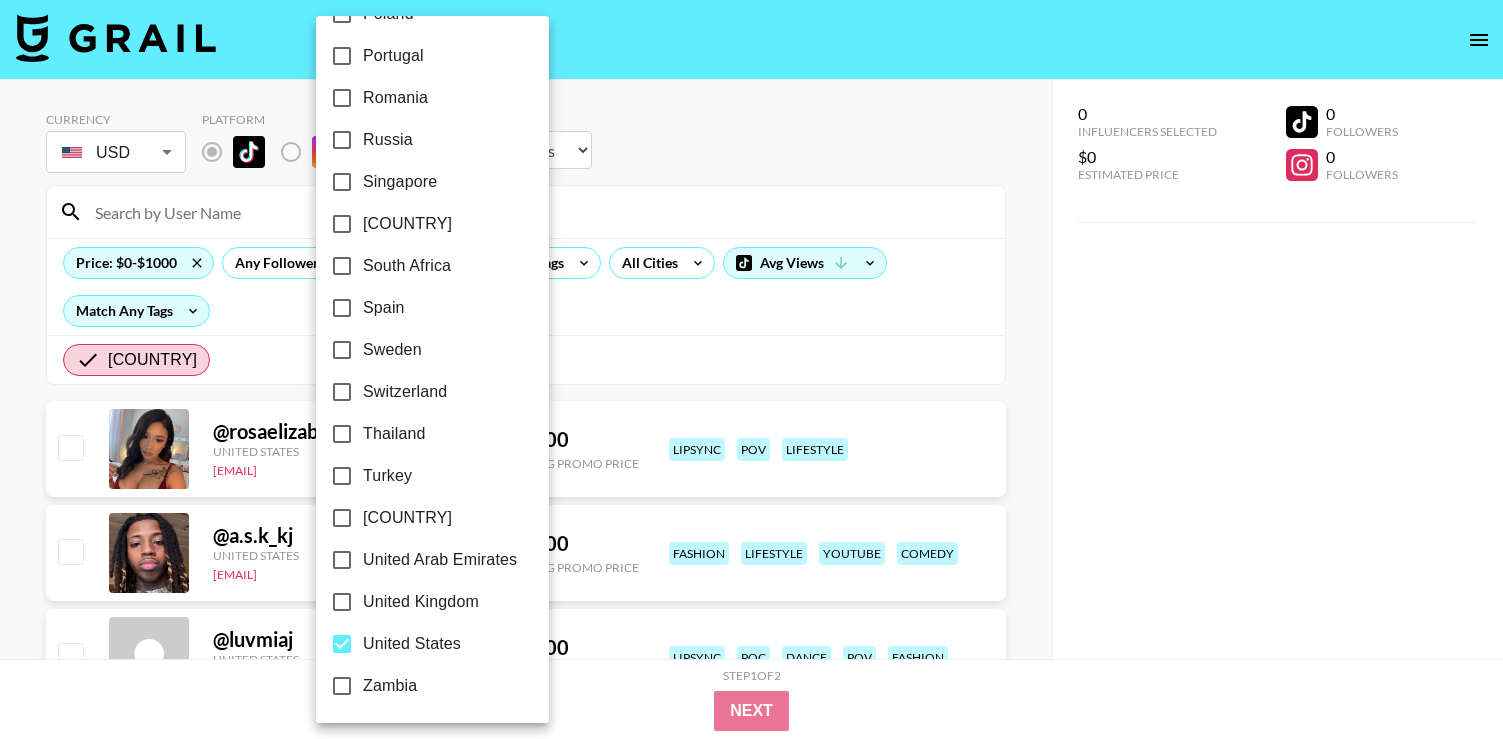 click on "United Kingdom" at bounding box center (421, 602) 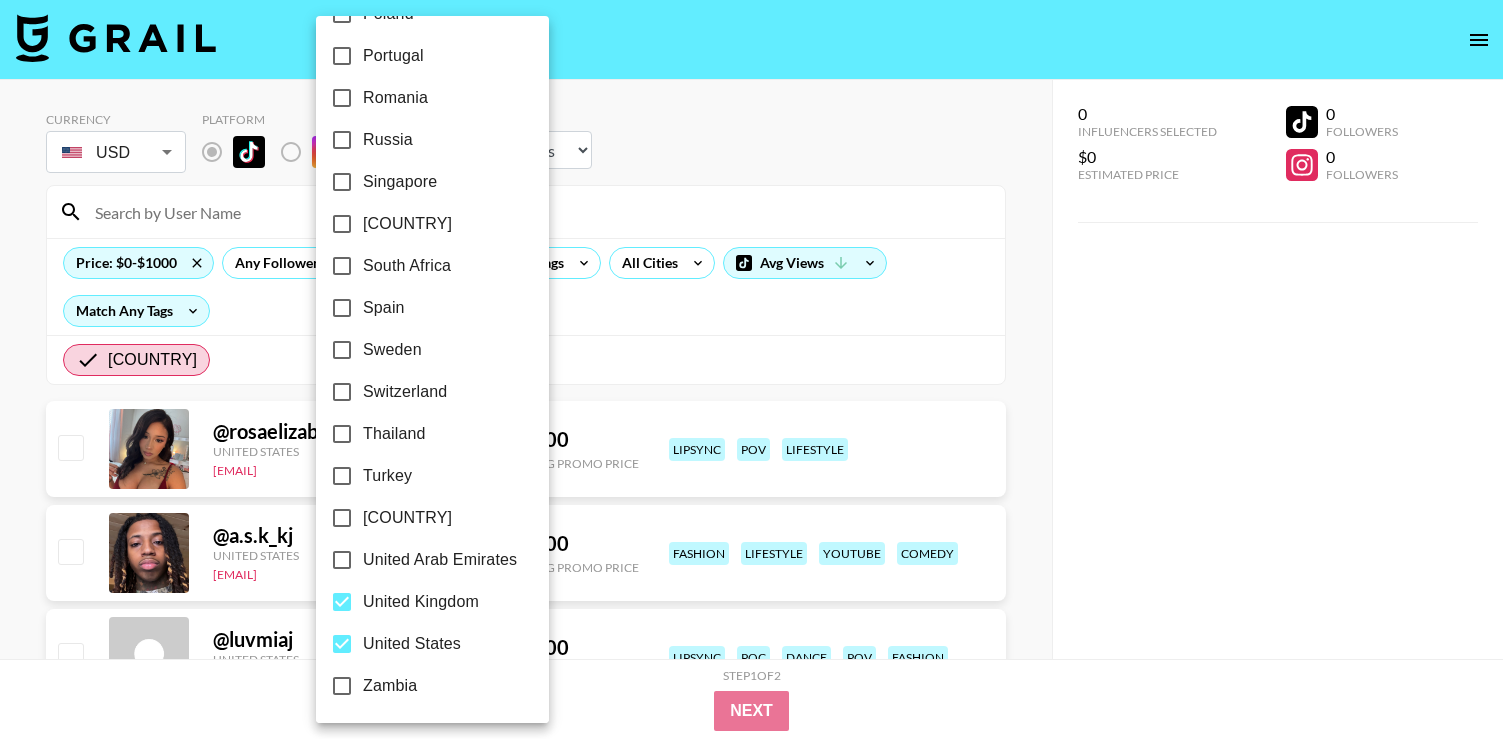 click at bounding box center (751, 369) 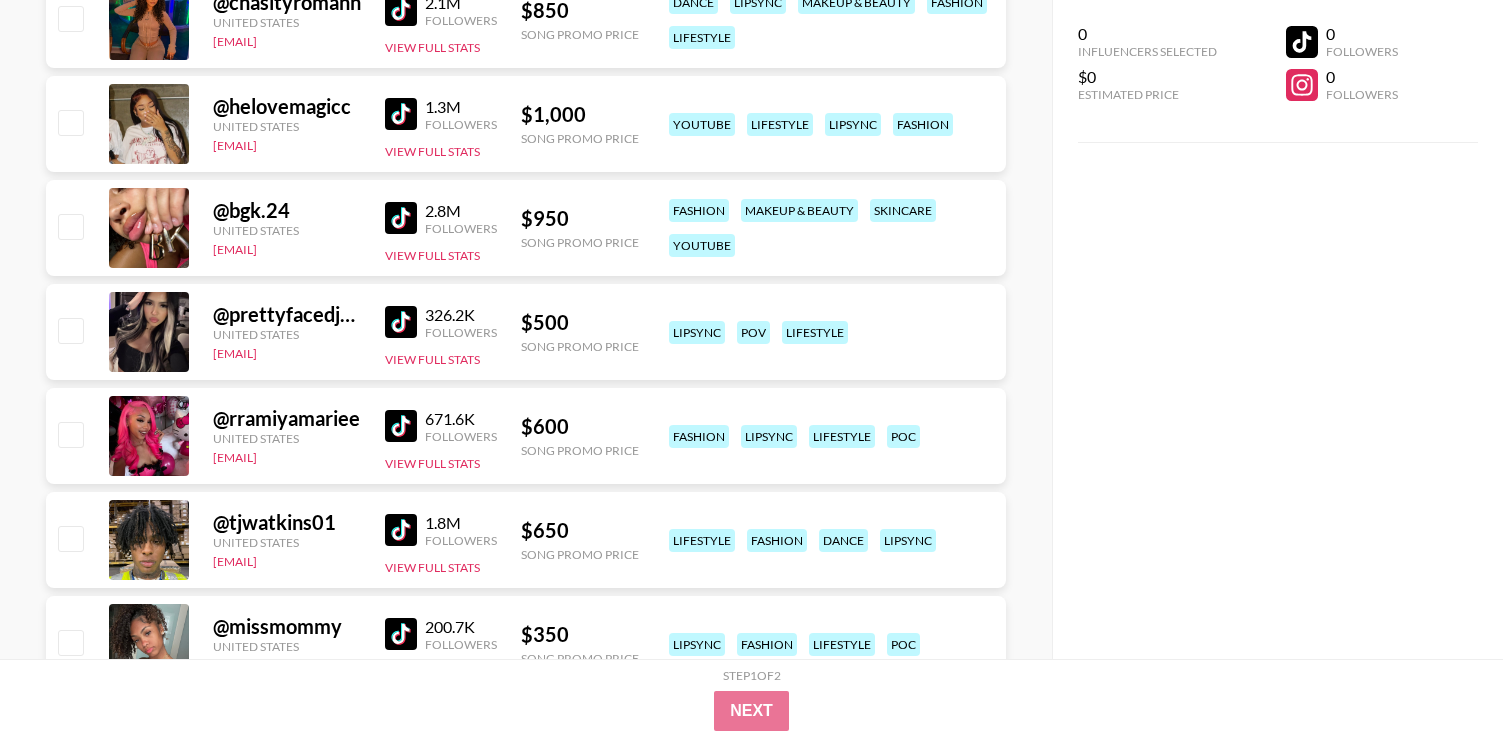 scroll, scrollTop: 934, scrollLeft: 0, axis: vertical 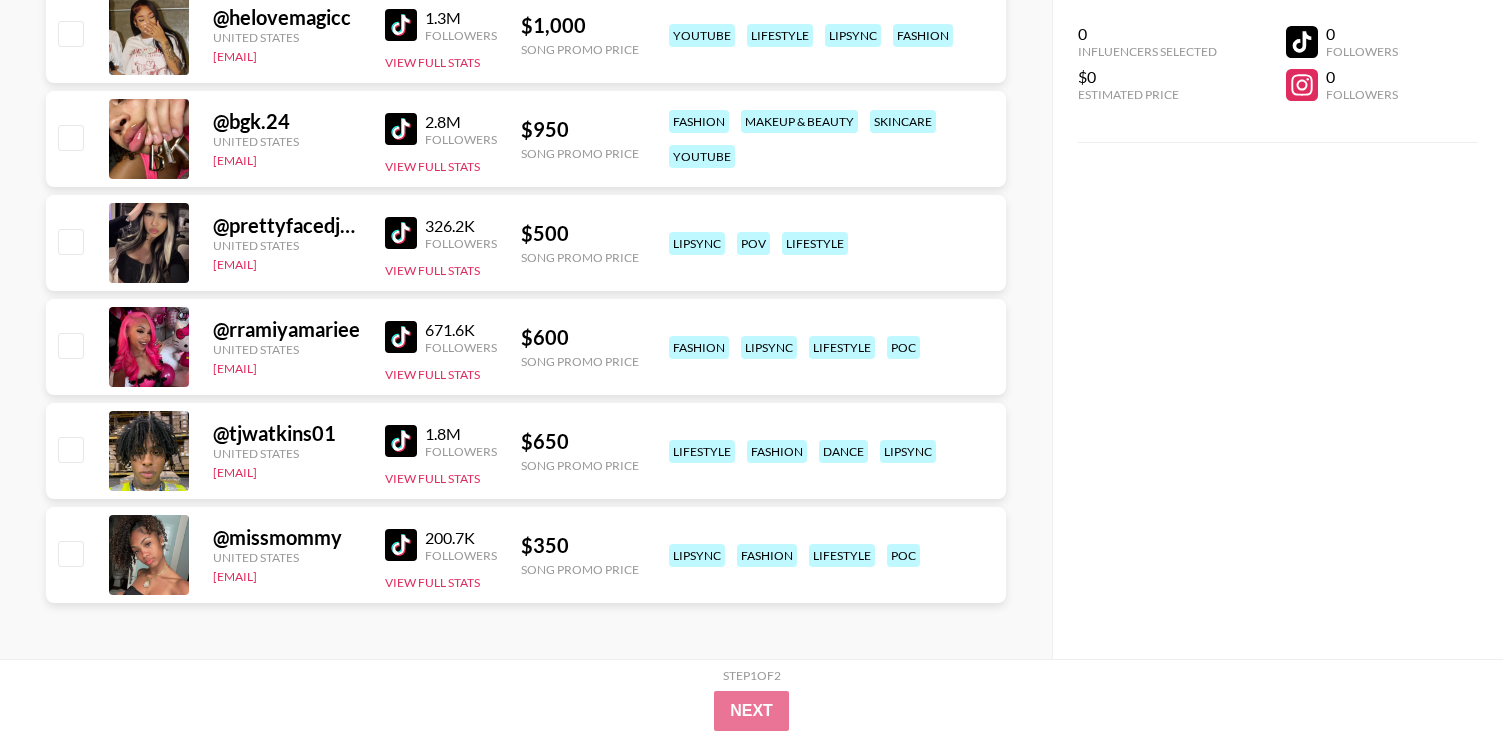 click at bounding box center [70, 553] 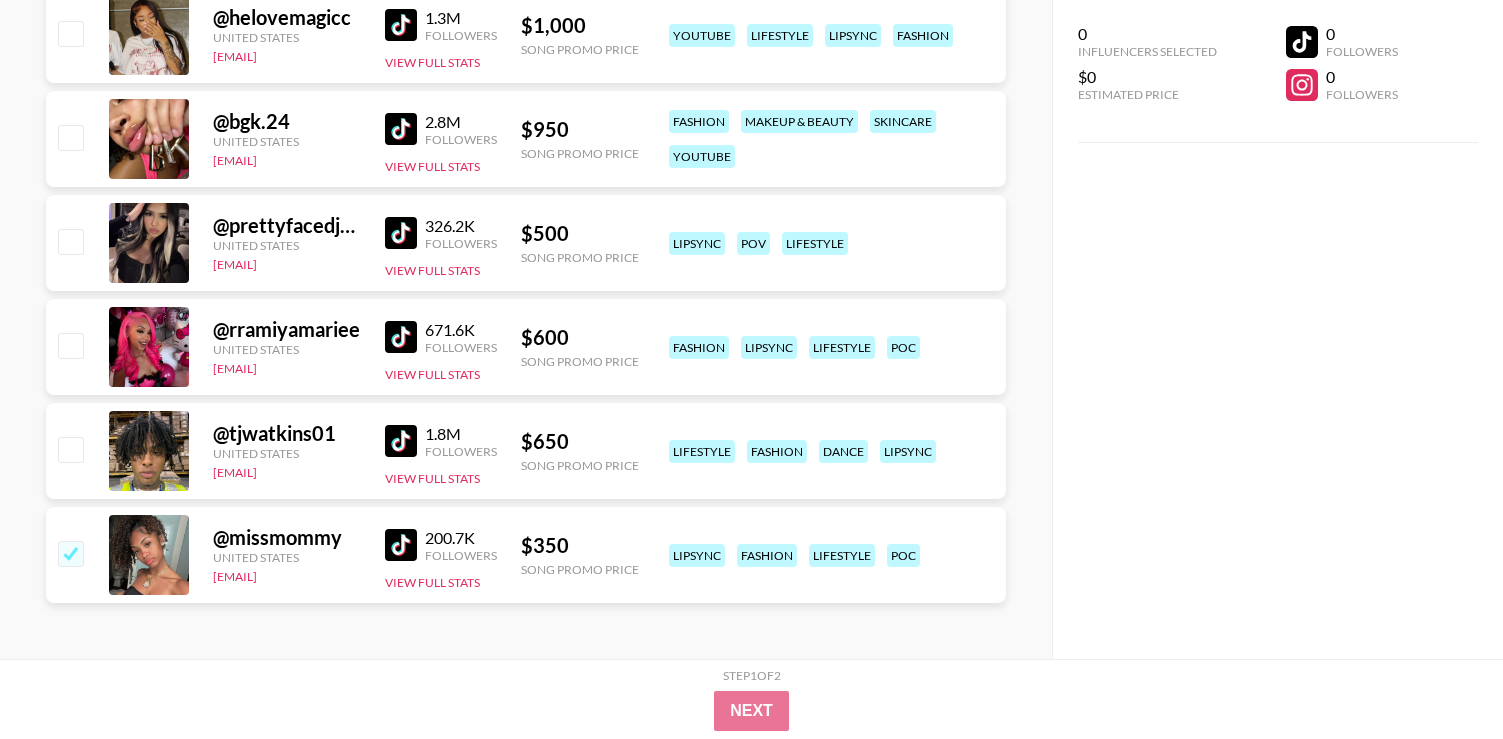 checkbox on "true" 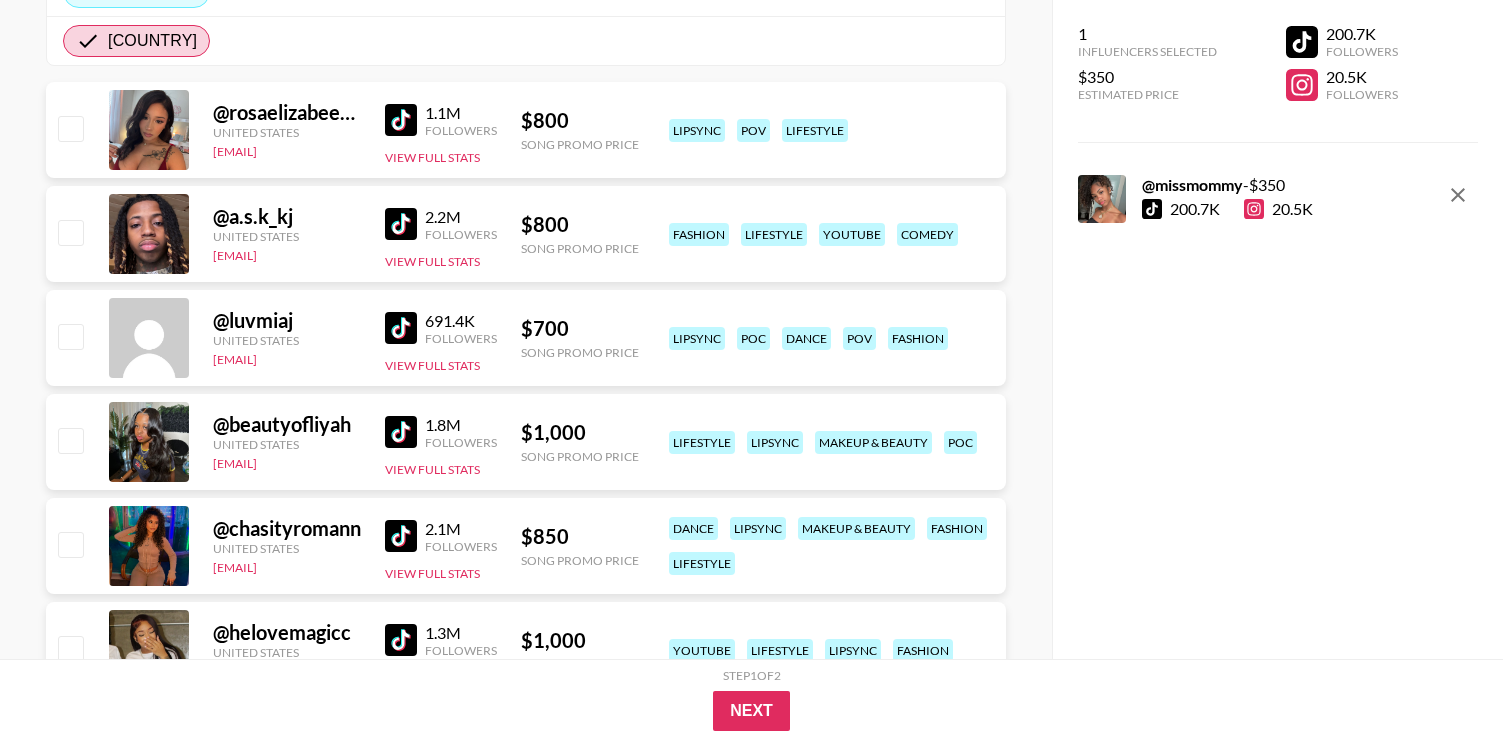scroll, scrollTop: 295, scrollLeft: 0, axis: vertical 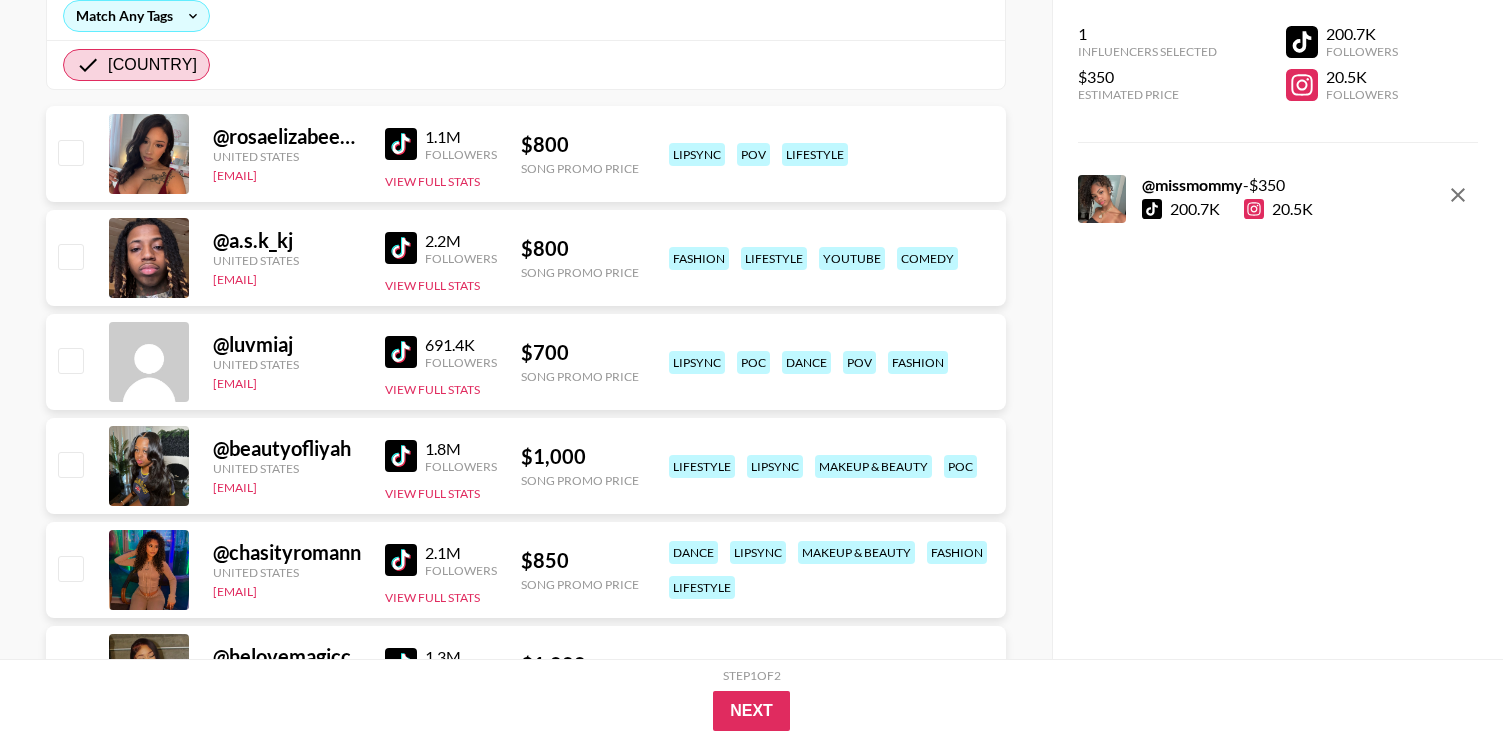 click at bounding box center [401, 144] 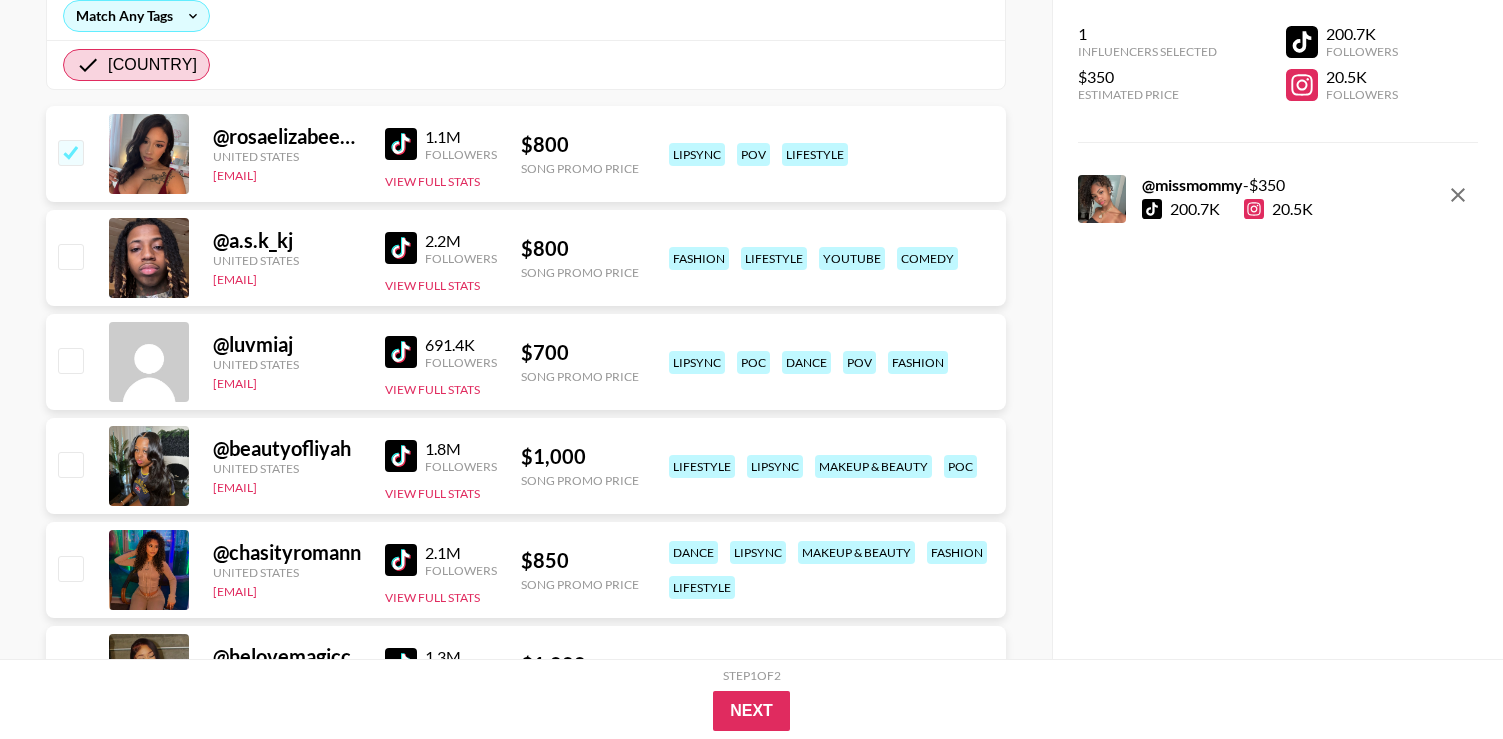 checkbox on "true" 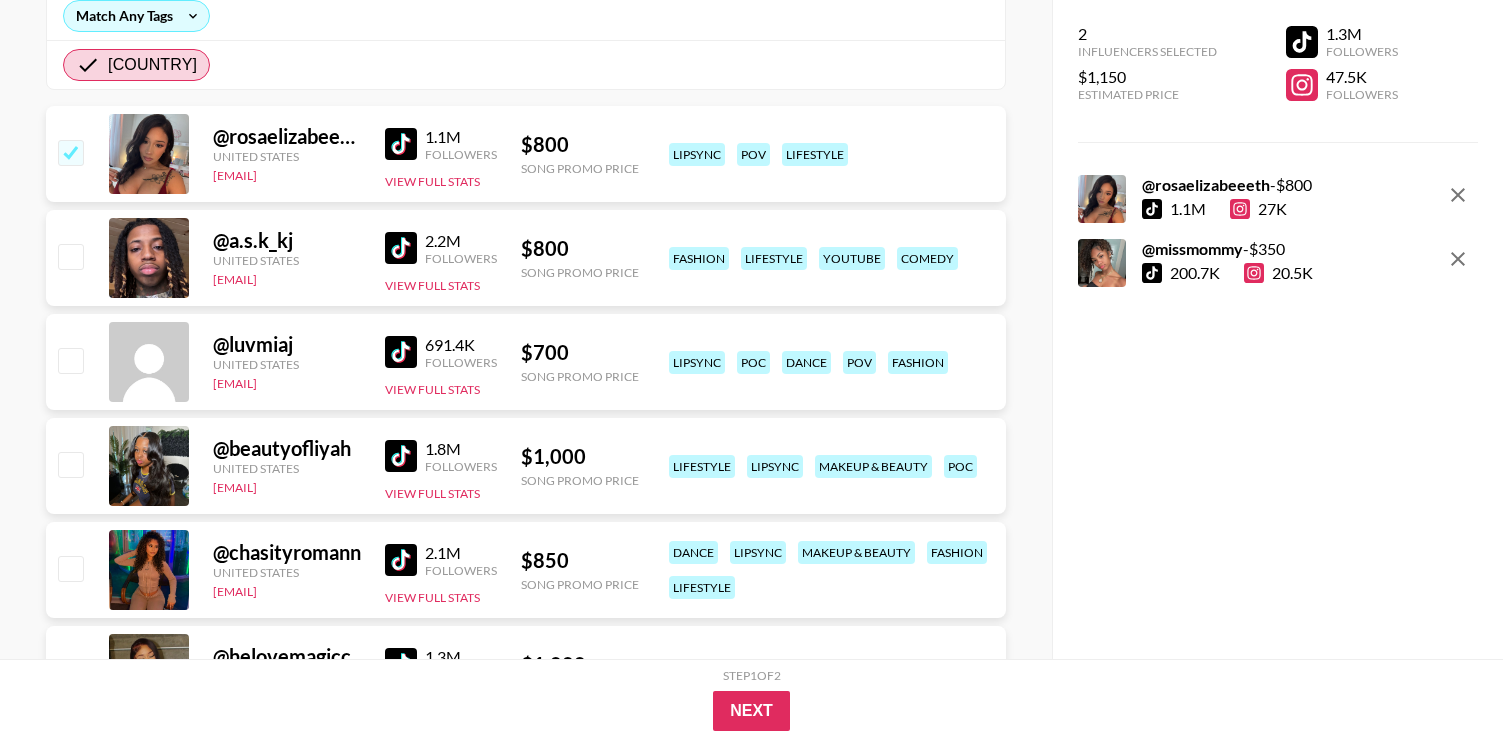 click at bounding box center (401, 248) 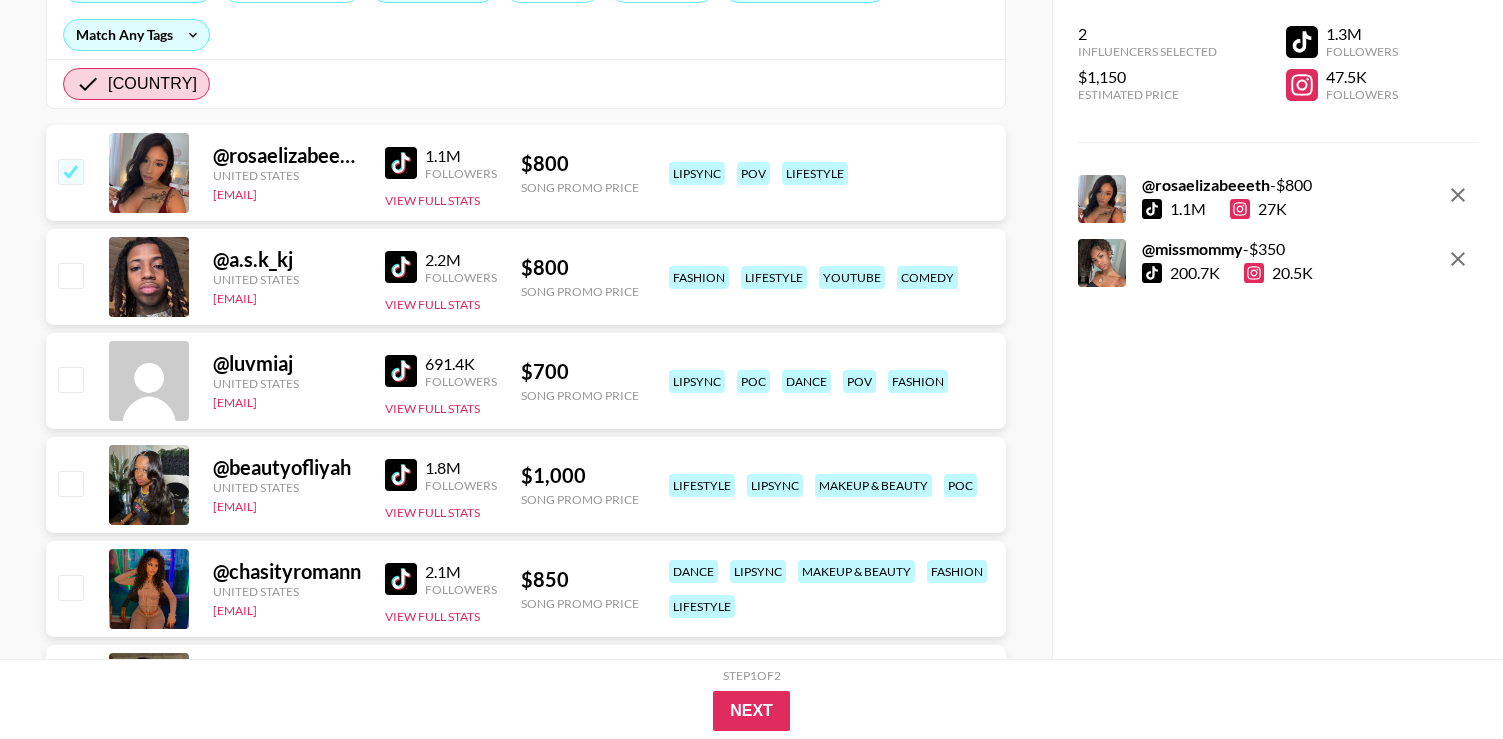 scroll, scrollTop: 279, scrollLeft: 0, axis: vertical 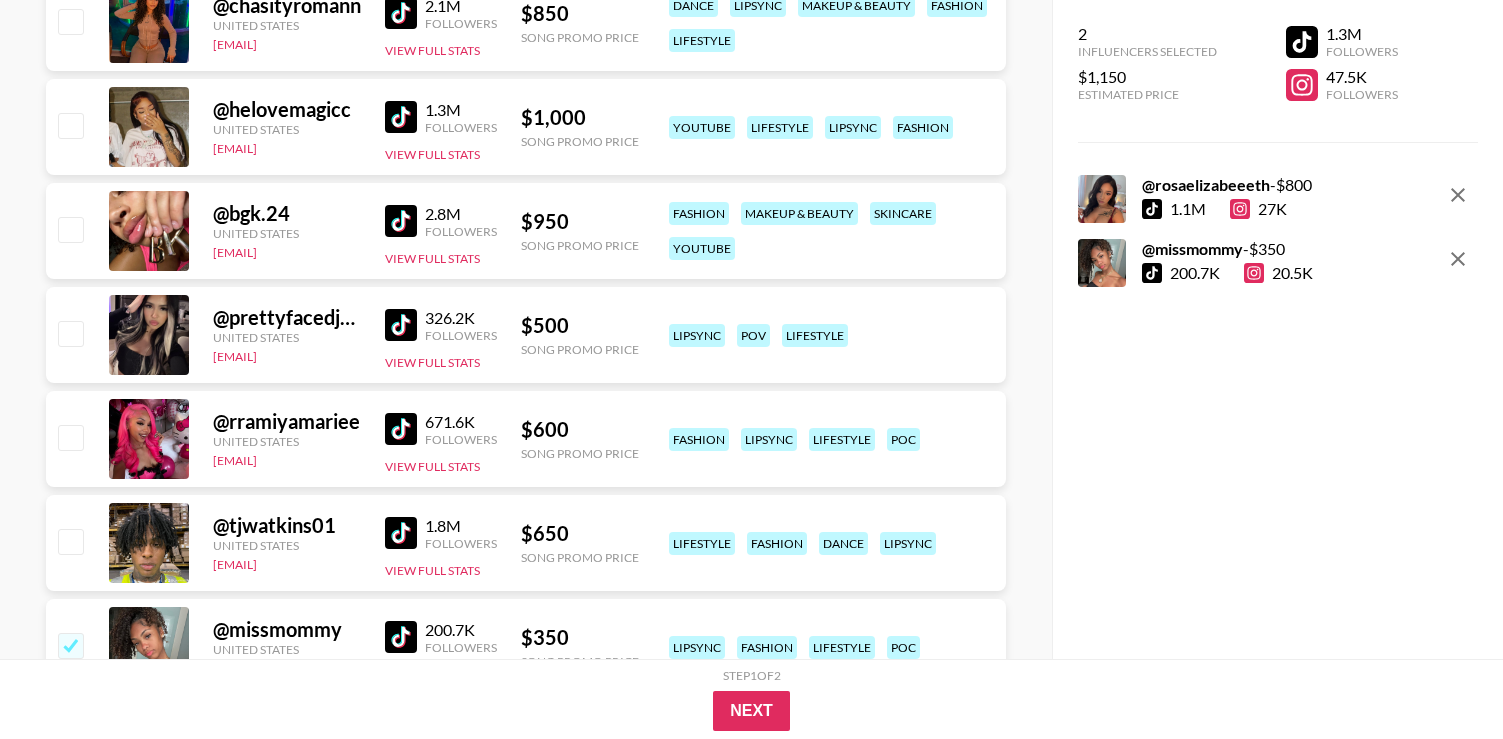 click at bounding box center (401, 533) 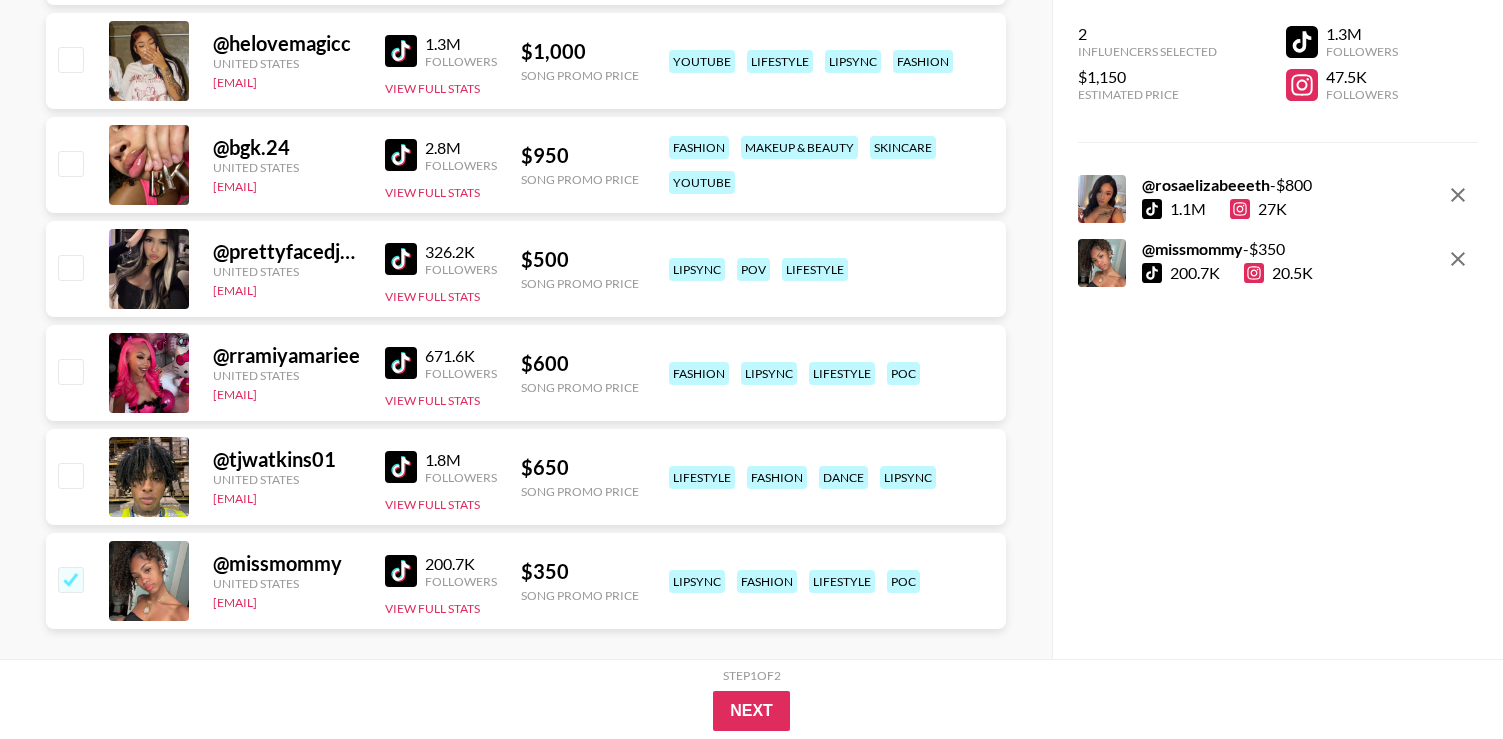 scroll, scrollTop: 918, scrollLeft: 0, axis: vertical 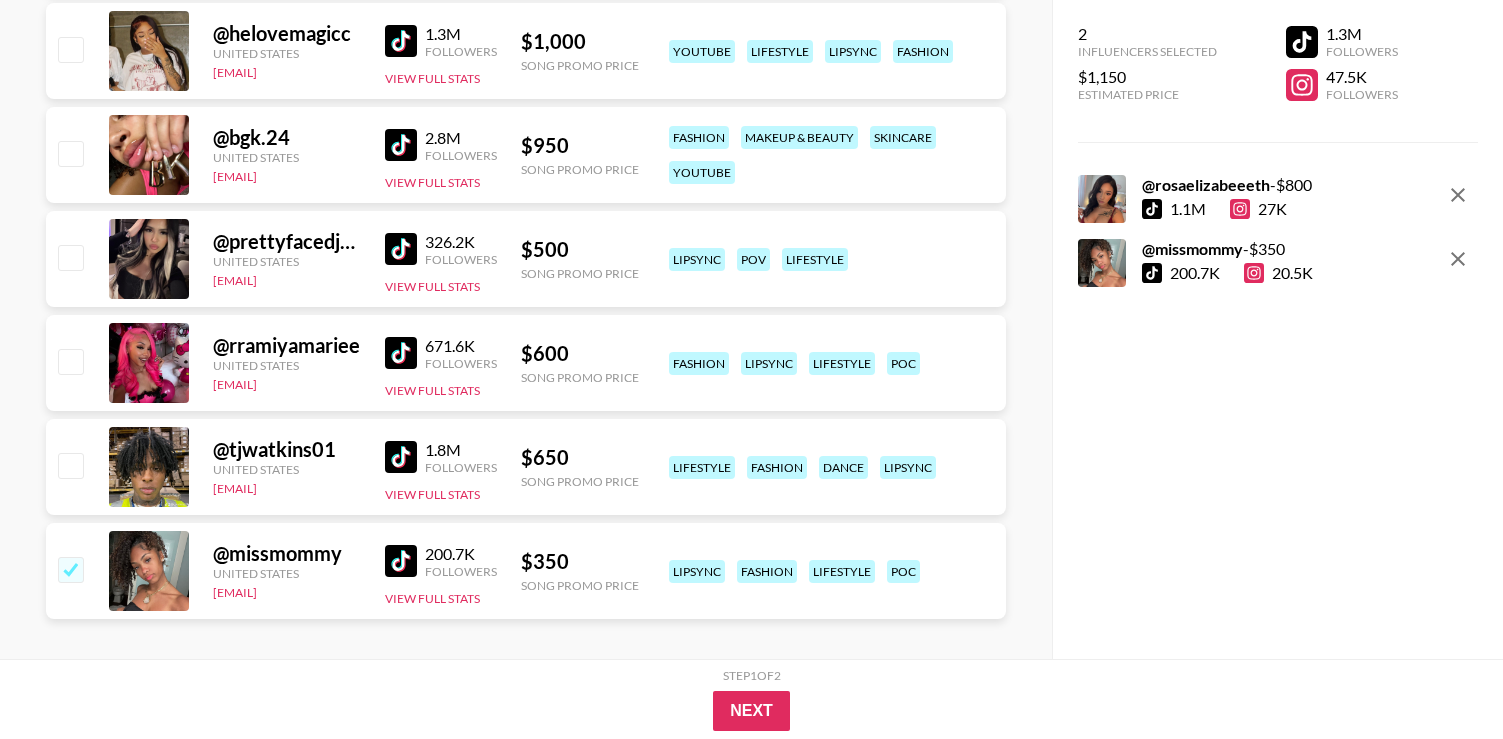 click at bounding box center (401, 353) 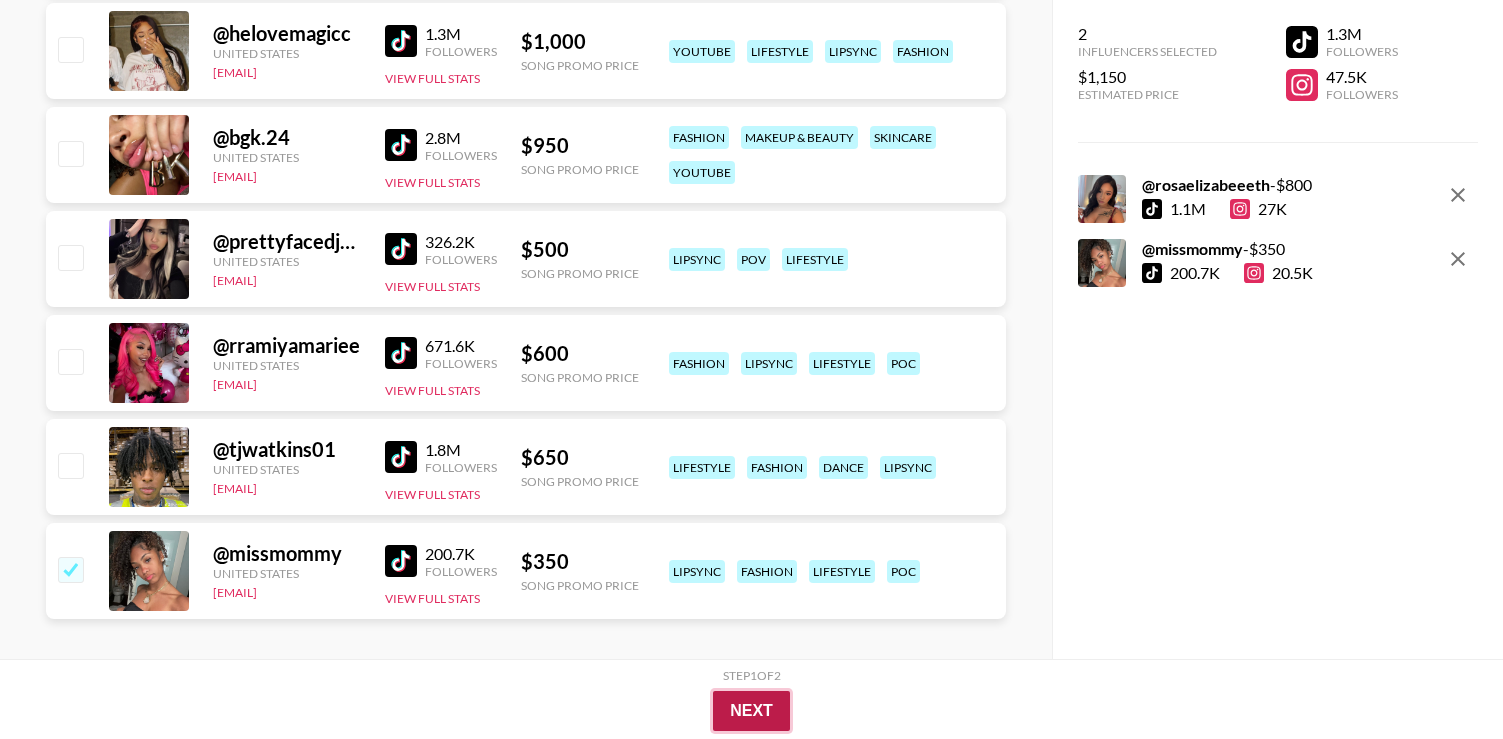 click on "Next" at bounding box center [751, 711] 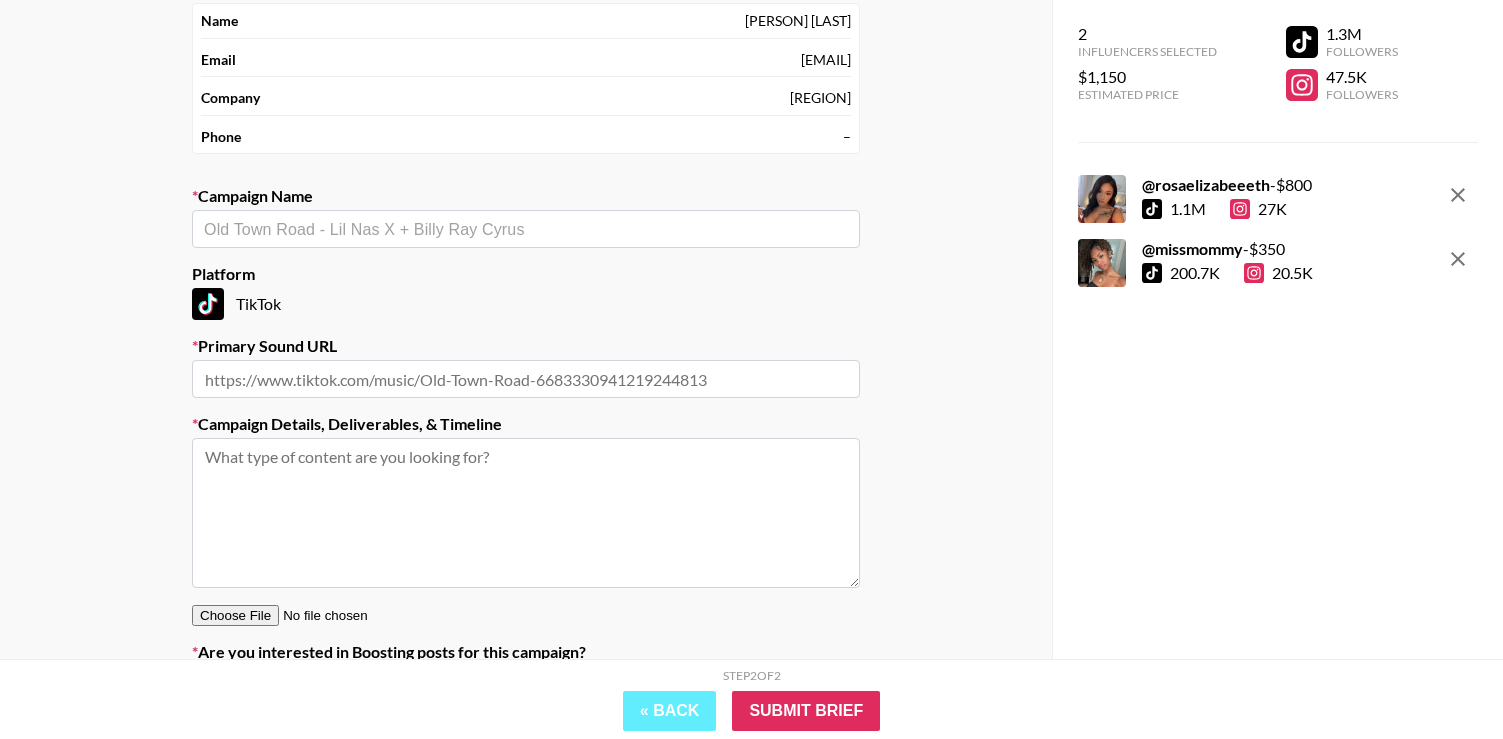 scroll, scrollTop: 131, scrollLeft: 0, axis: vertical 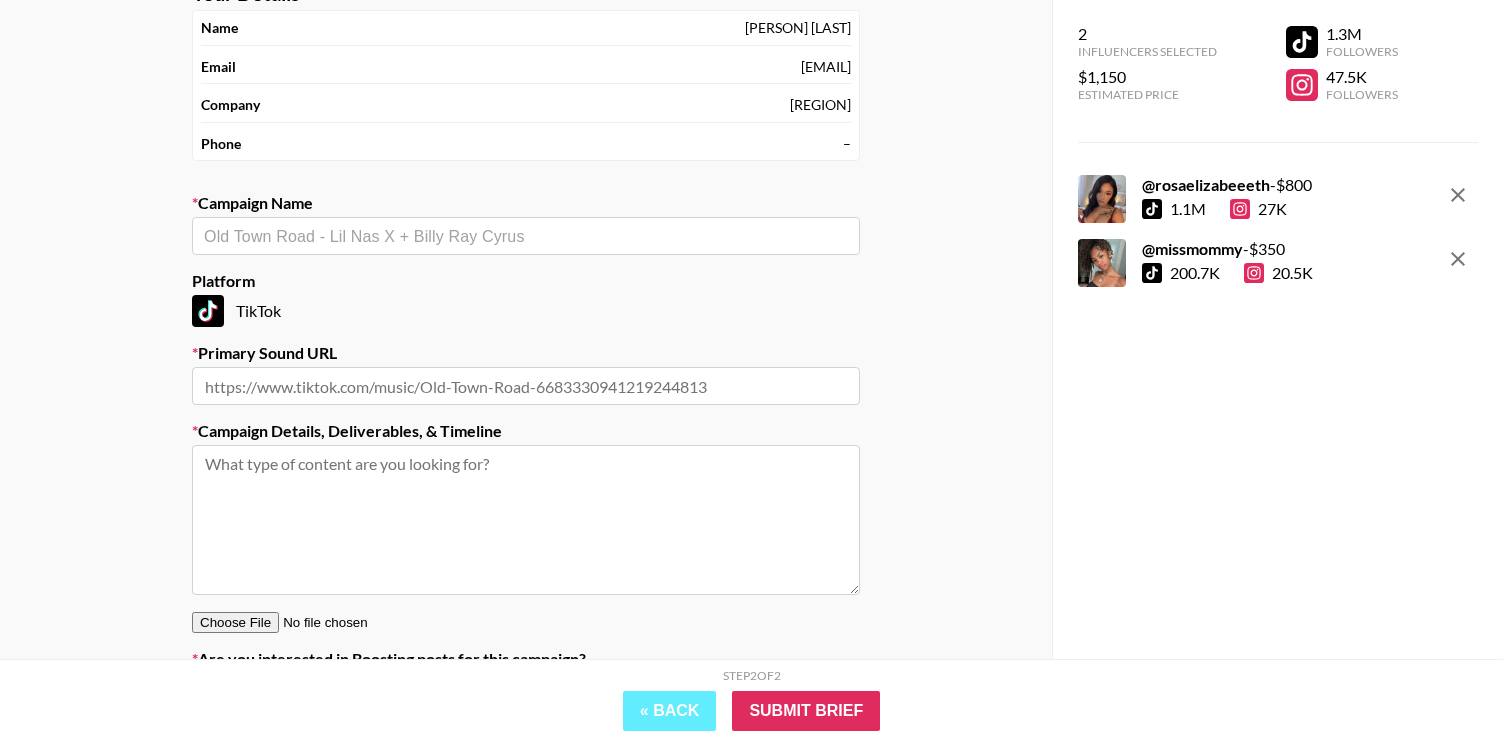 click at bounding box center [526, 236] 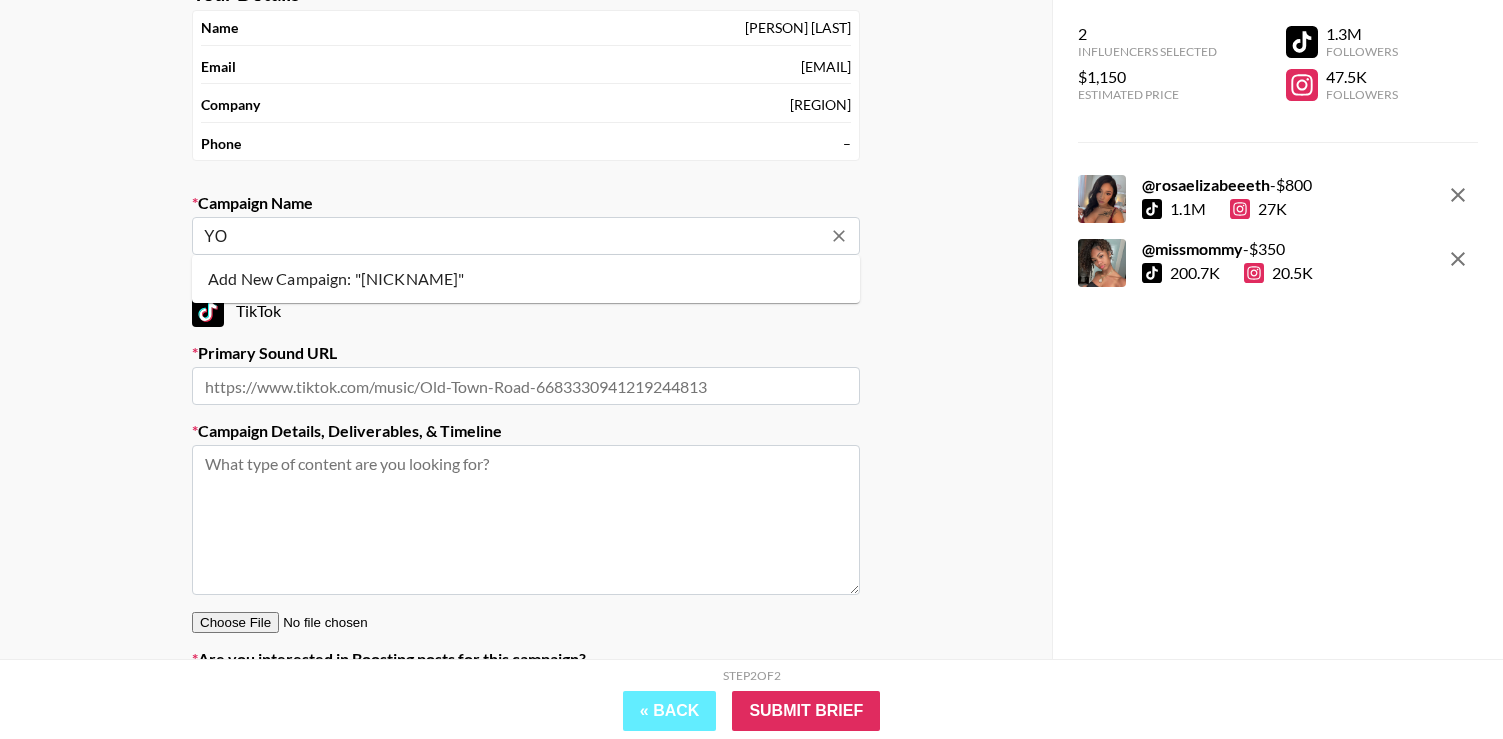 type on "Y" 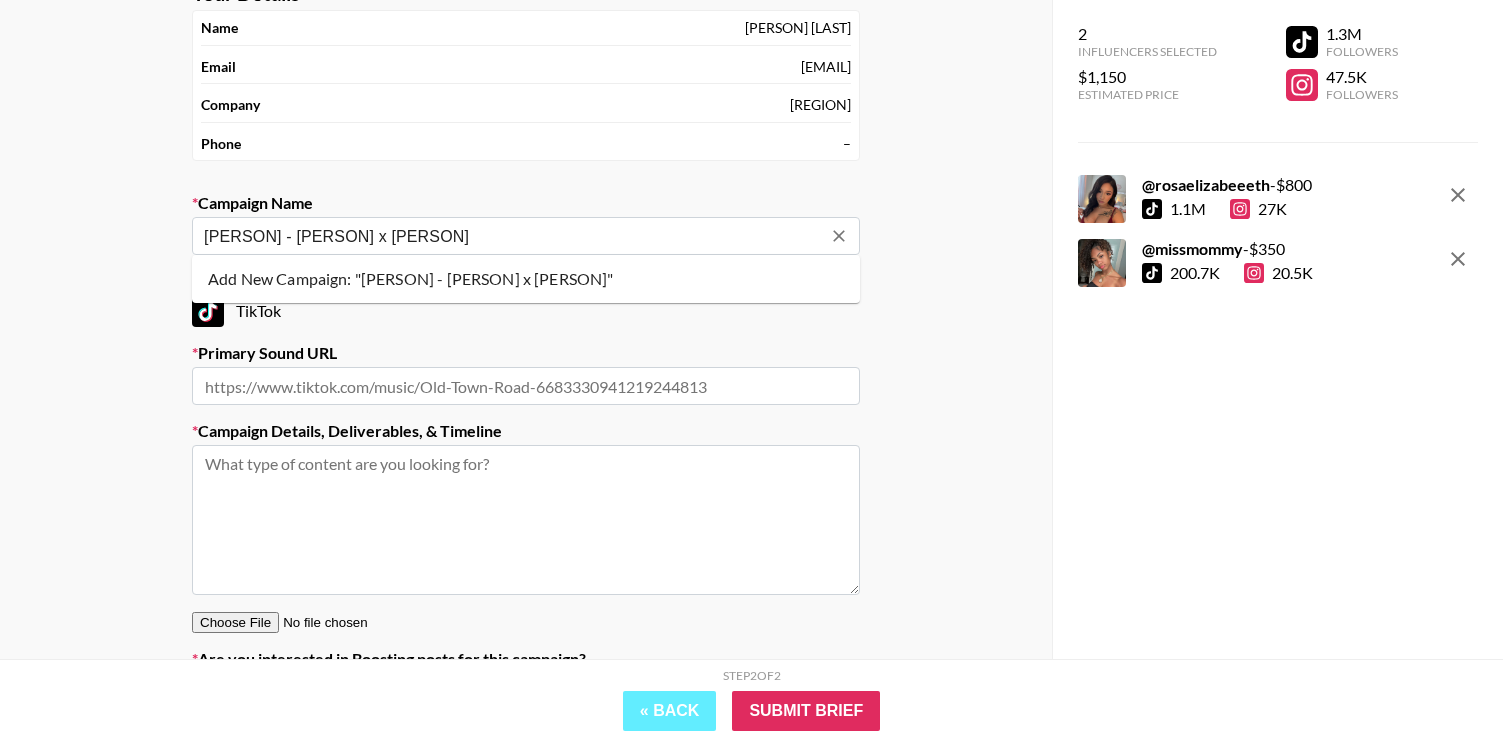 type on "[PERSON] - [PERSON] x [PERSON]" 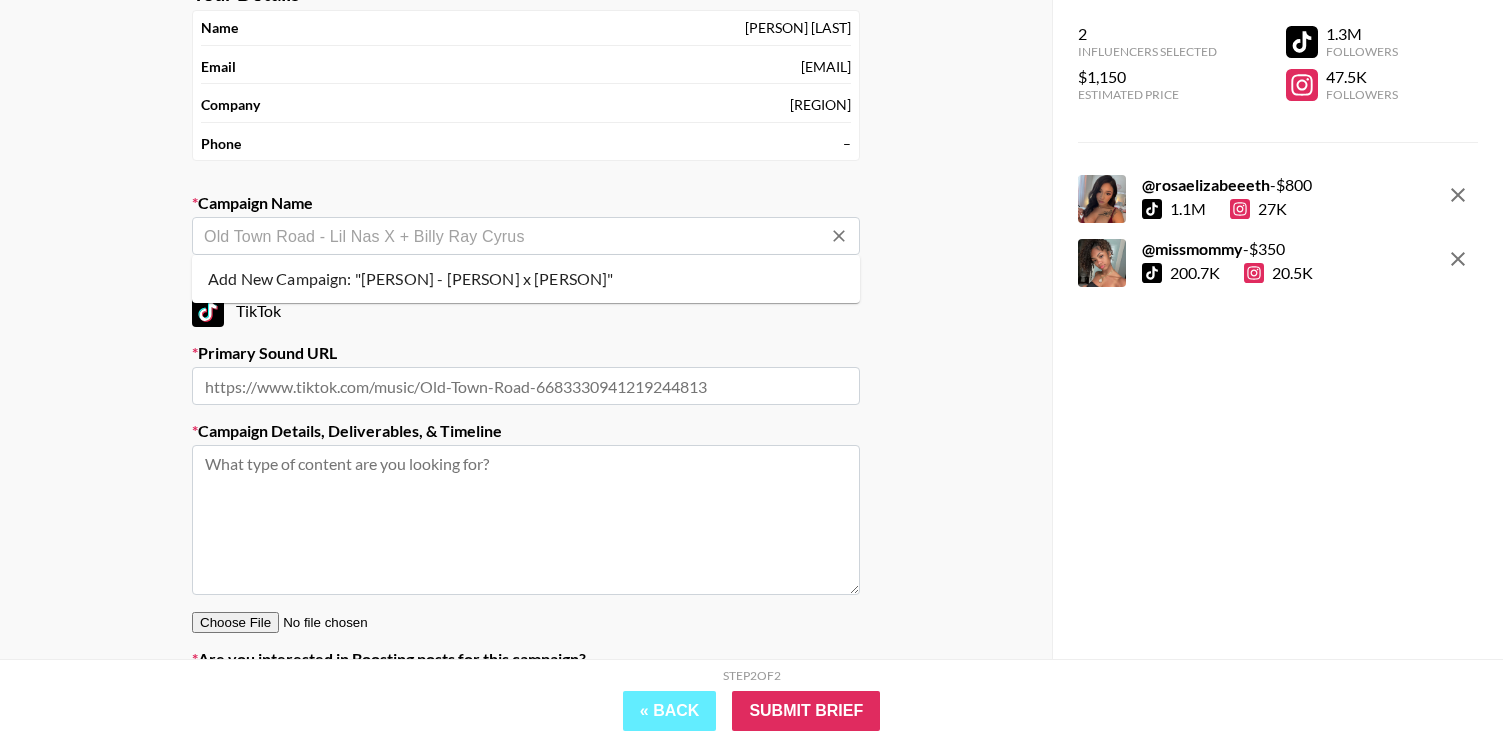 click on "Primary Sound URL" at bounding box center (526, 353) 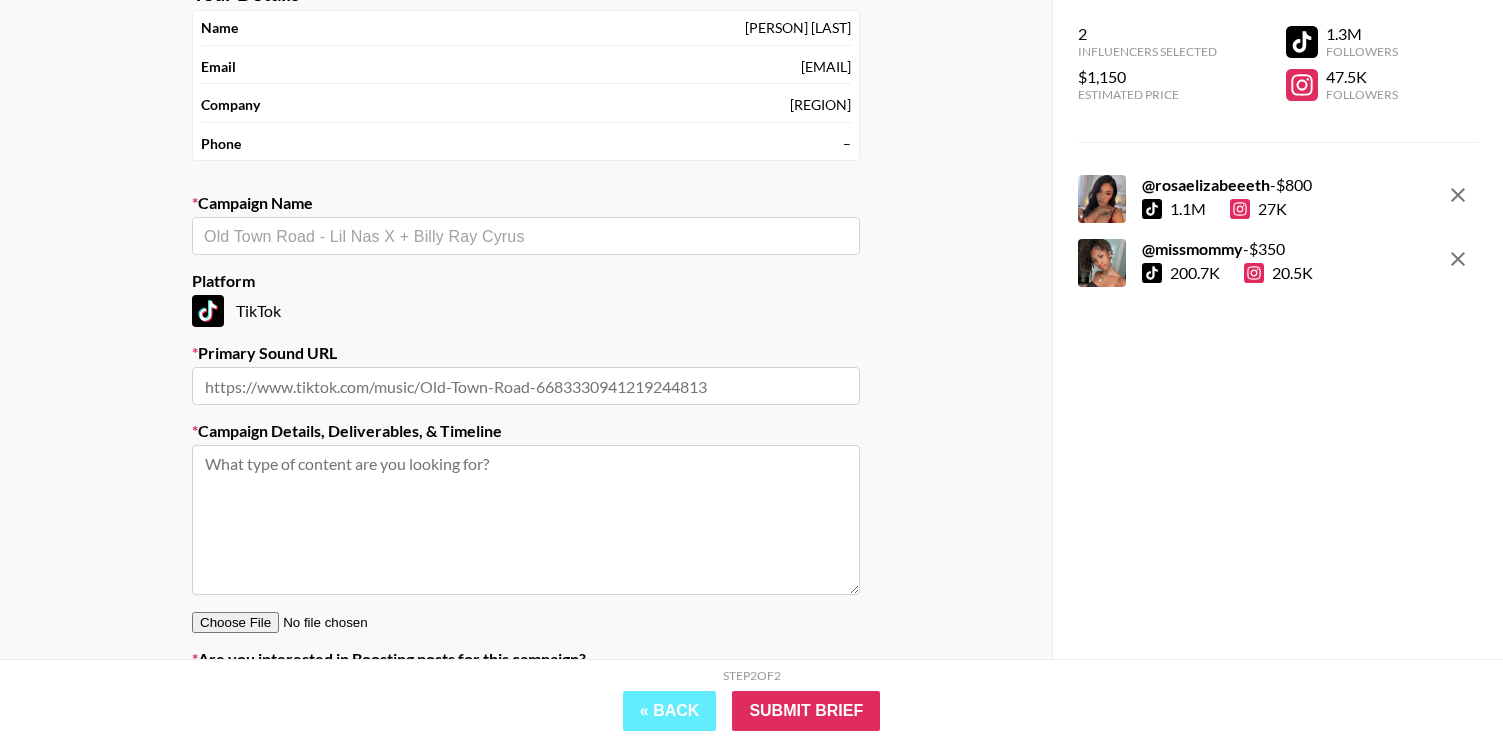 click at bounding box center [526, 386] 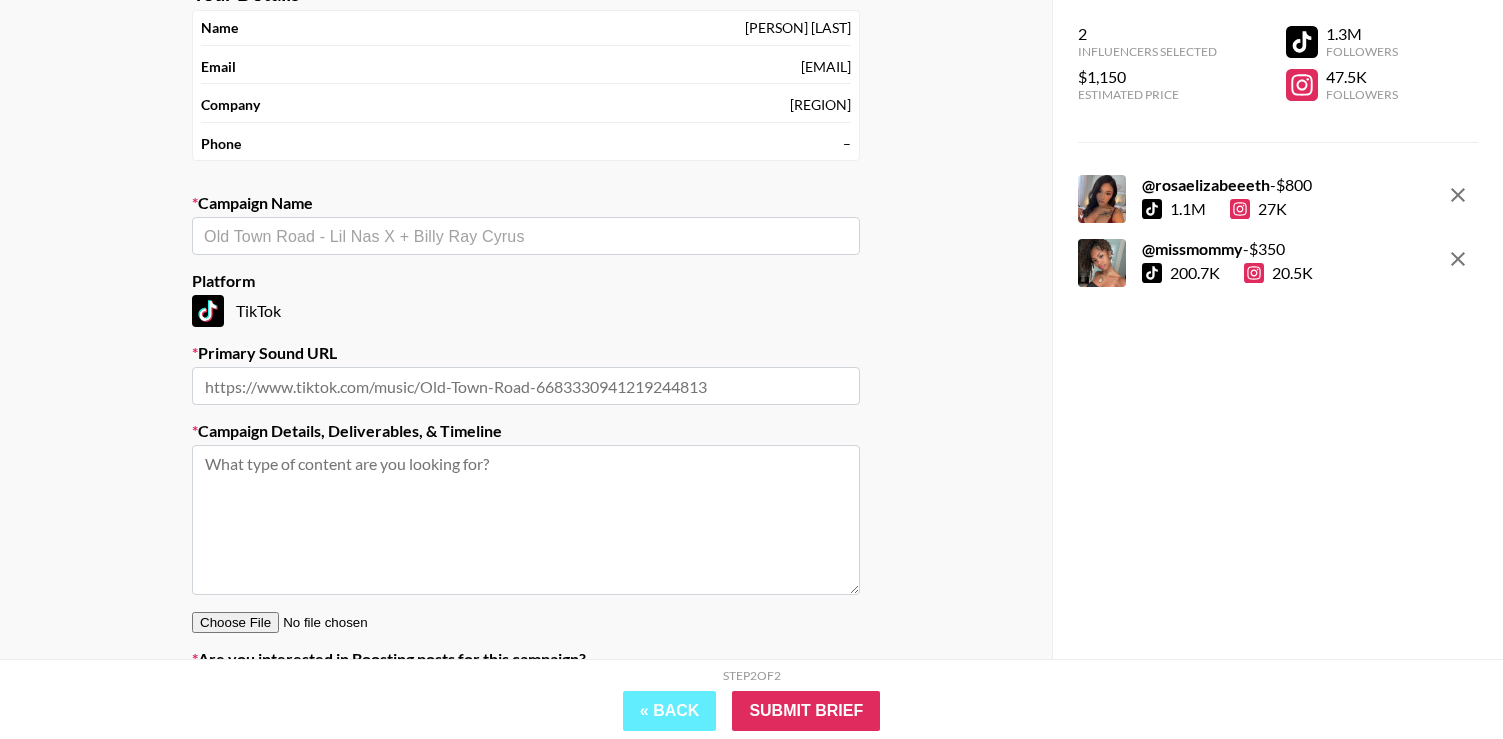 click at bounding box center [526, 386] 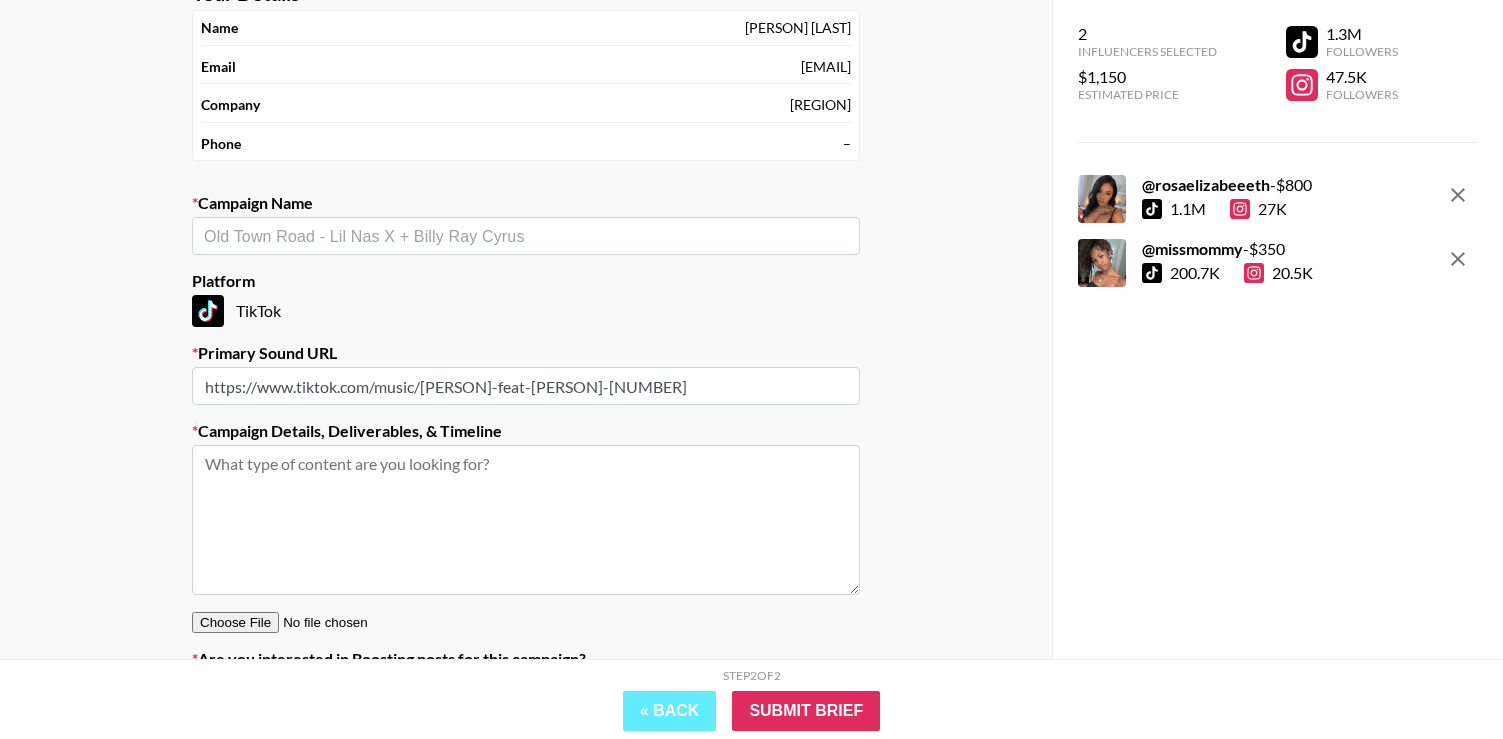 type on "https://www.tiktok.com/music/[PERSON]-feat-[PERSON]-[NUMBER]" 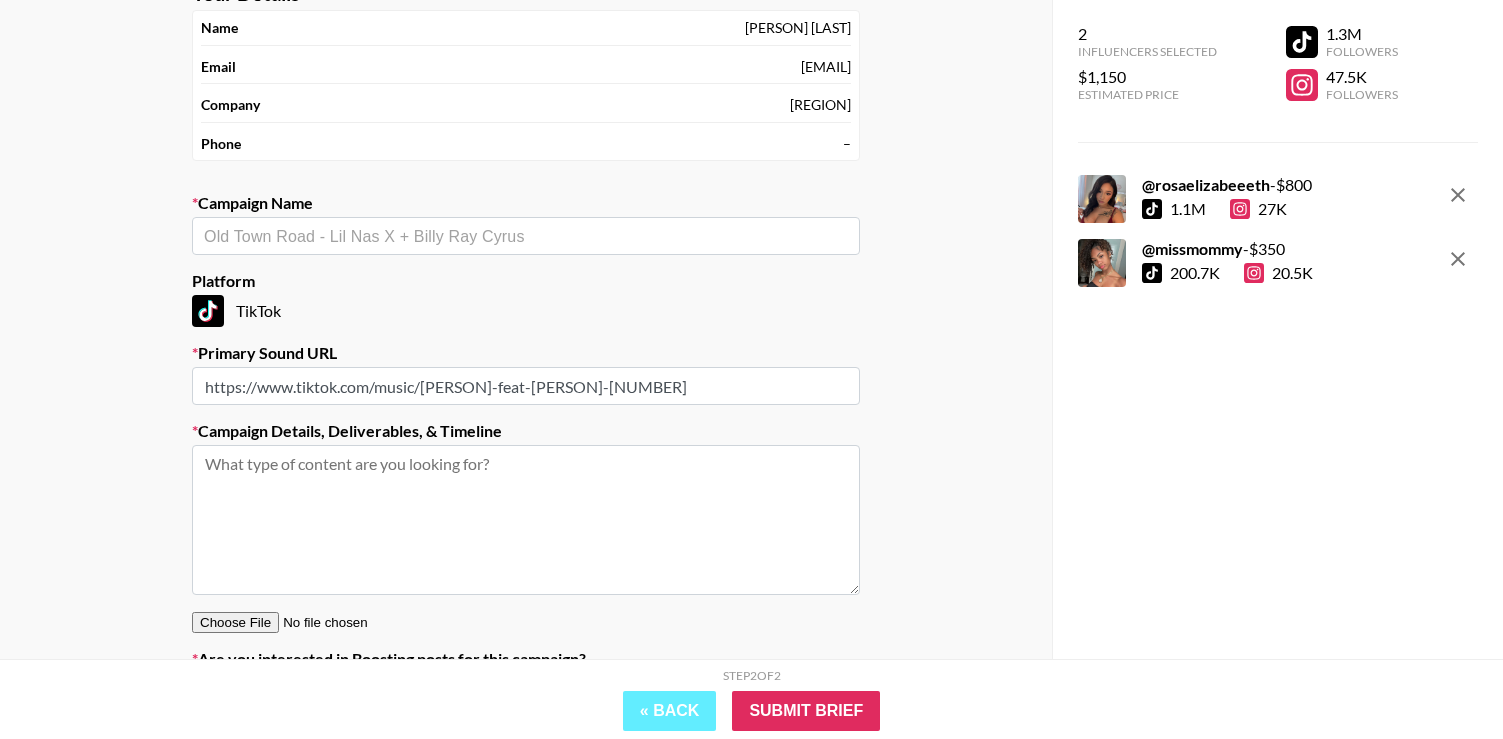 click at bounding box center [526, 236] 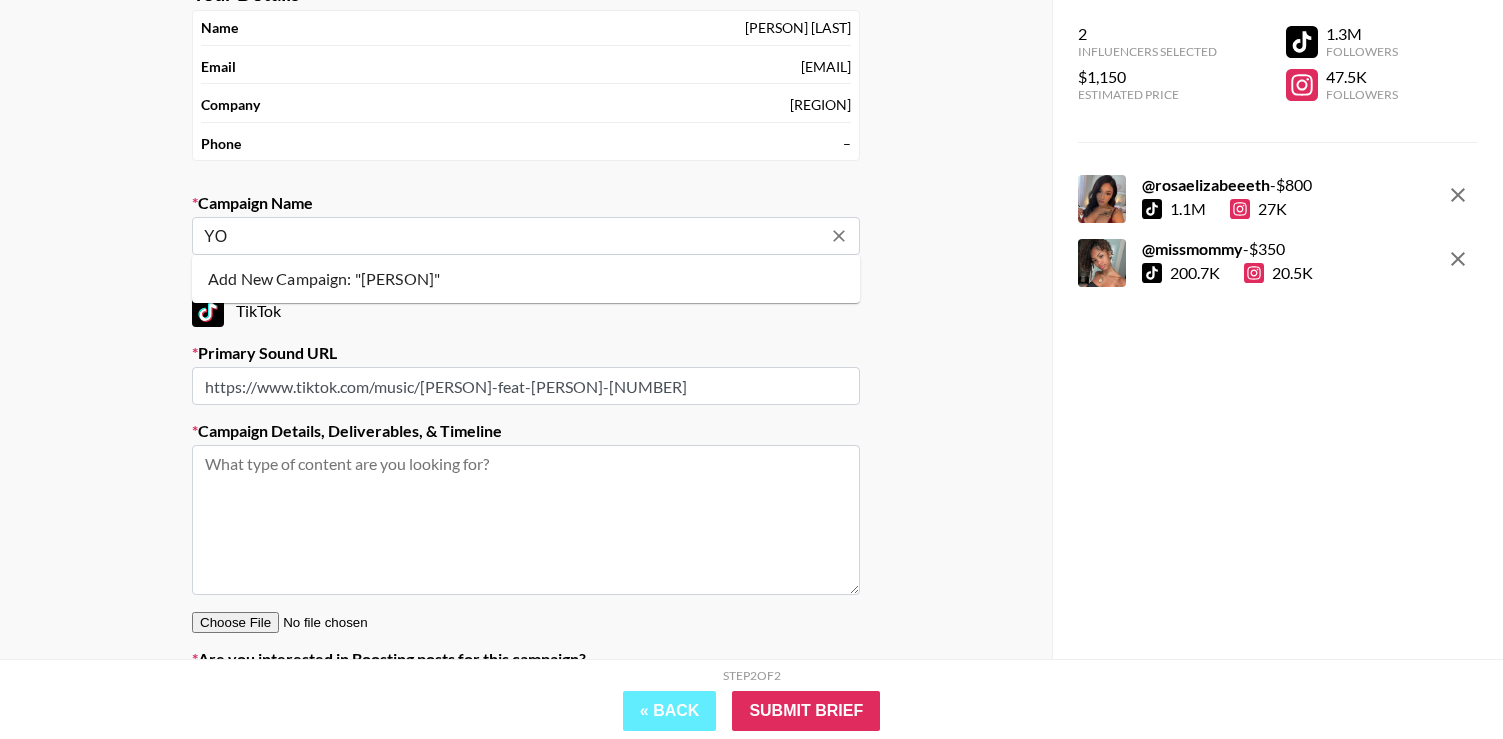 type on "Y" 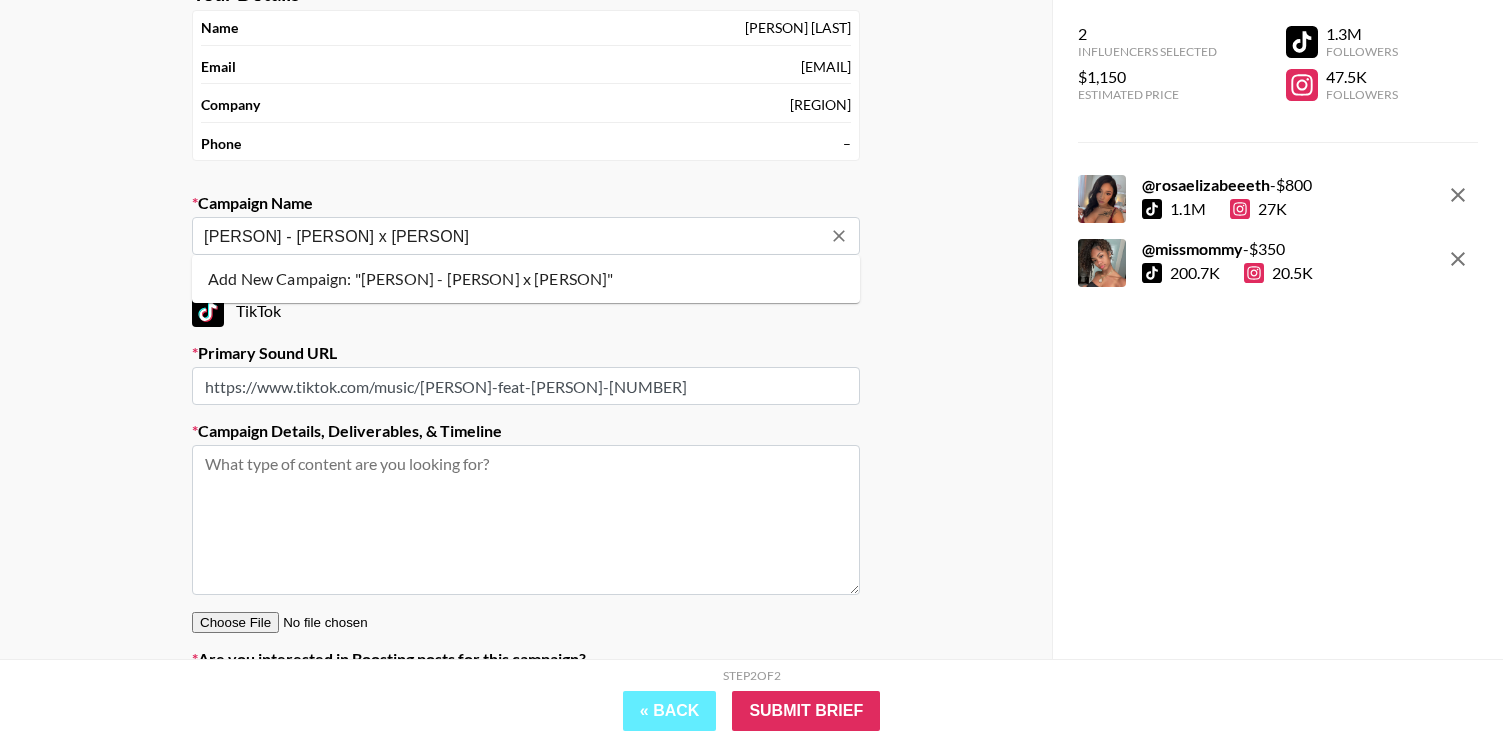 click on "Add New Campaign: "[PERSON] - [PERSON] x [PERSON]"" at bounding box center [526, 279] 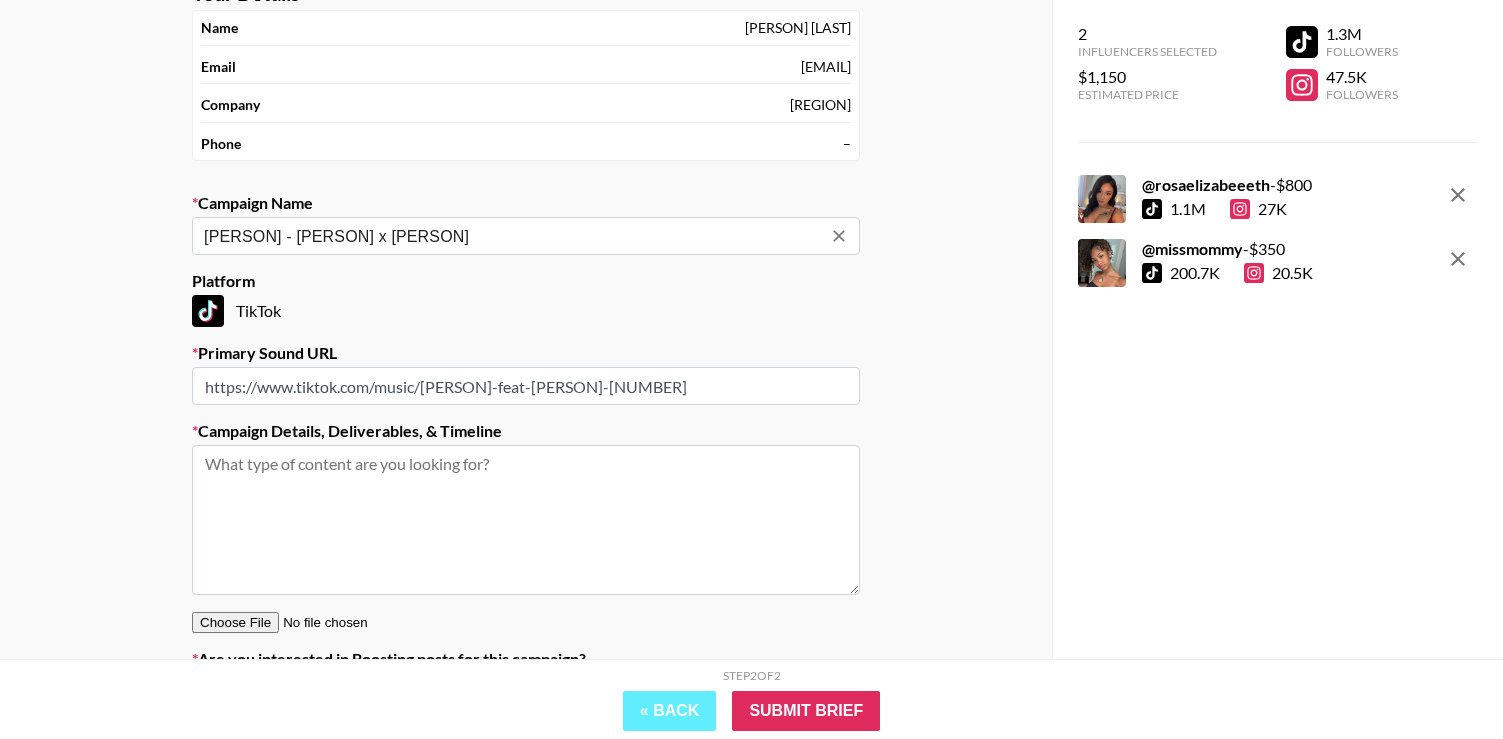 type on "[PERSON] - [PERSON] x [PERSON]" 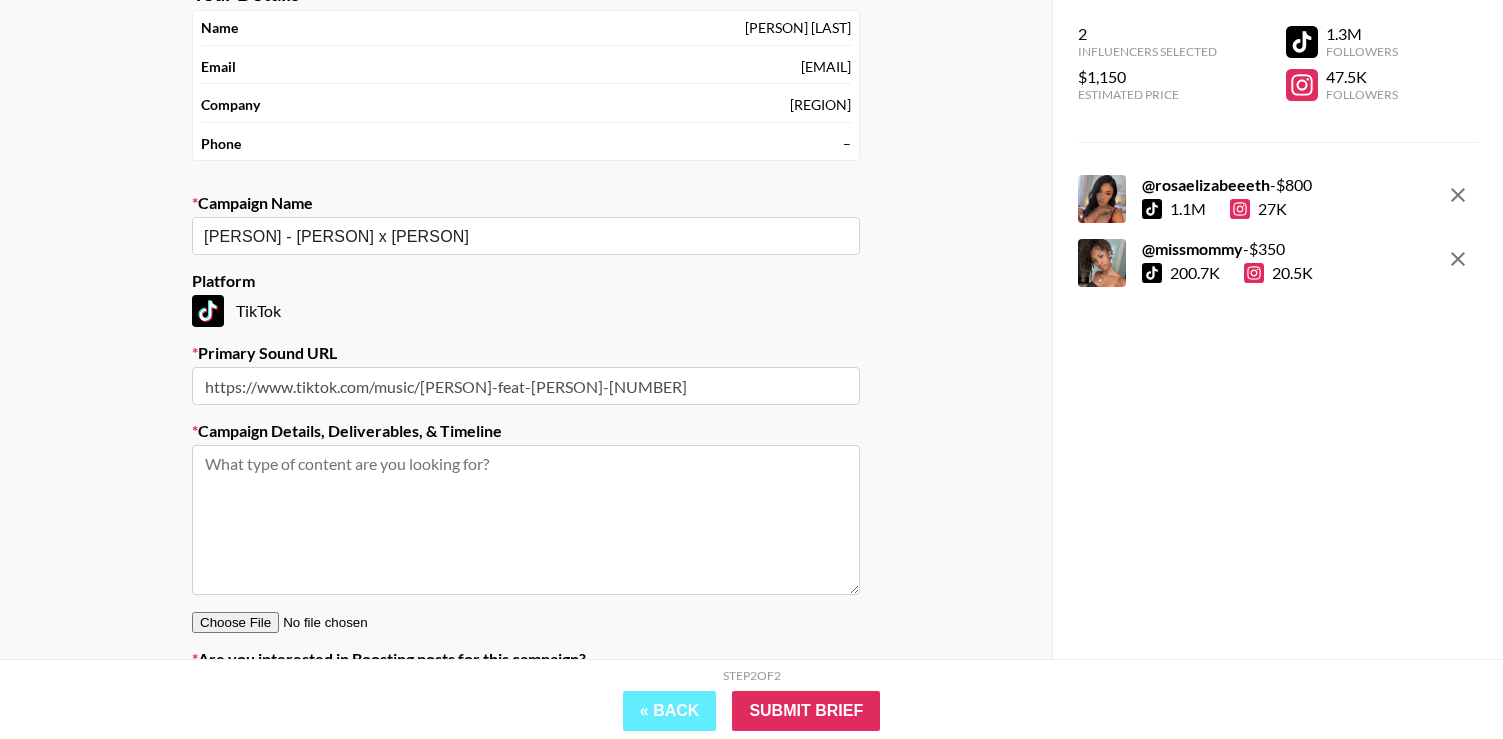 click at bounding box center (526, 520) 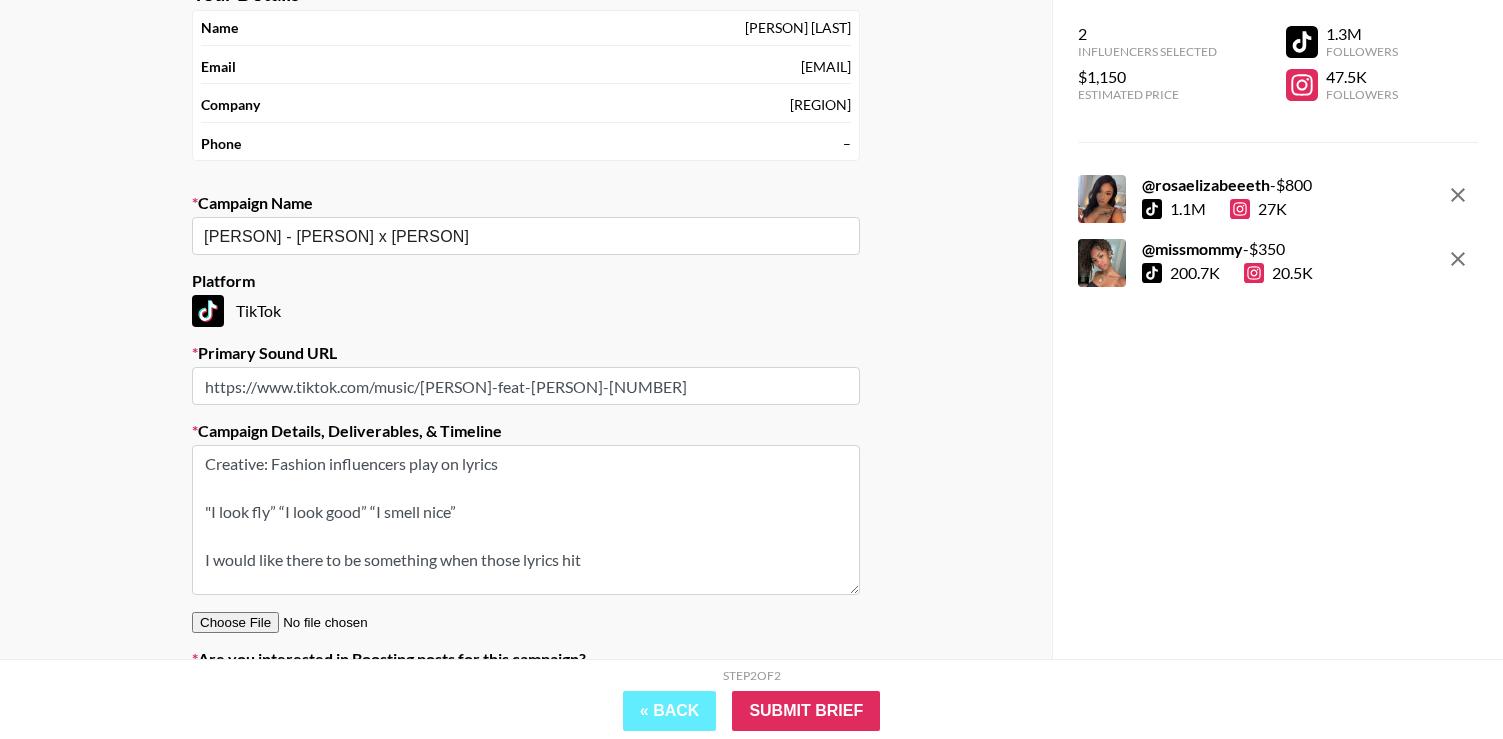 scroll, scrollTop: 8, scrollLeft: 0, axis: vertical 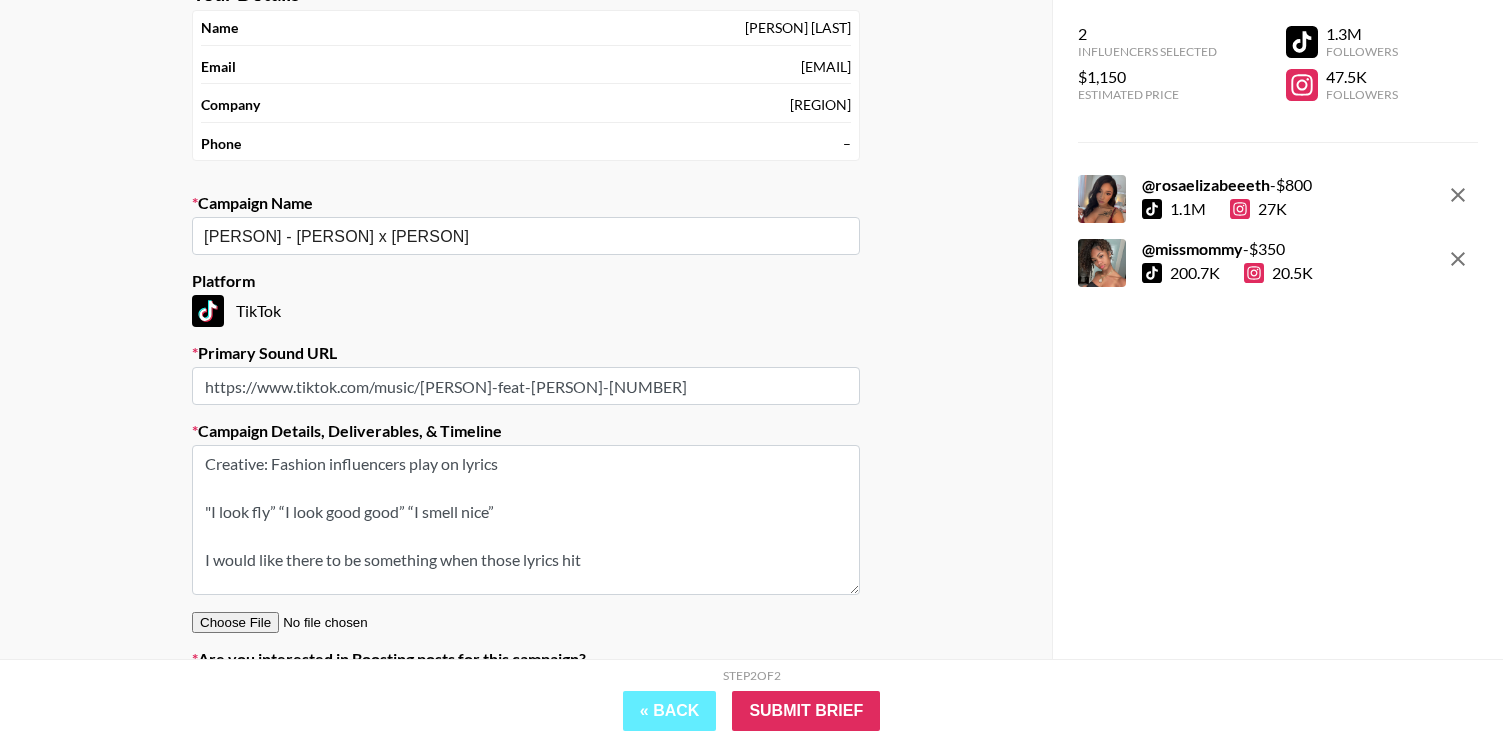 click on "Creative: Fashion influencers play on lyrics
"I look fly” “I look good good” “I smell nice”
I would like there to be something when those lyrics hit" at bounding box center [526, 520] 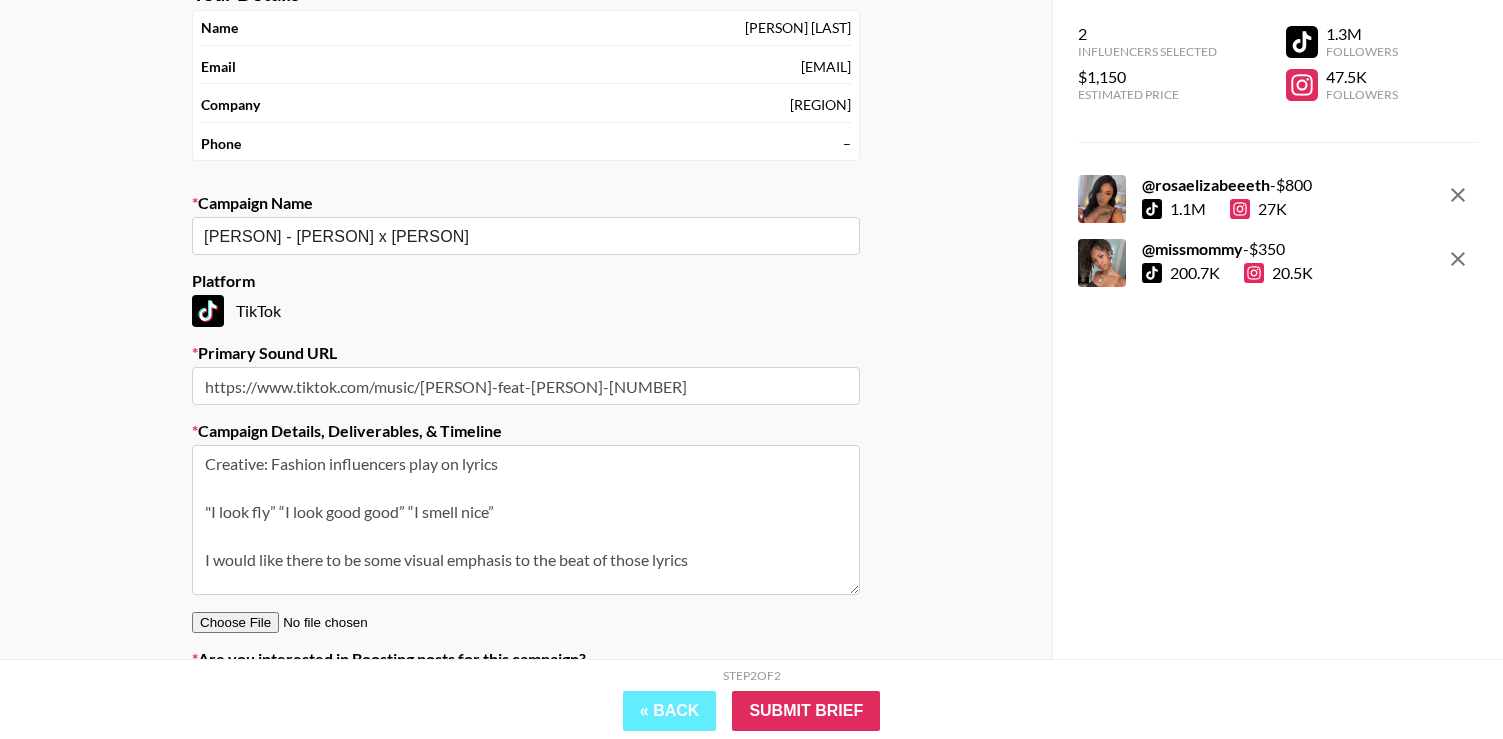 scroll, scrollTop: 0, scrollLeft: 0, axis: both 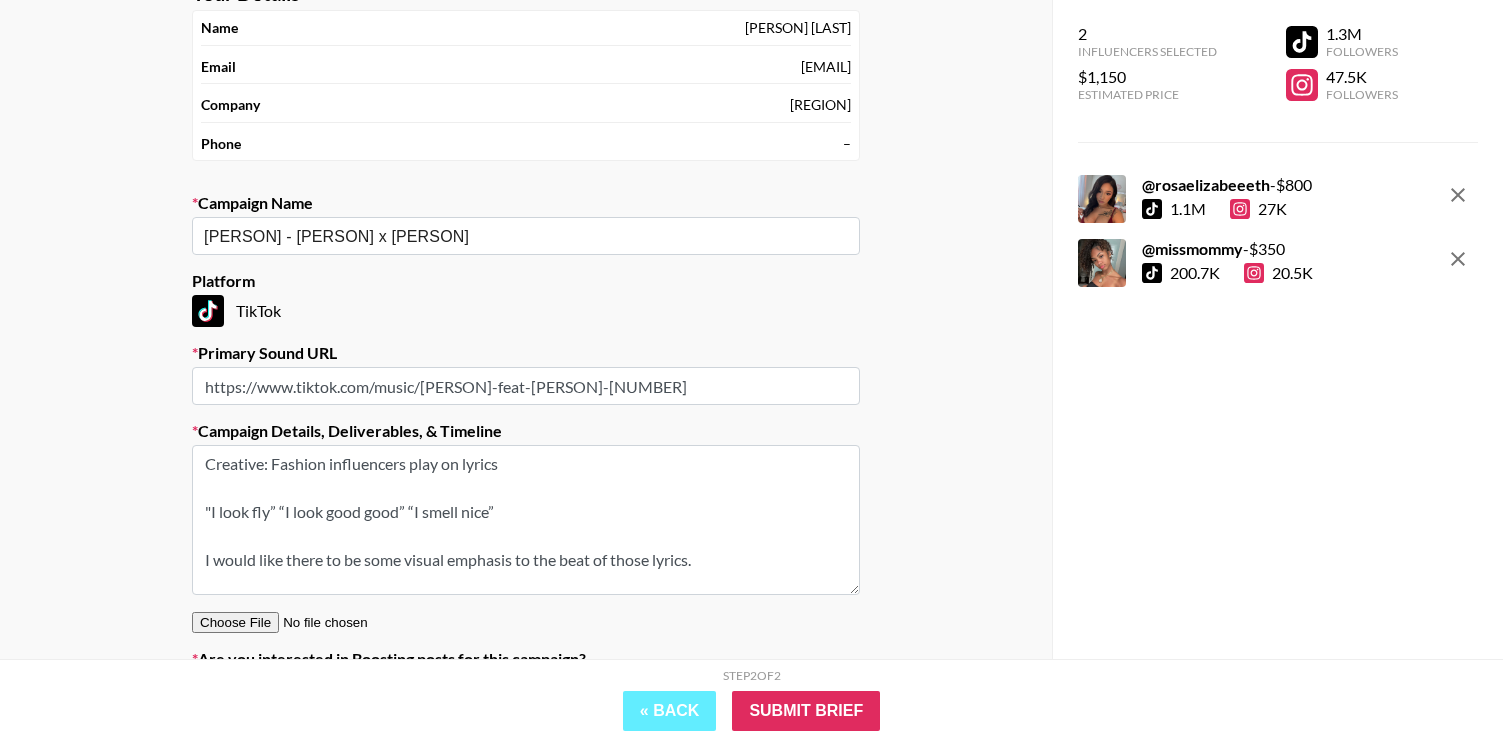 click on "Creative: Fashion influencers play on lyrics
"I look fly” “I look good good” “I smell nice”
I would like there to be some visual emphasis to the beat of those lyrics." at bounding box center (526, 520) 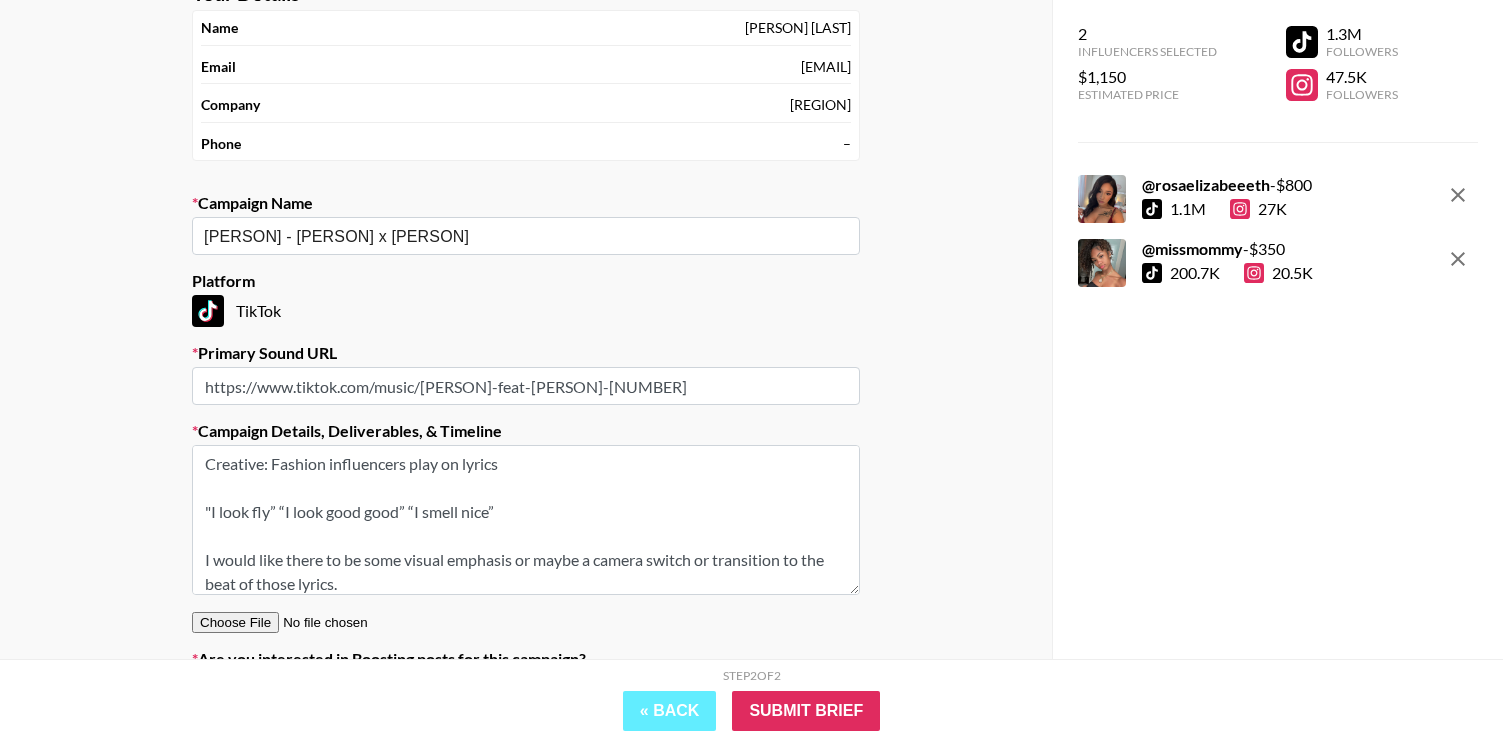 scroll, scrollTop: 8, scrollLeft: 0, axis: vertical 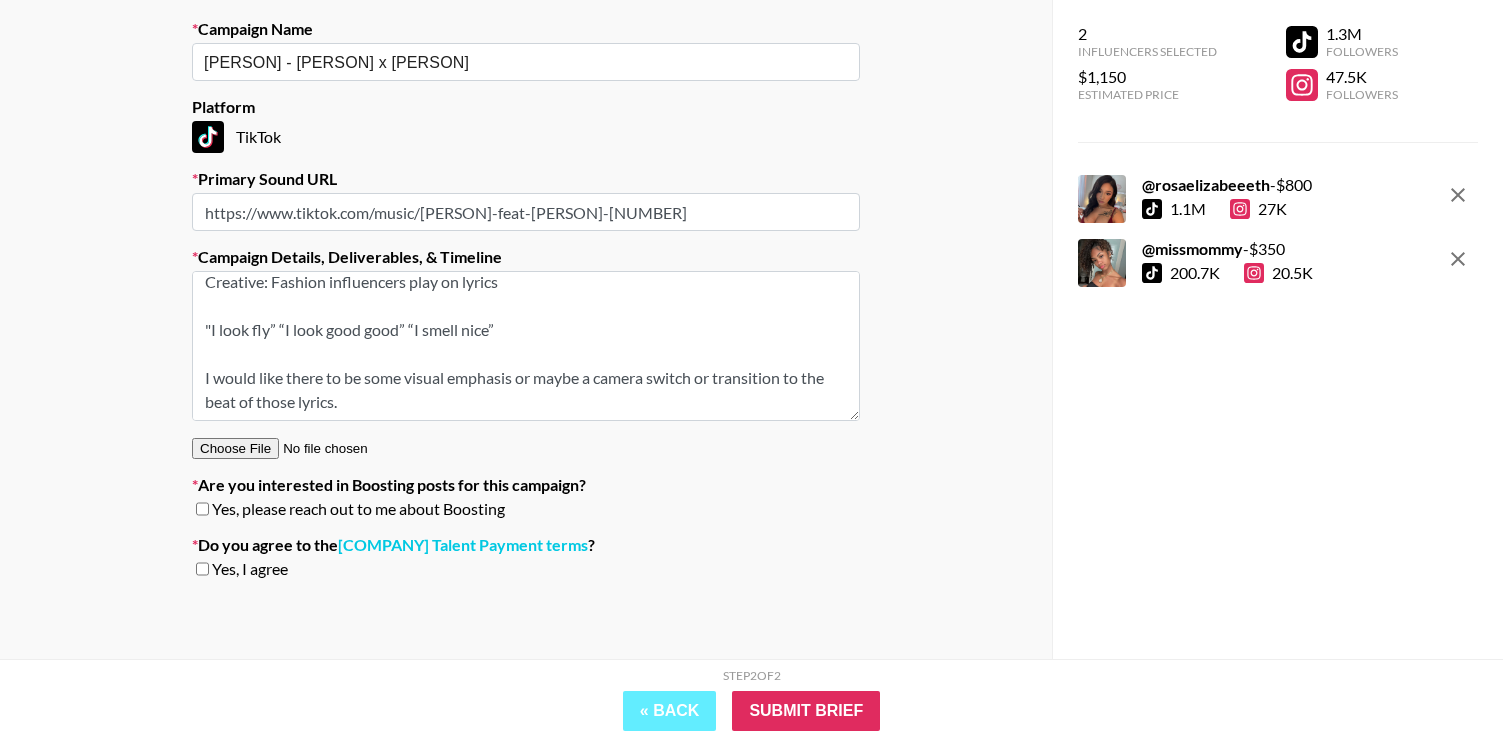 type on "Creative: Fashion influencers play on lyrics
"I look fly” “I look good good” “I smell nice”
I would like there to be some visual emphasis or maybe a camera switch or transition to the beat of those lyrics." 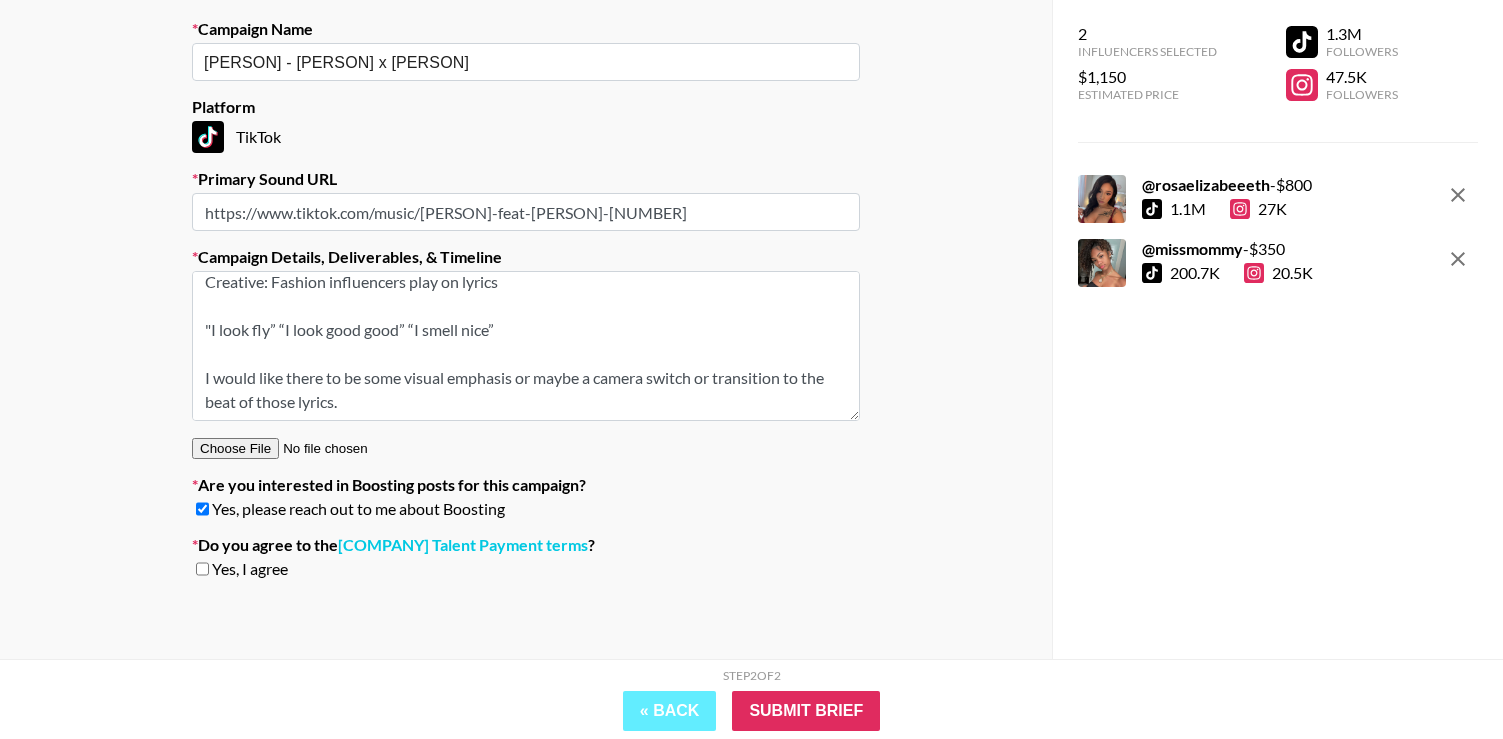 click at bounding box center (202, 569) 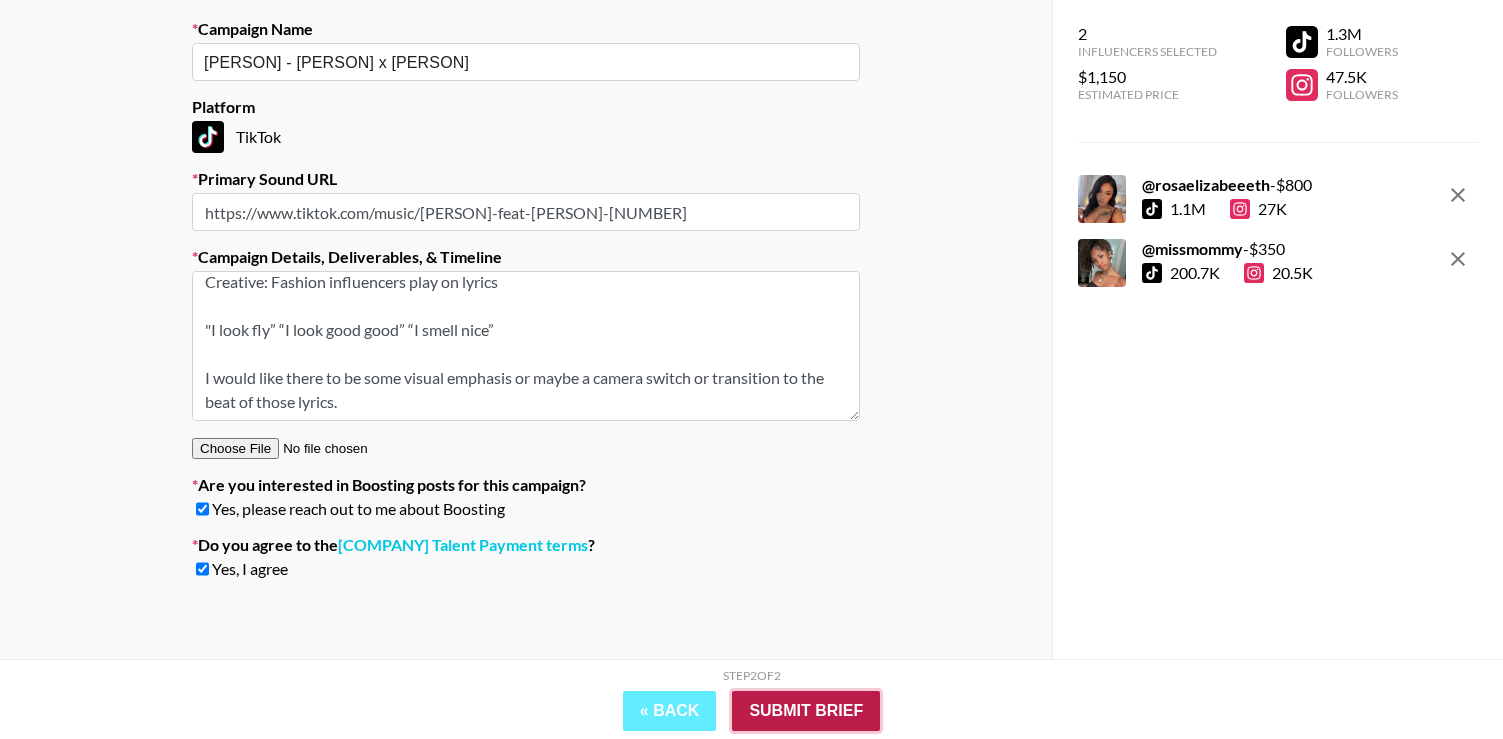 click on "Submit Brief" at bounding box center [806, 711] 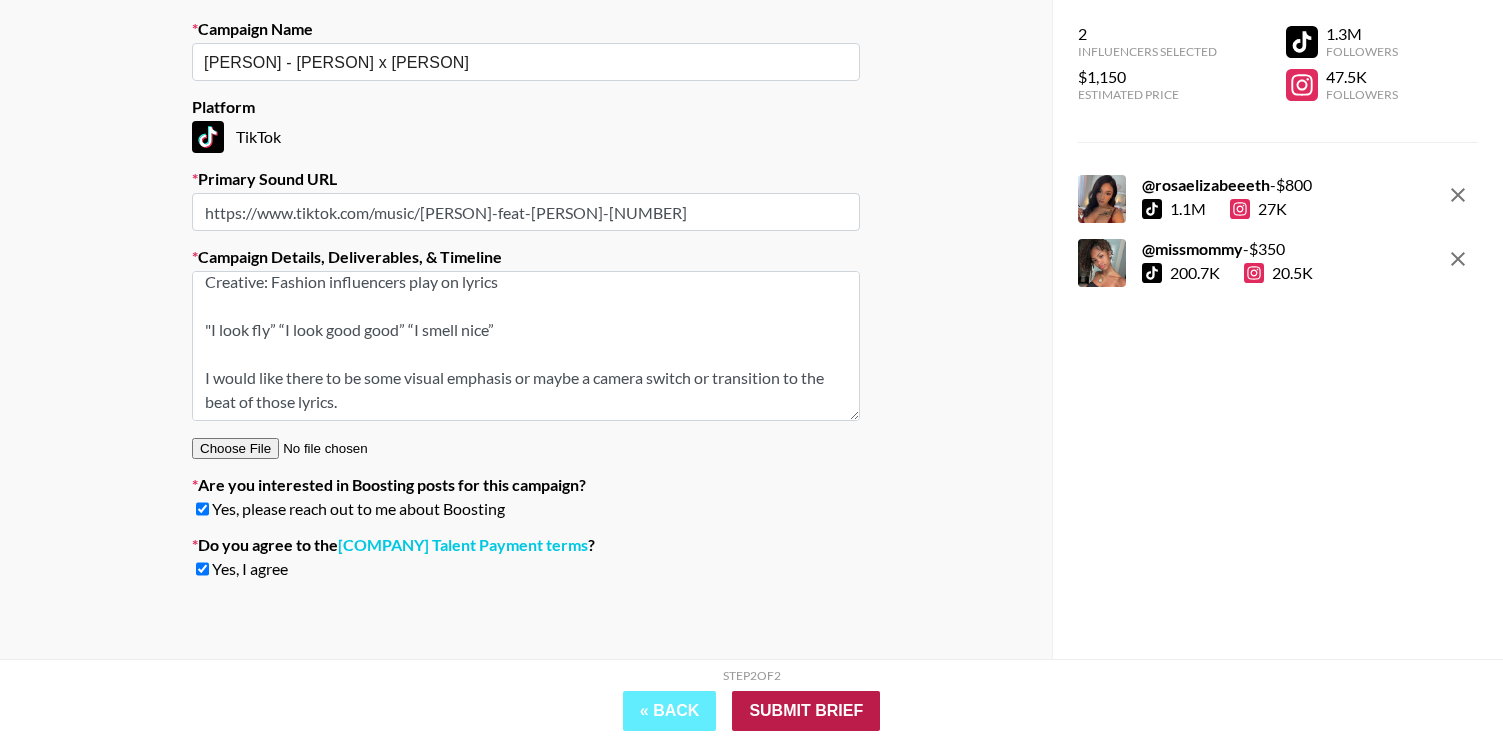 scroll, scrollTop: 80, scrollLeft: 0, axis: vertical 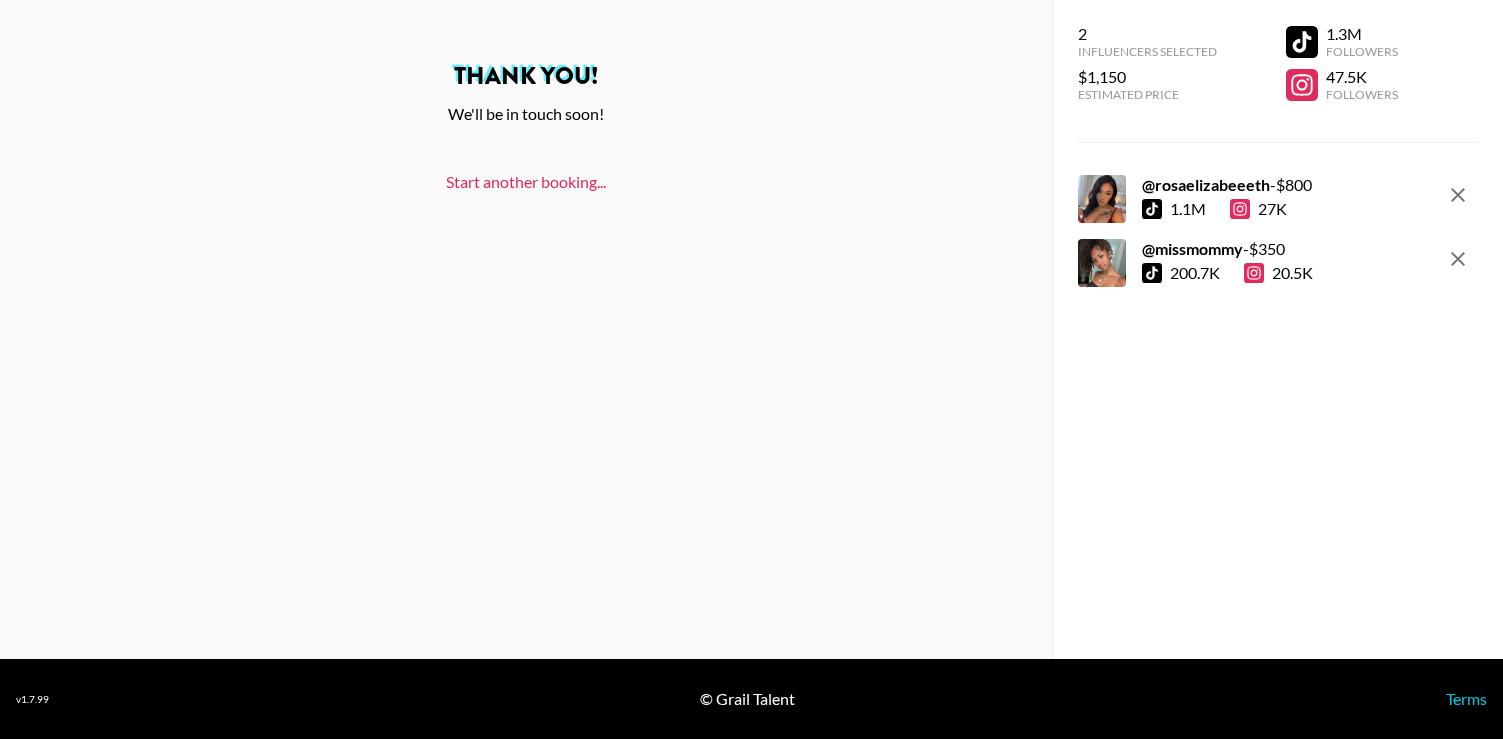 click on "Start another booking..." at bounding box center (526, 181) 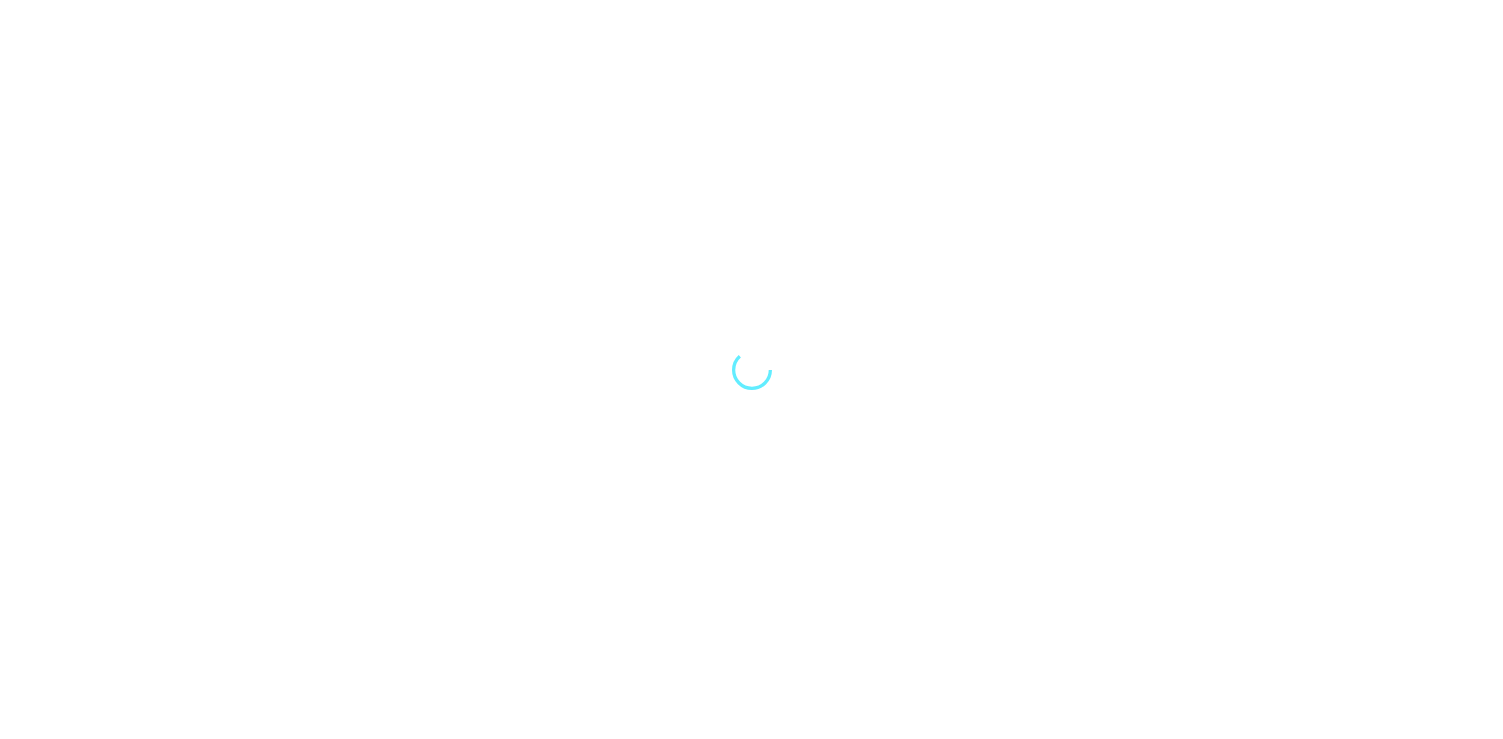 scroll, scrollTop: 0, scrollLeft: 0, axis: both 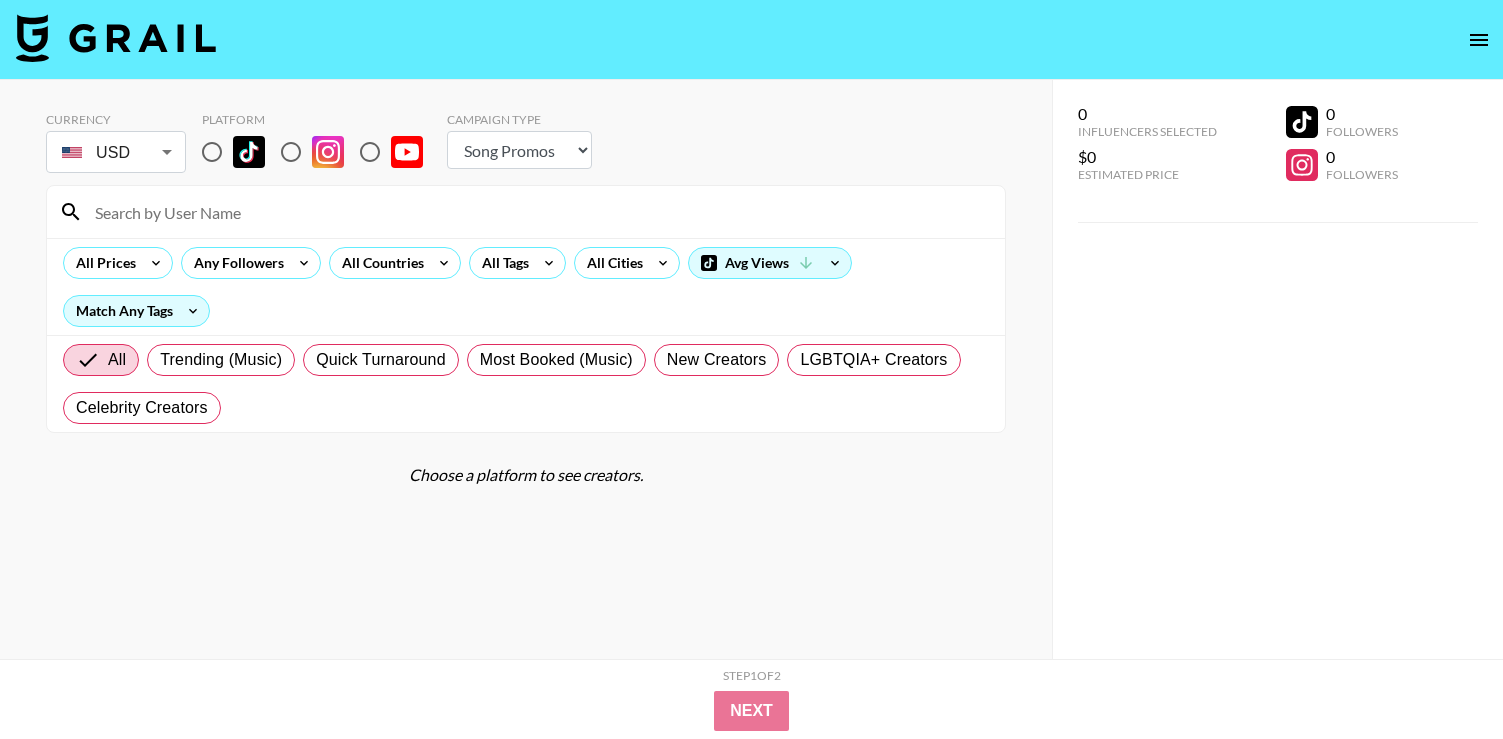 click at bounding box center [212, 152] 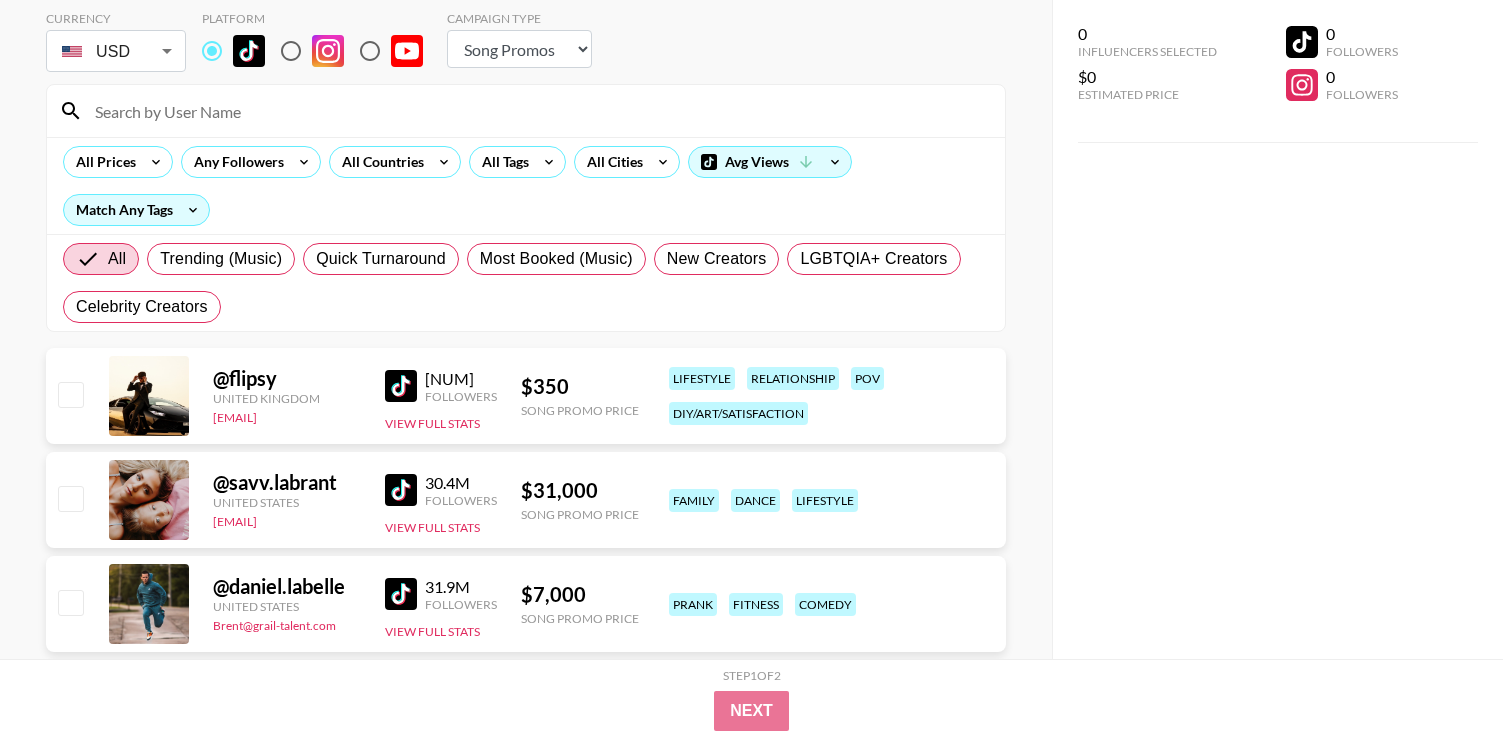 scroll, scrollTop: 106, scrollLeft: 0, axis: vertical 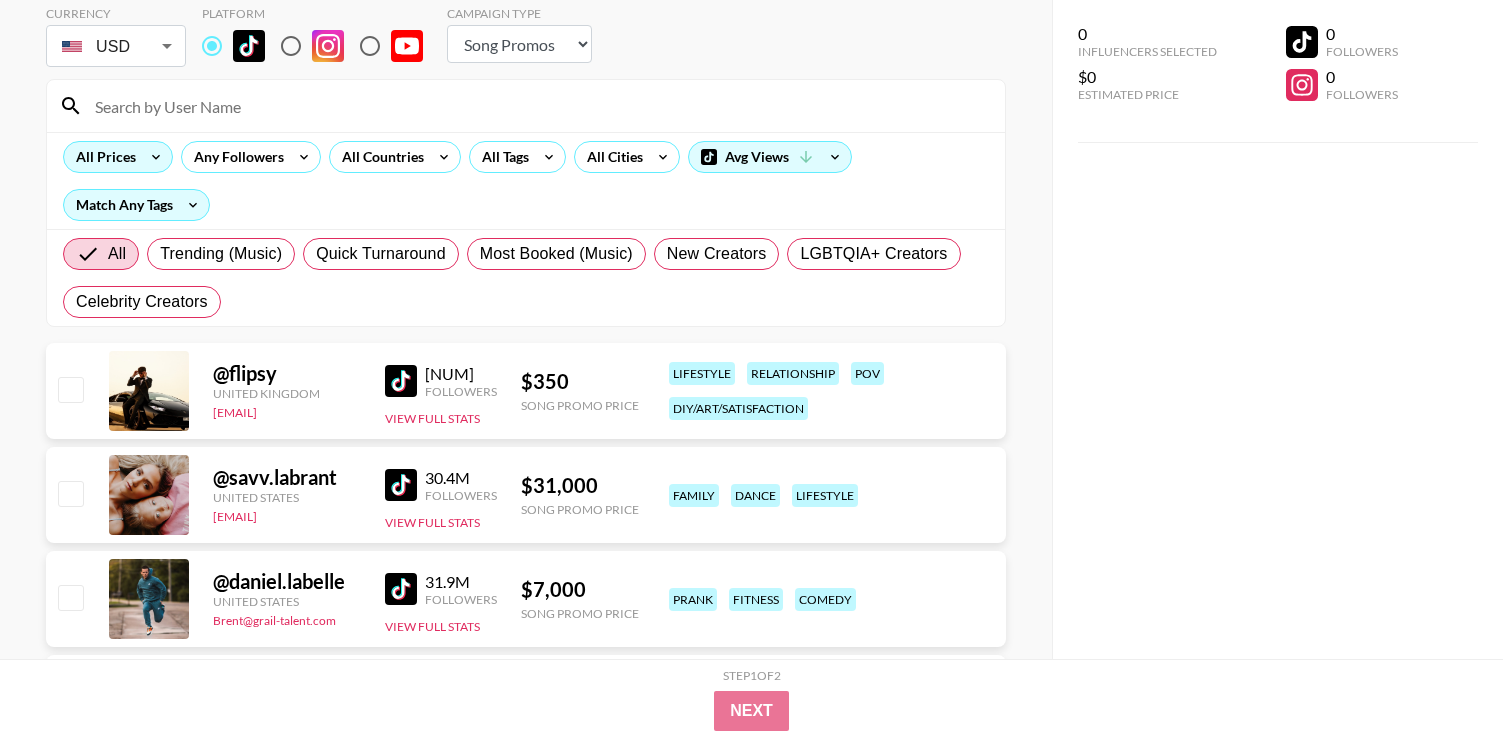 click 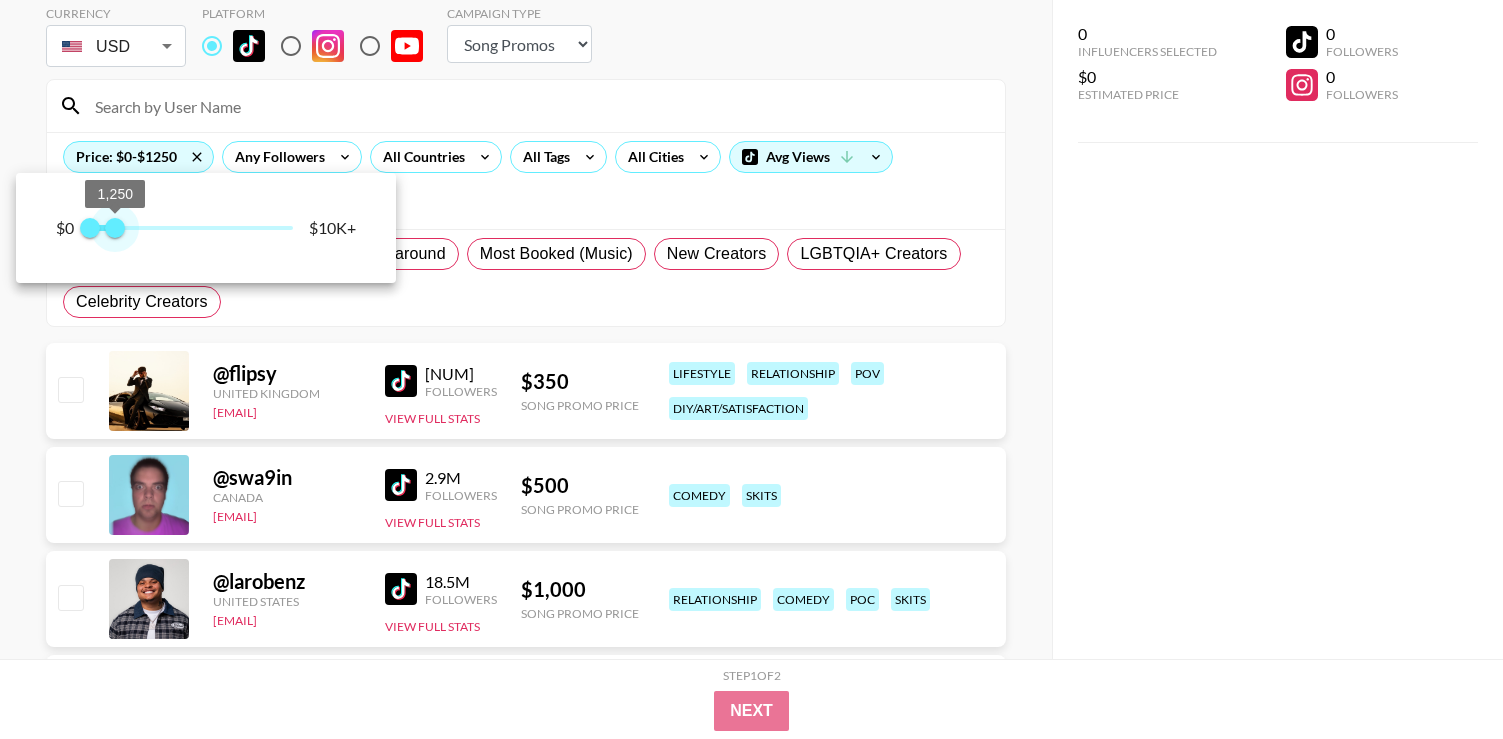 type on "1000" 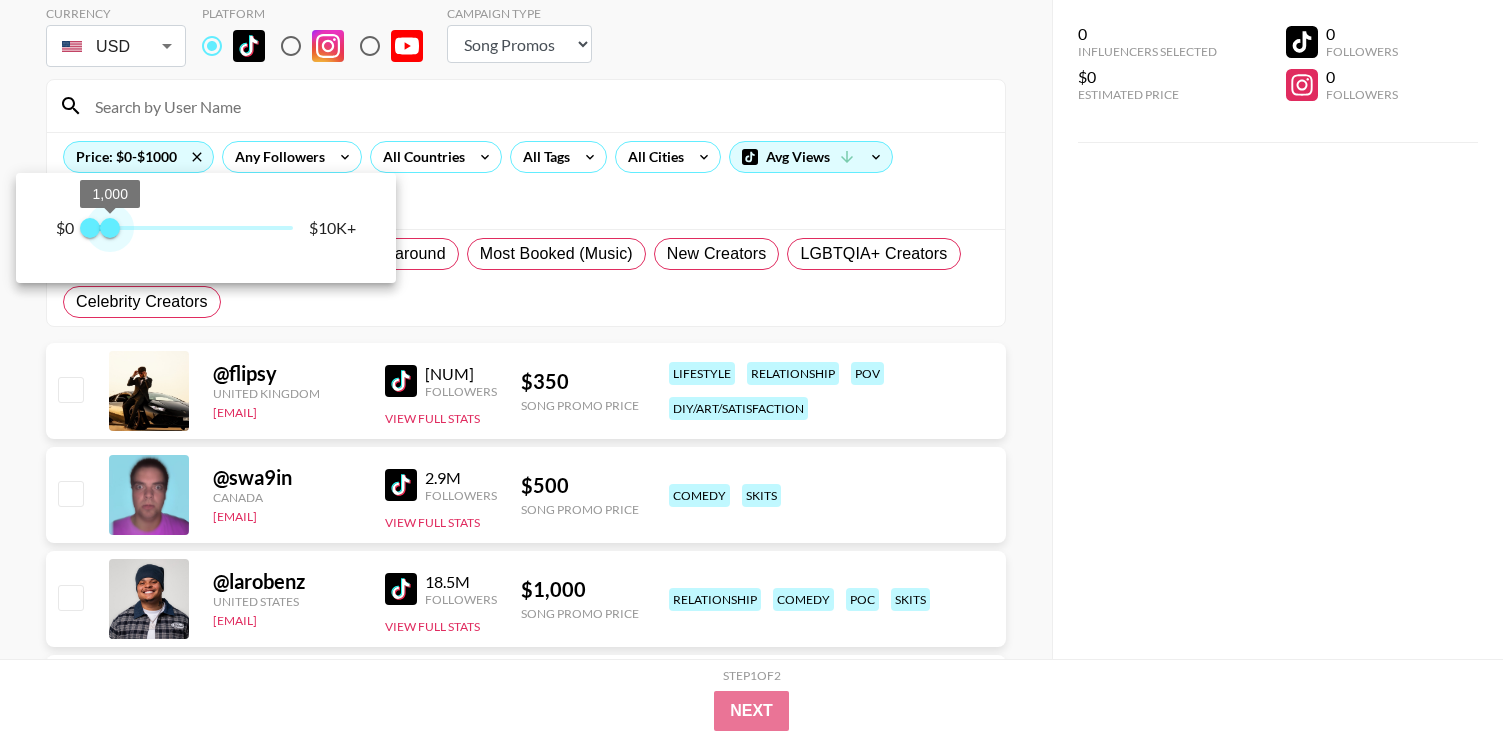drag, startPoint x: 300, startPoint y: 223, endPoint x: 111, endPoint y: 249, distance: 190.77998 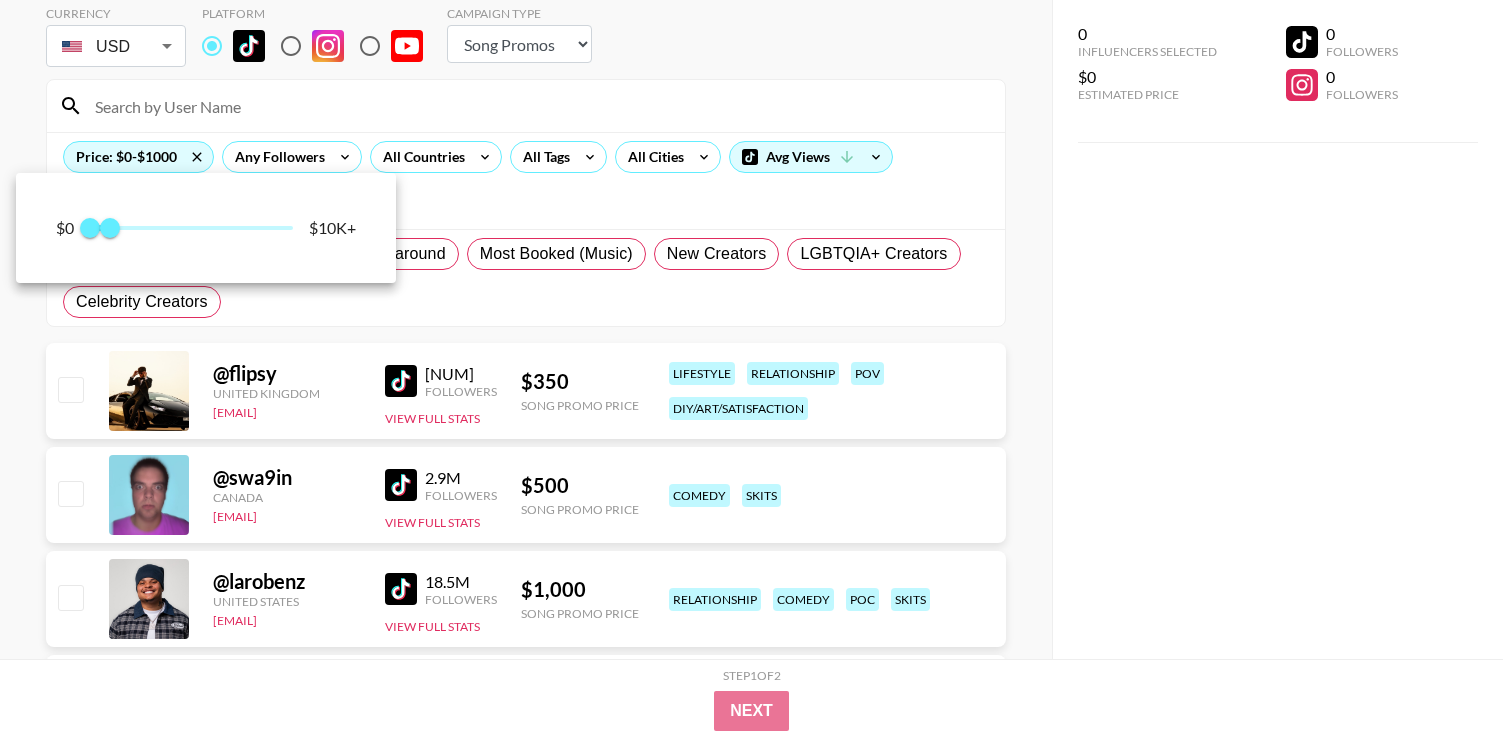 click at bounding box center [751, 369] 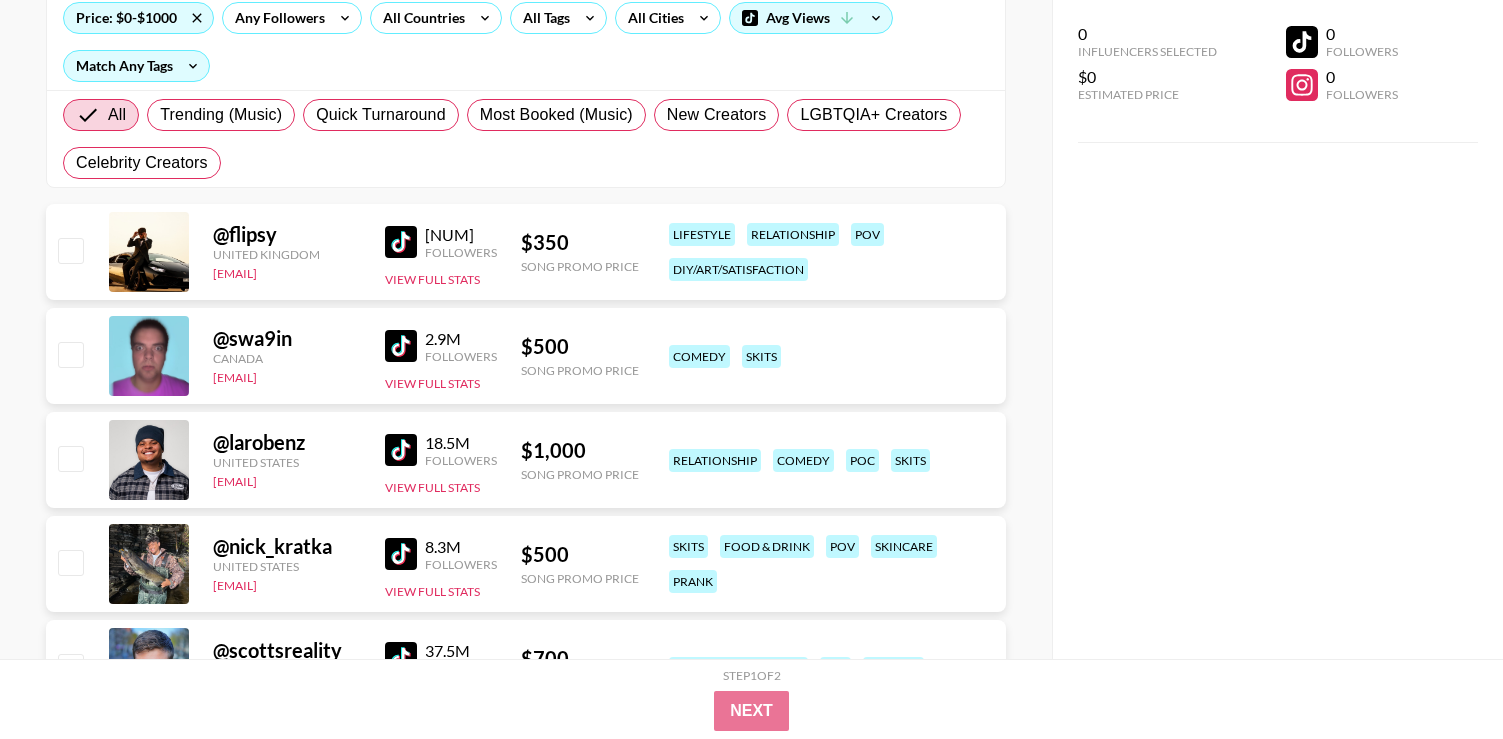 scroll, scrollTop: 281, scrollLeft: 0, axis: vertical 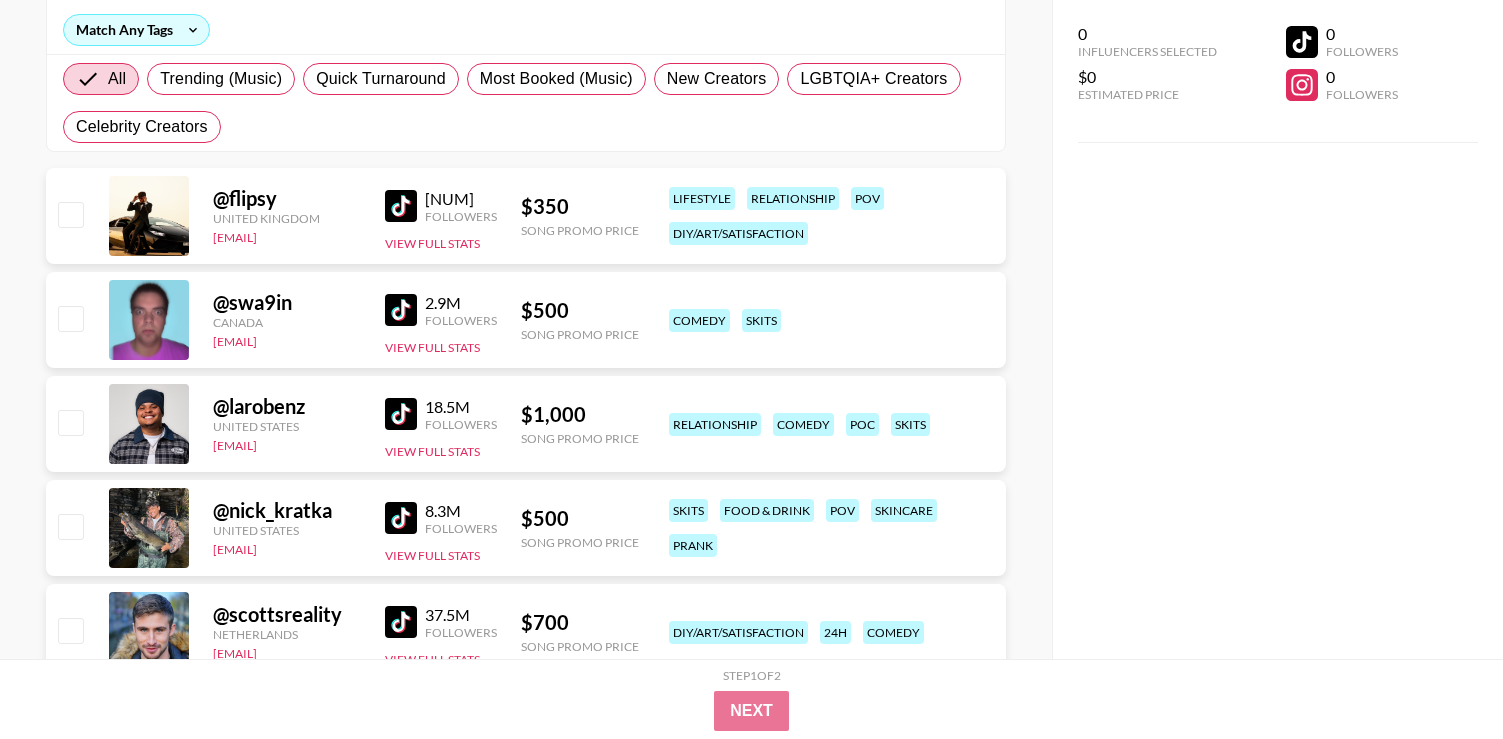 click at bounding box center (401, 414) 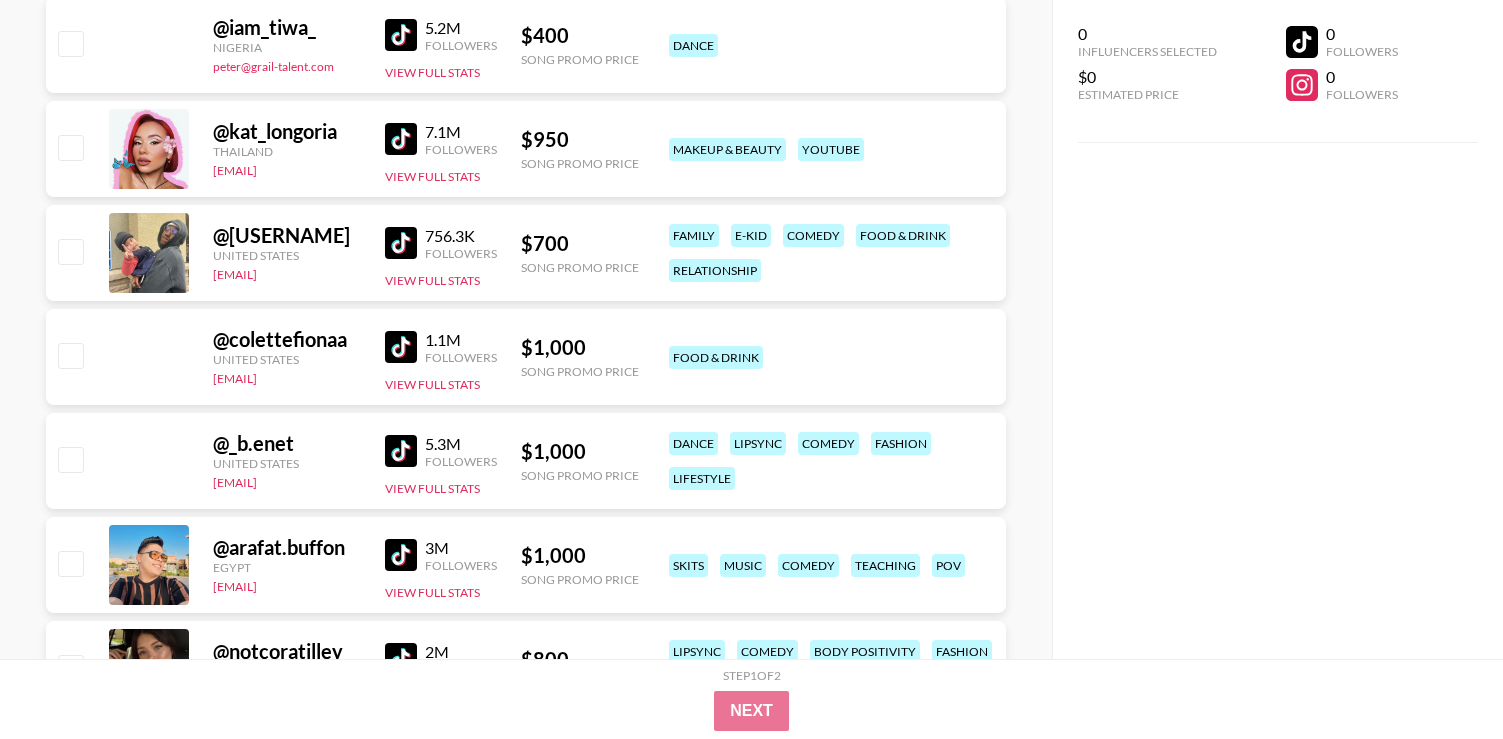 scroll, scrollTop: 7525, scrollLeft: 0, axis: vertical 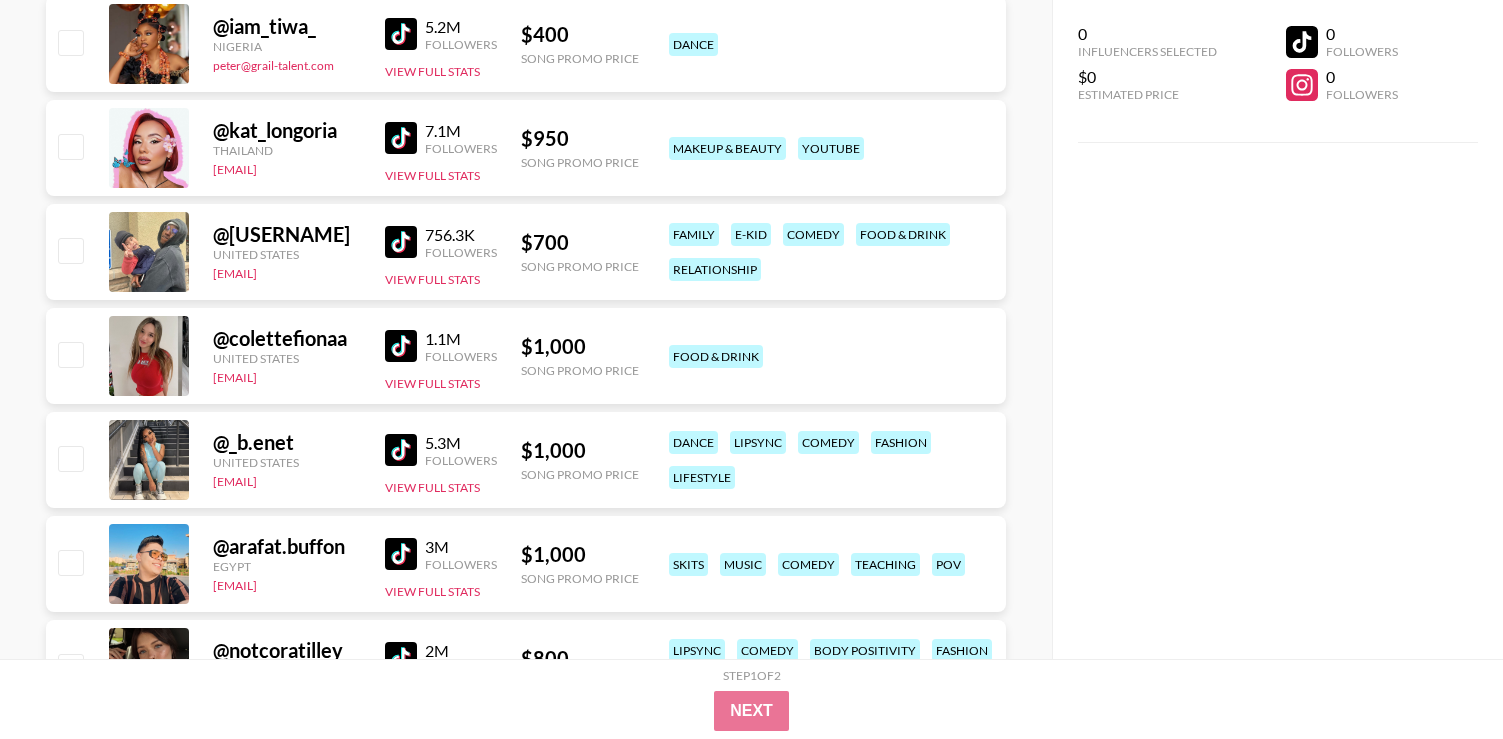 click at bounding box center [401, 450] 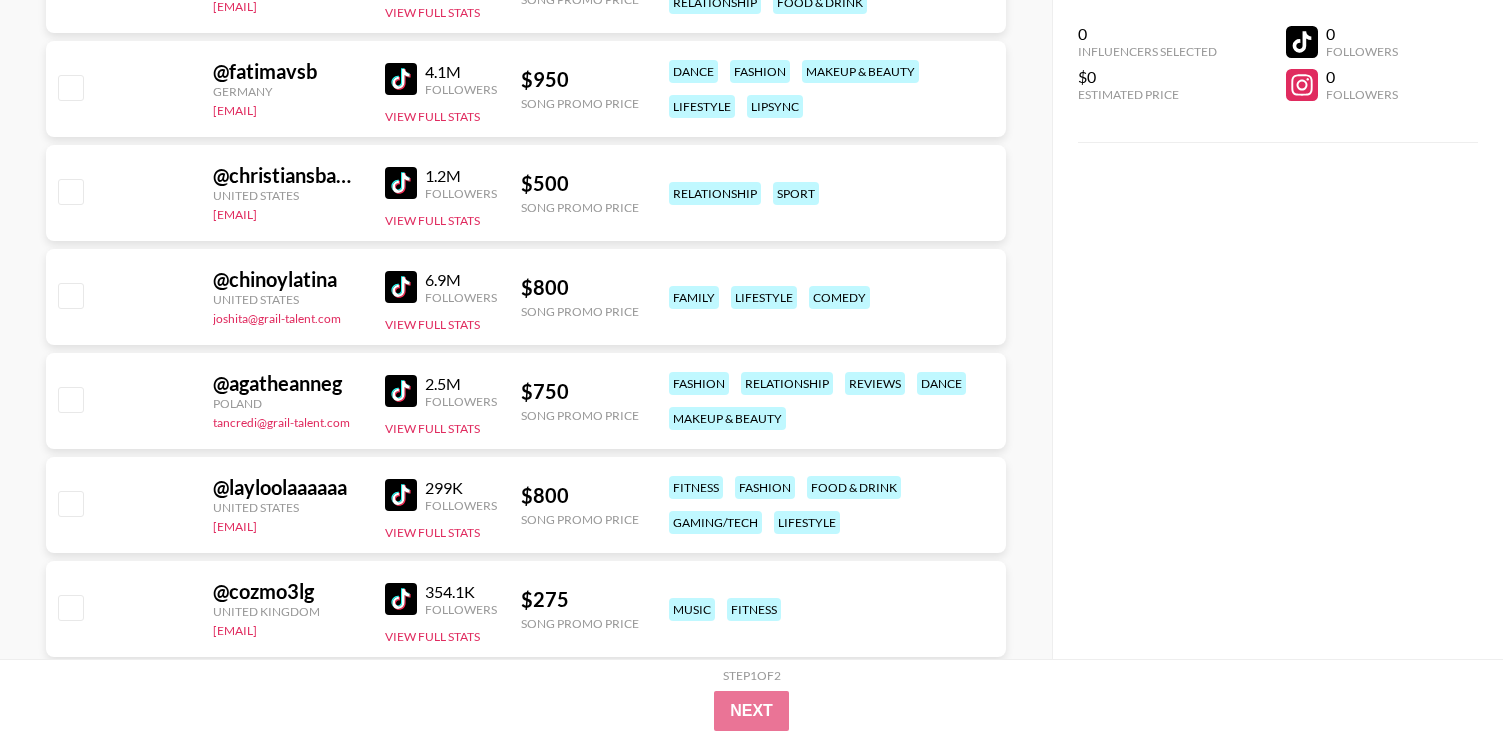 scroll, scrollTop: 11643, scrollLeft: 0, axis: vertical 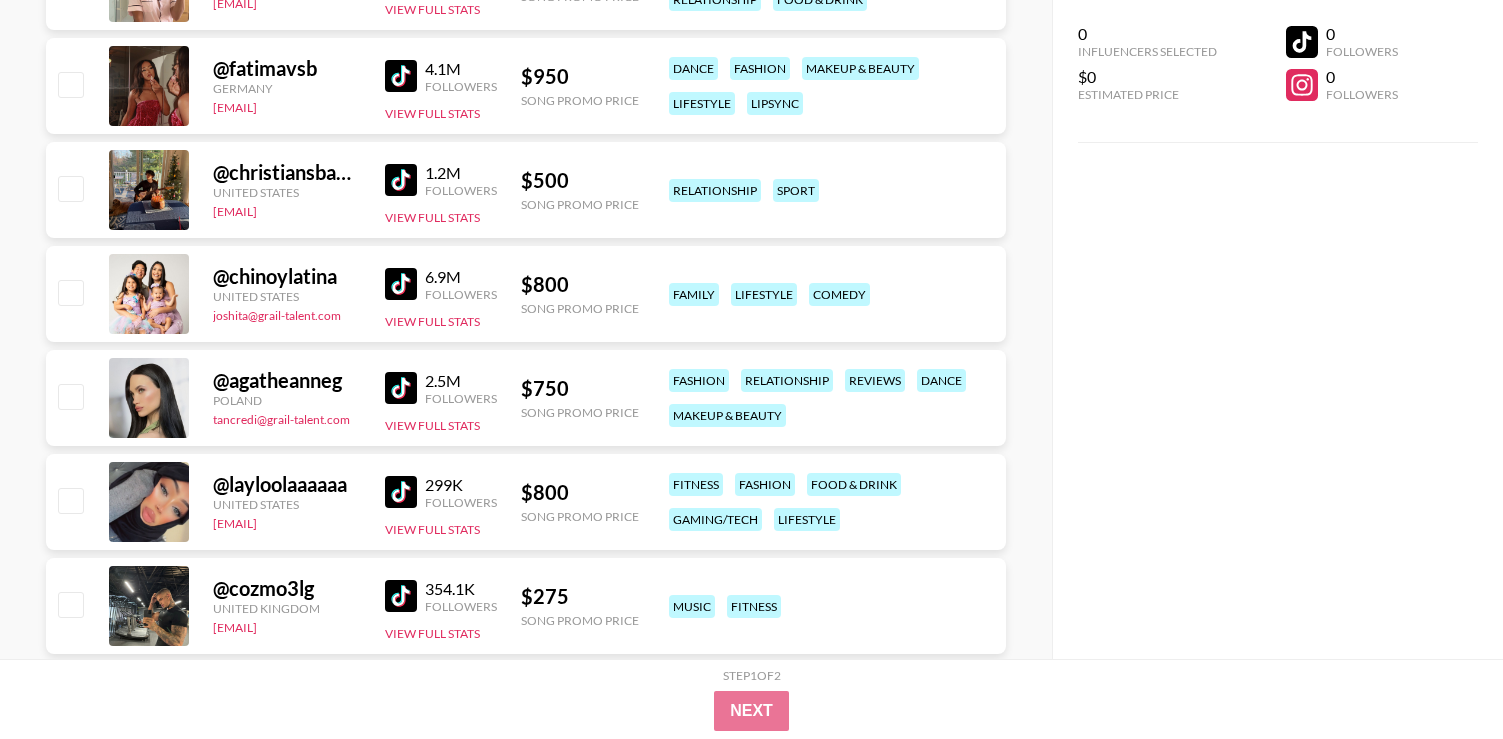 click at bounding box center [401, 492] 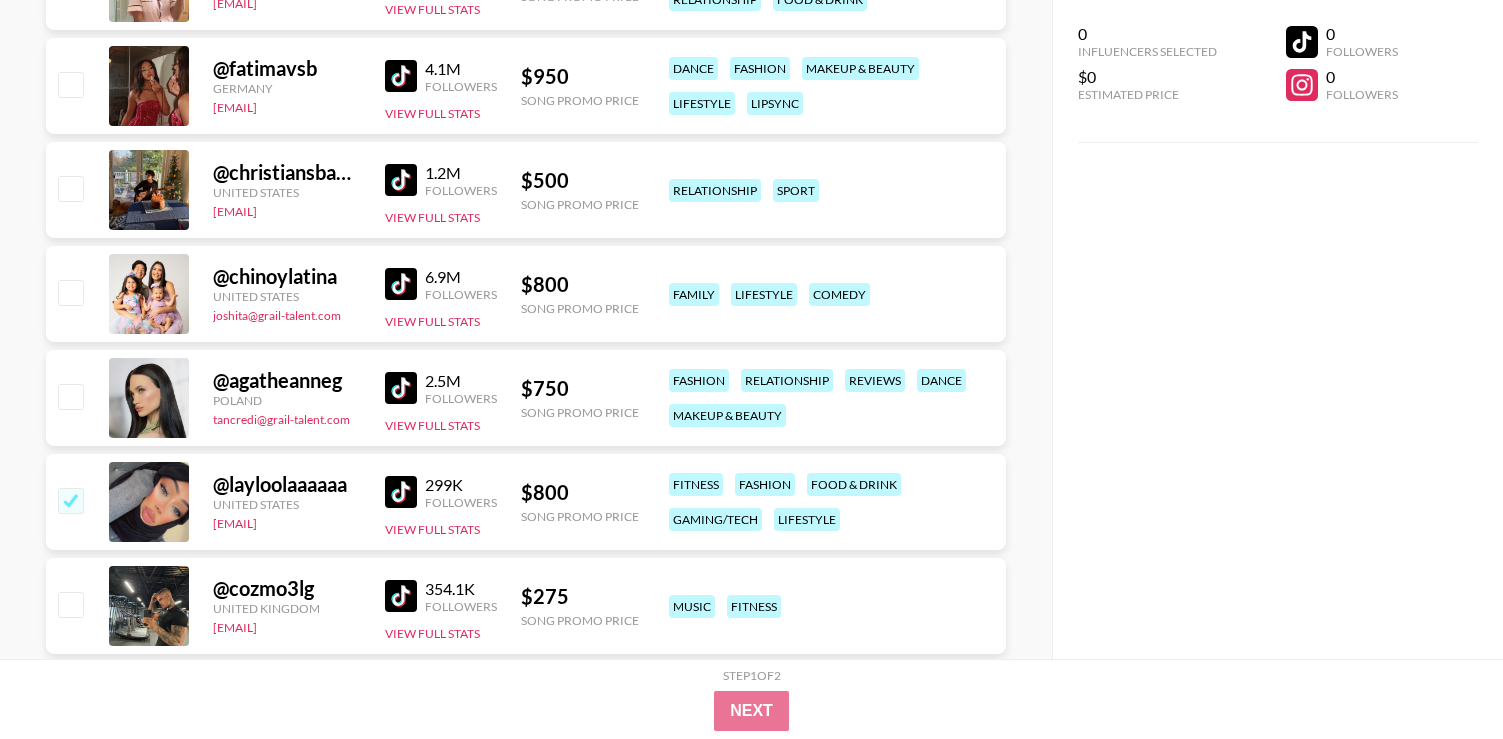 checkbox on "true" 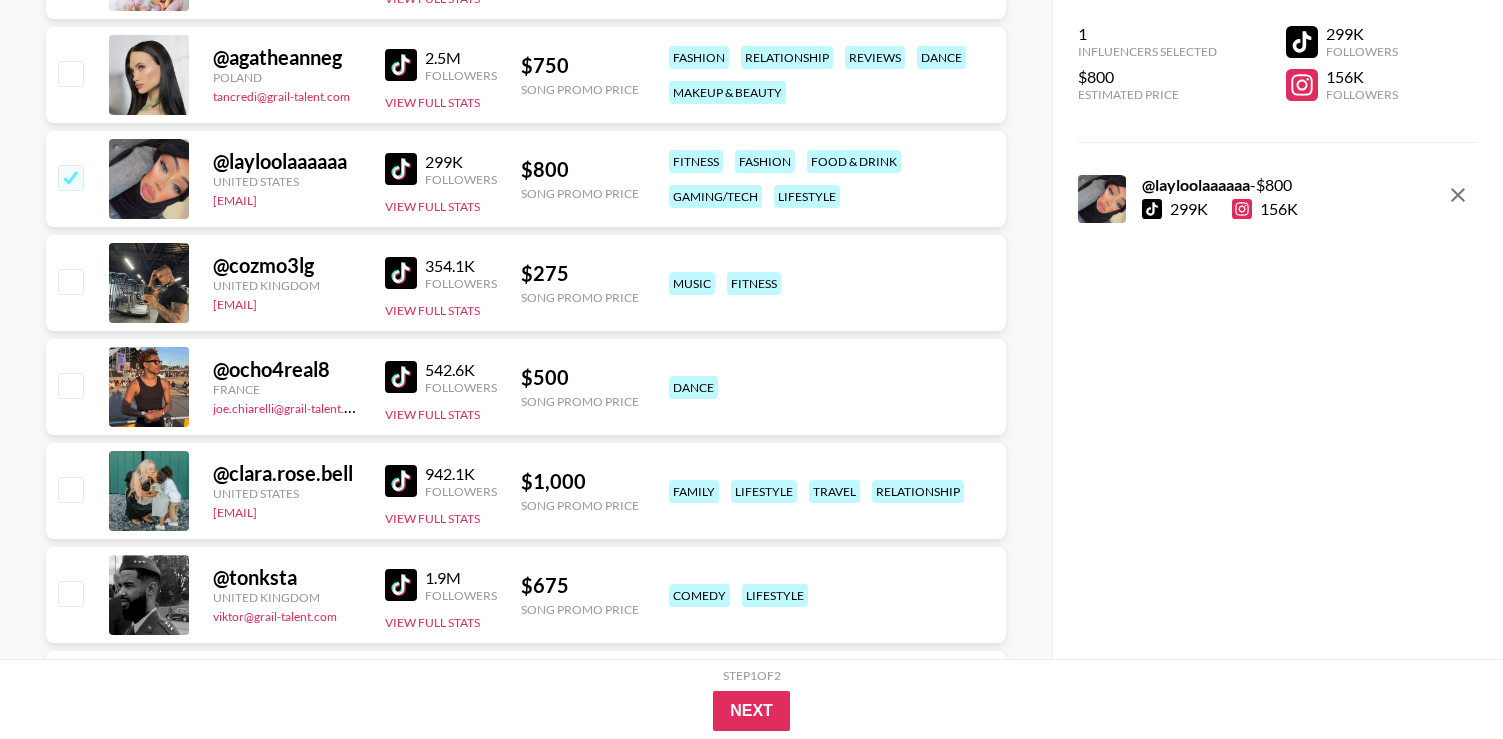 scroll, scrollTop: 11975, scrollLeft: 0, axis: vertical 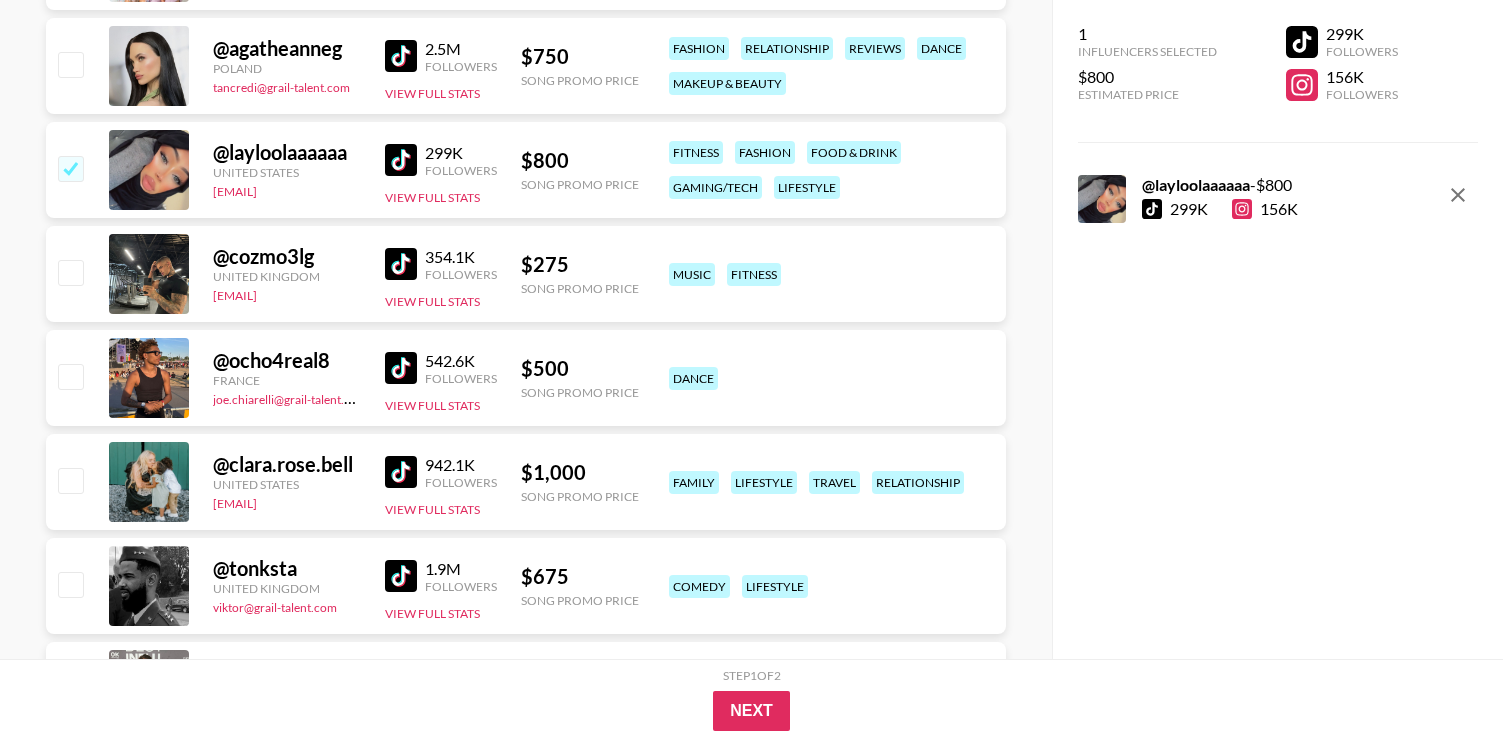 click at bounding box center (401, 576) 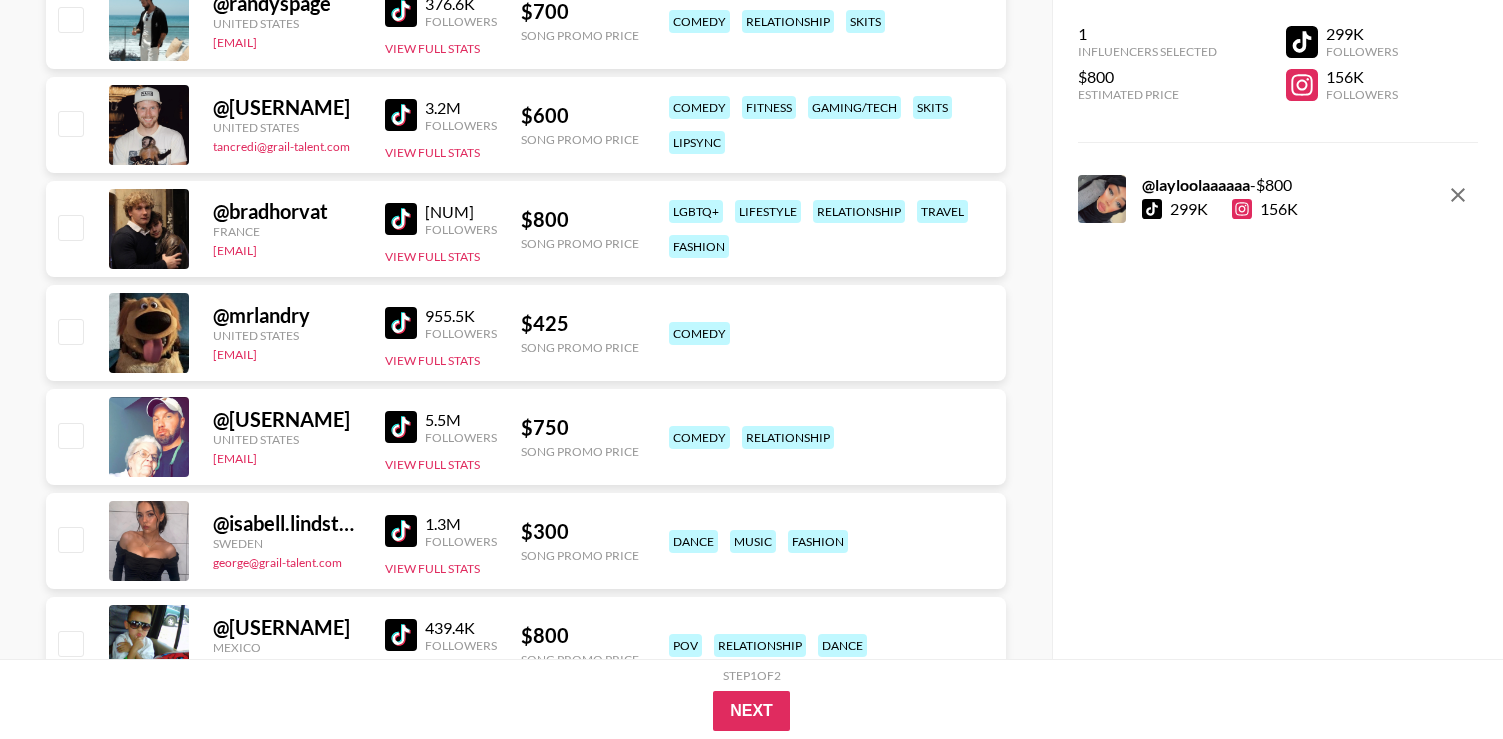 scroll, scrollTop: 13484, scrollLeft: 0, axis: vertical 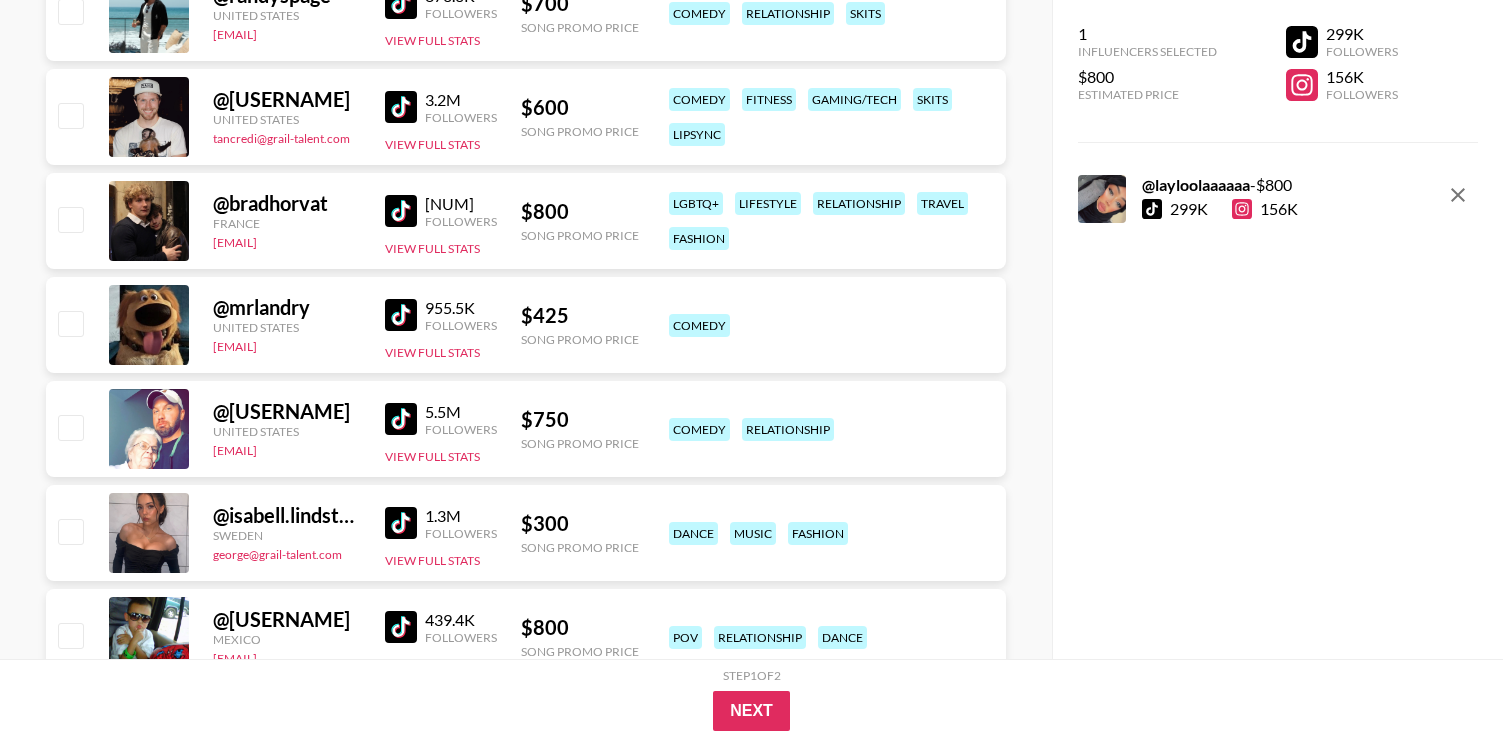 click at bounding box center (401, 315) 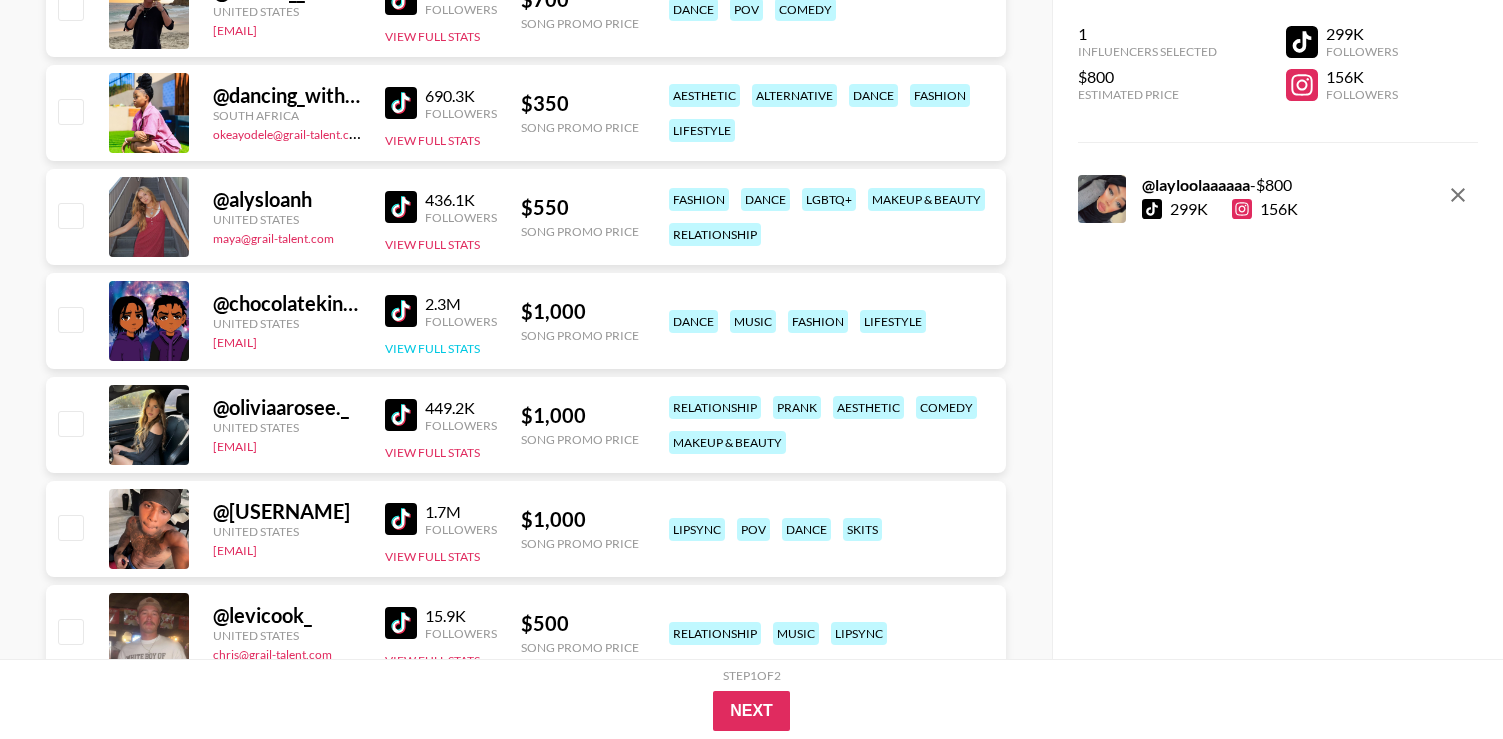 scroll, scrollTop: 16089, scrollLeft: 0, axis: vertical 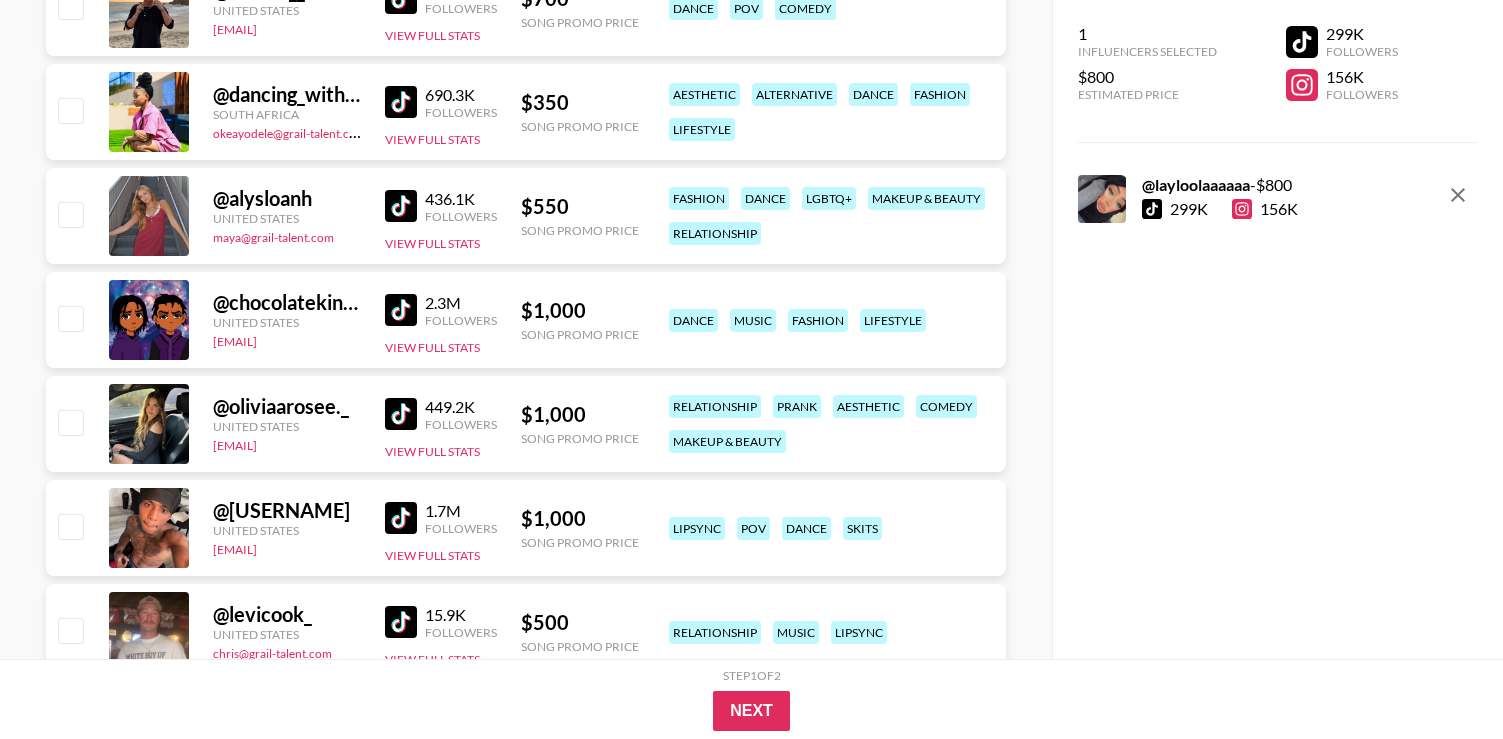 click at bounding box center [401, 206] 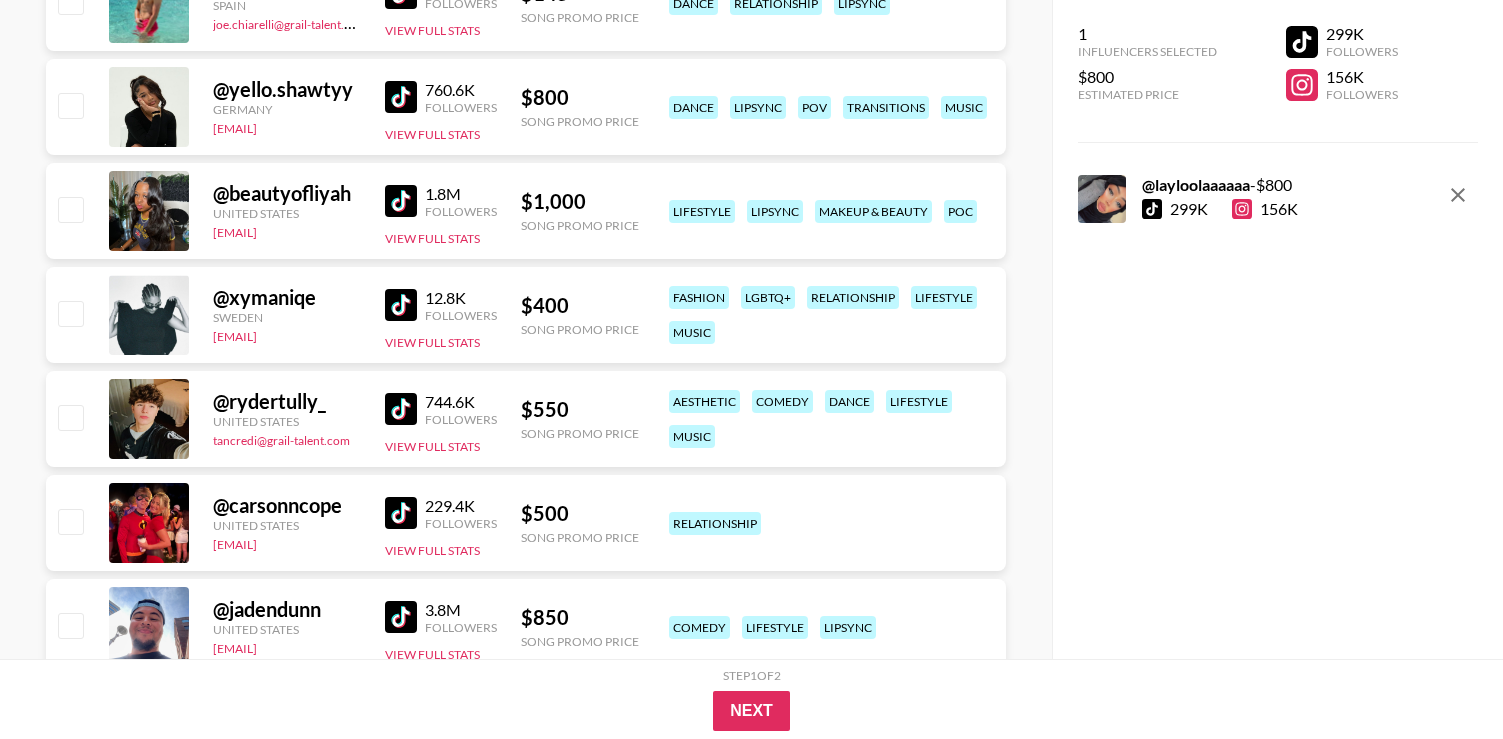 scroll, scrollTop: 20572, scrollLeft: 0, axis: vertical 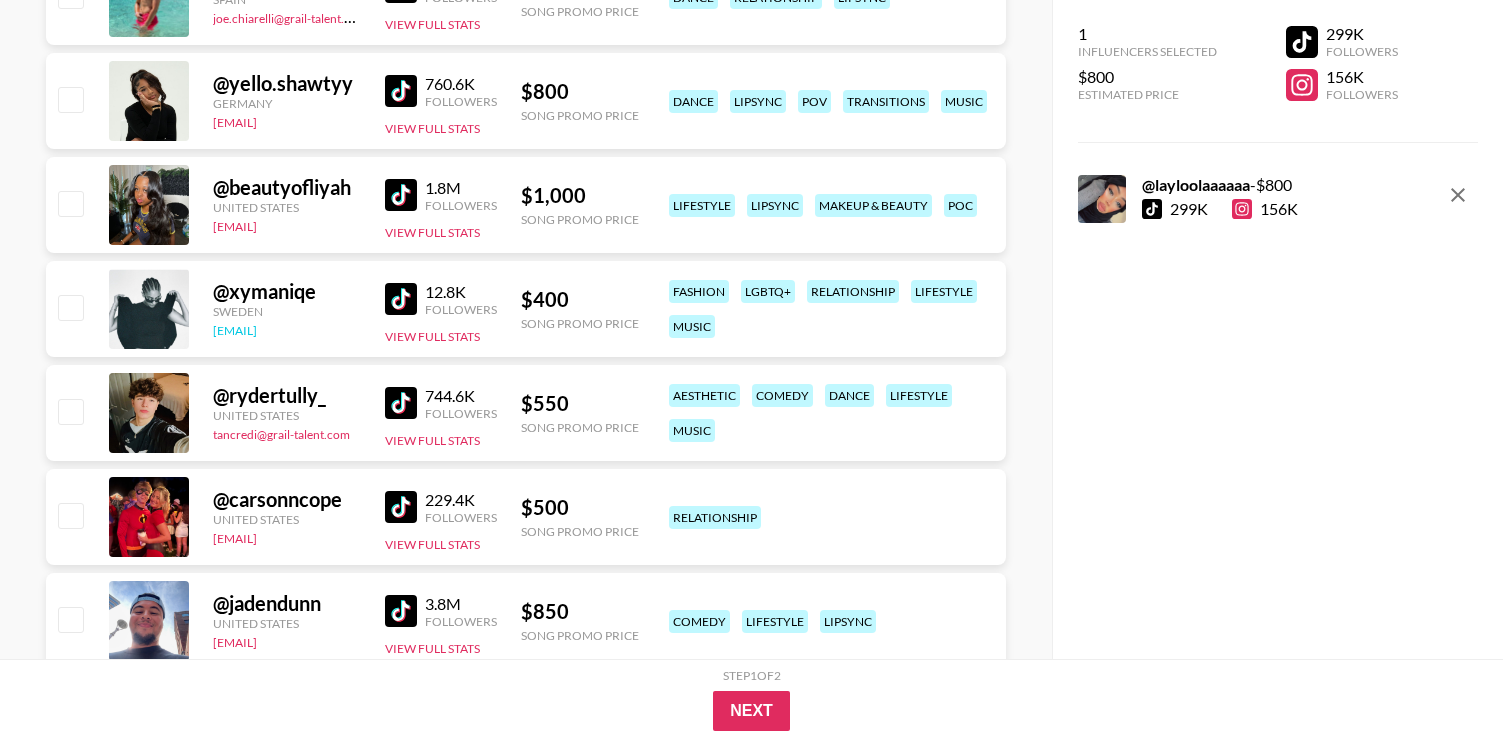 drag, startPoint x: 384, startPoint y: 297, endPoint x: 266, endPoint y: 330, distance: 122.52755 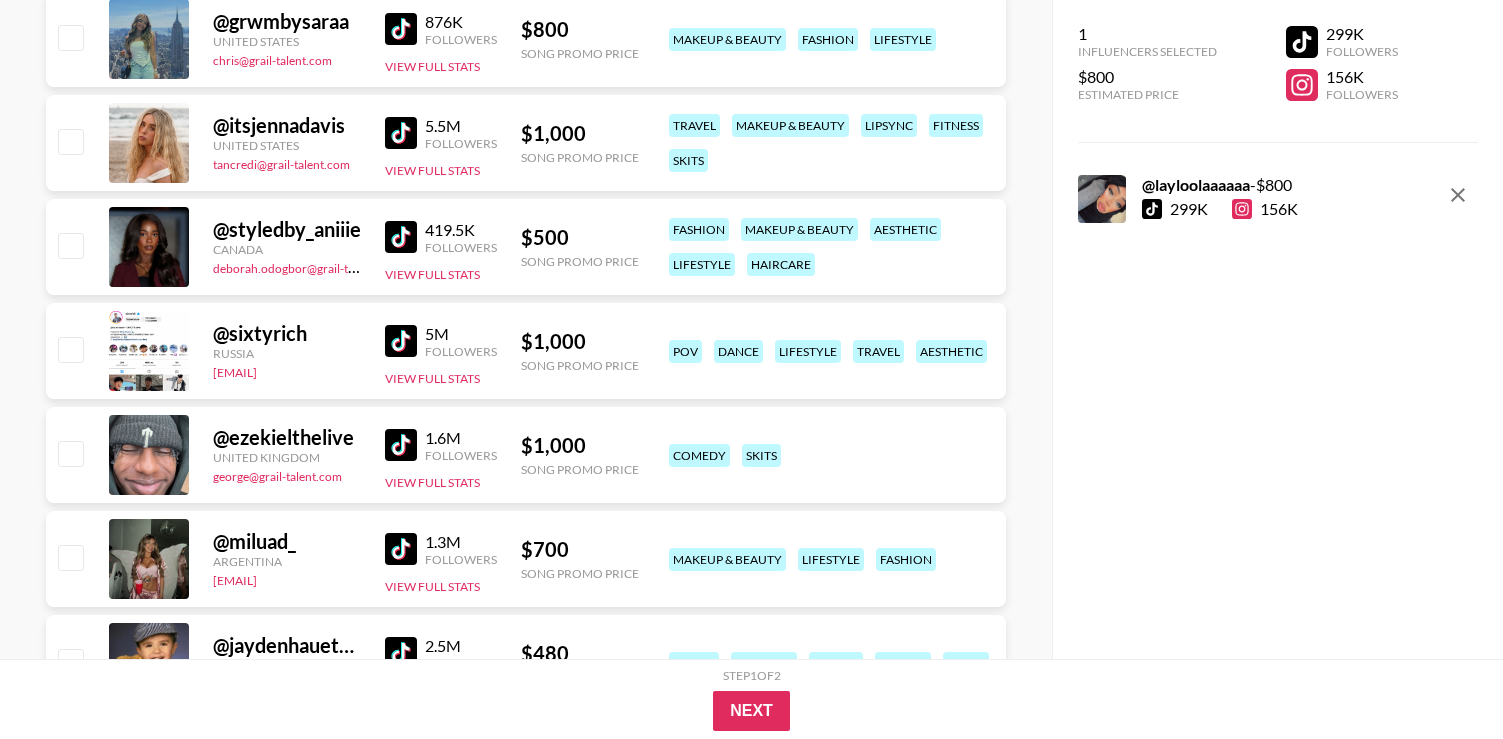 scroll, scrollTop: 22513, scrollLeft: 0, axis: vertical 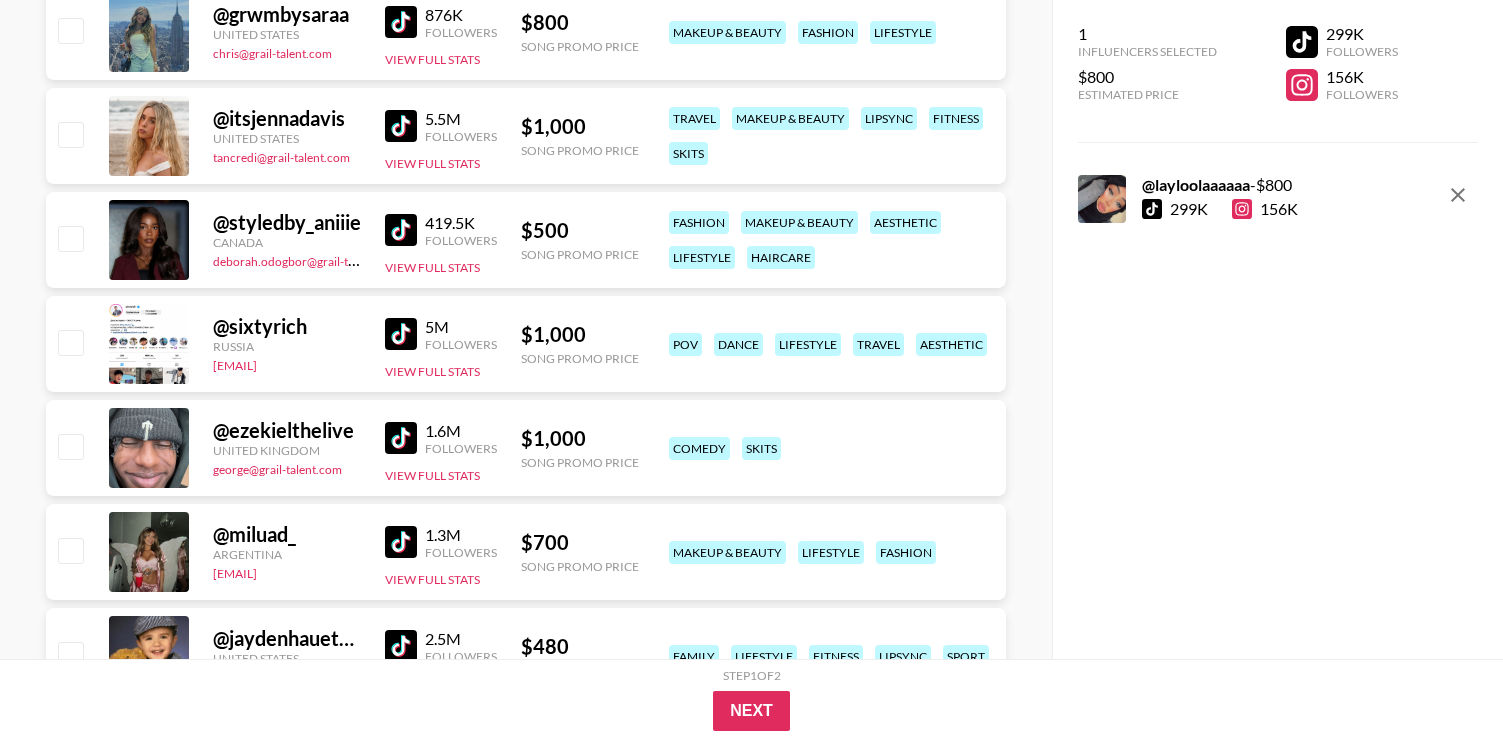 click at bounding box center (401, 230) 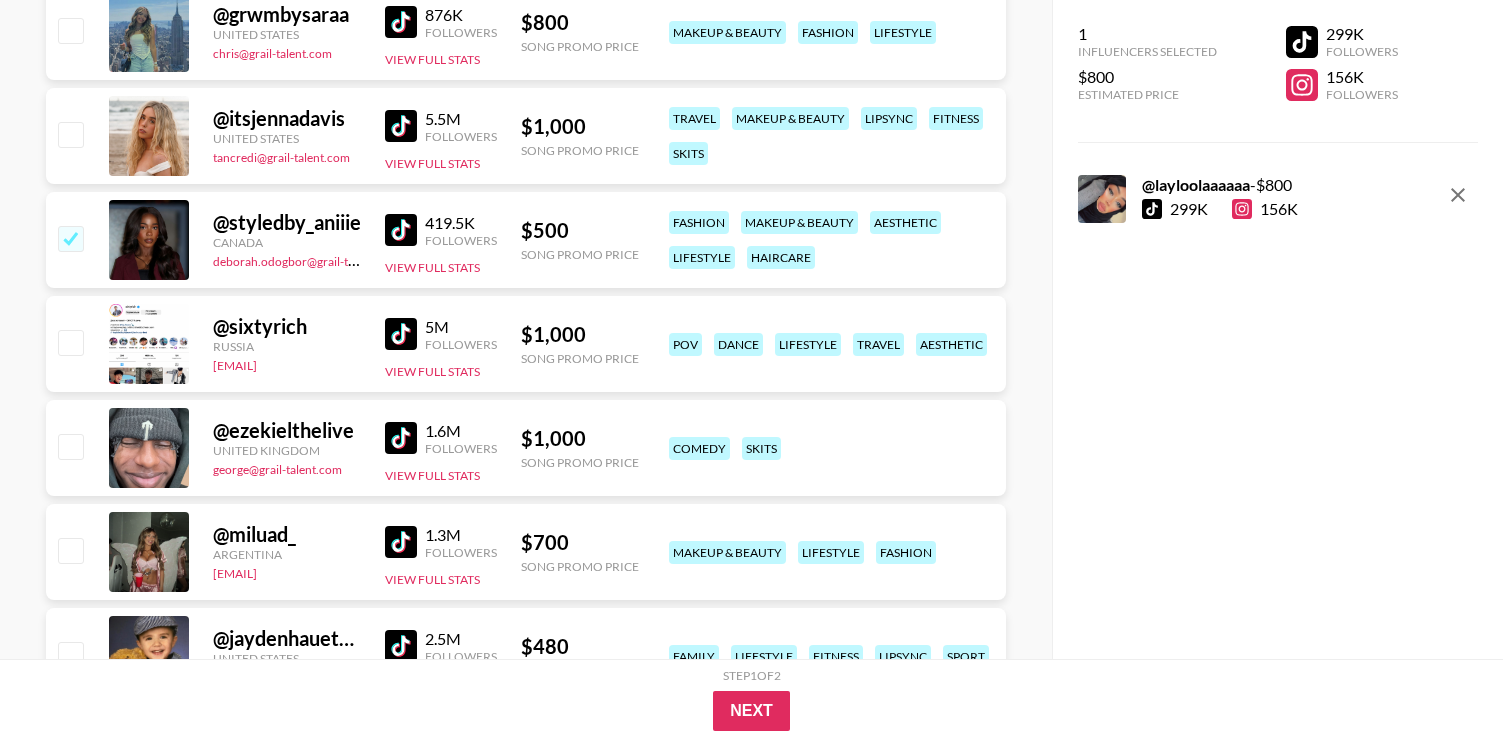 checkbox on "true" 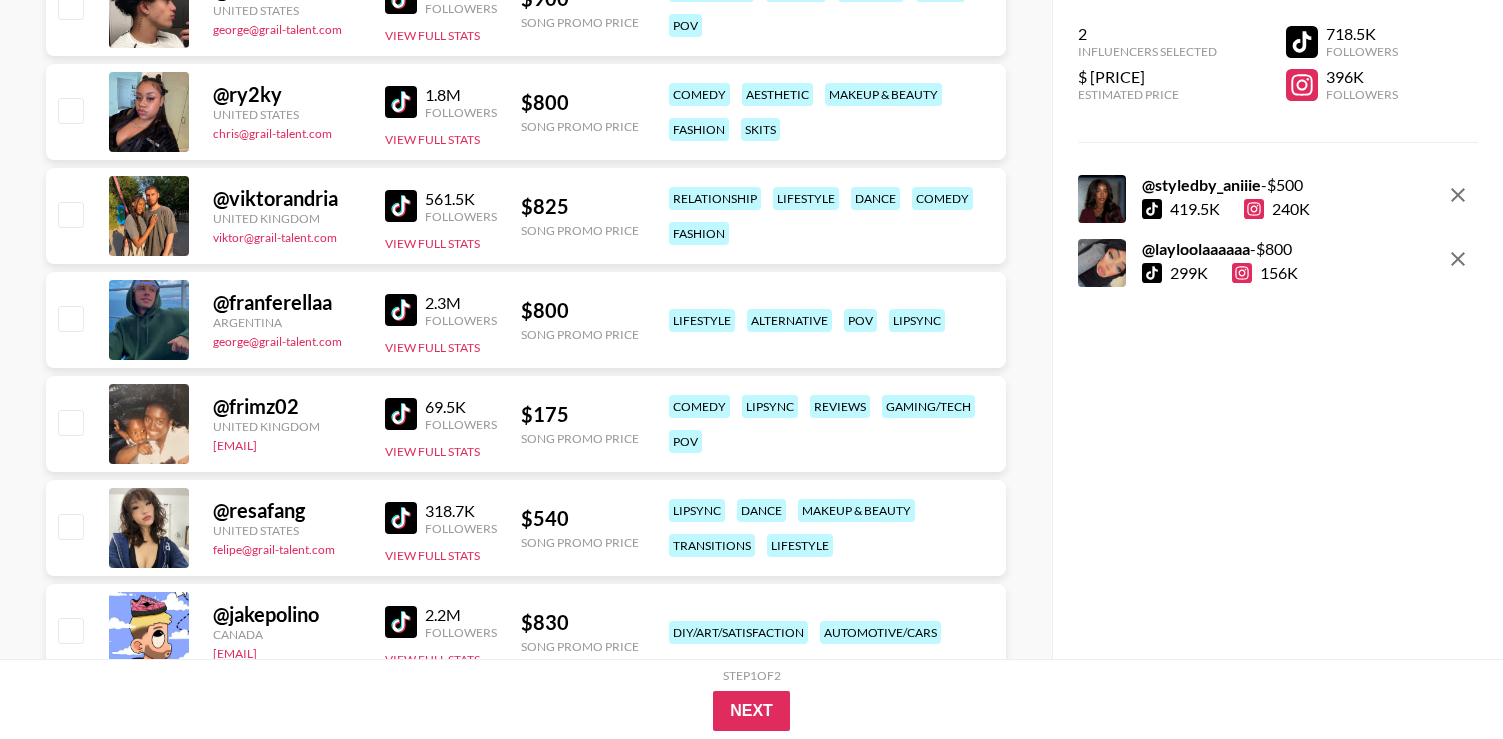 scroll, scrollTop: 23587, scrollLeft: 0, axis: vertical 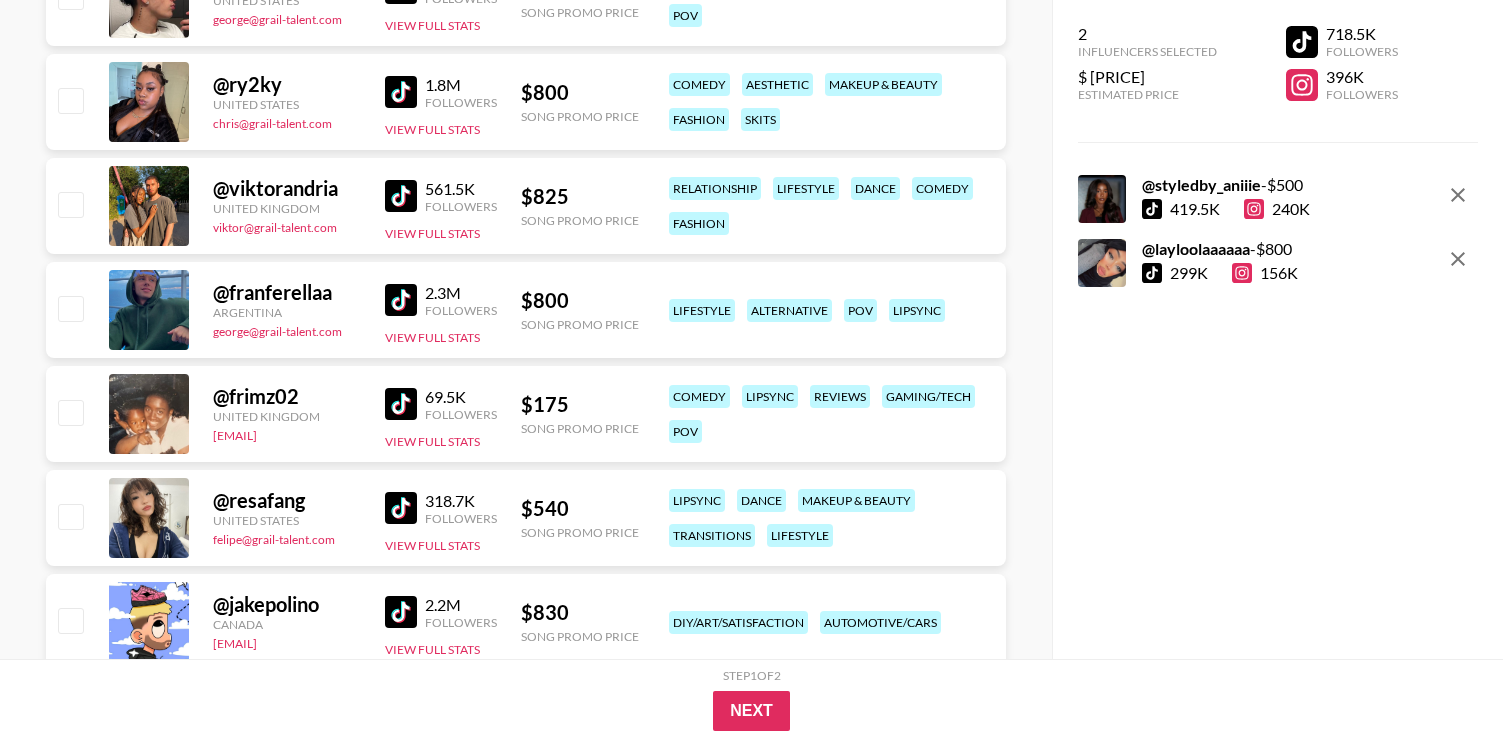 click at bounding box center [401, 508] 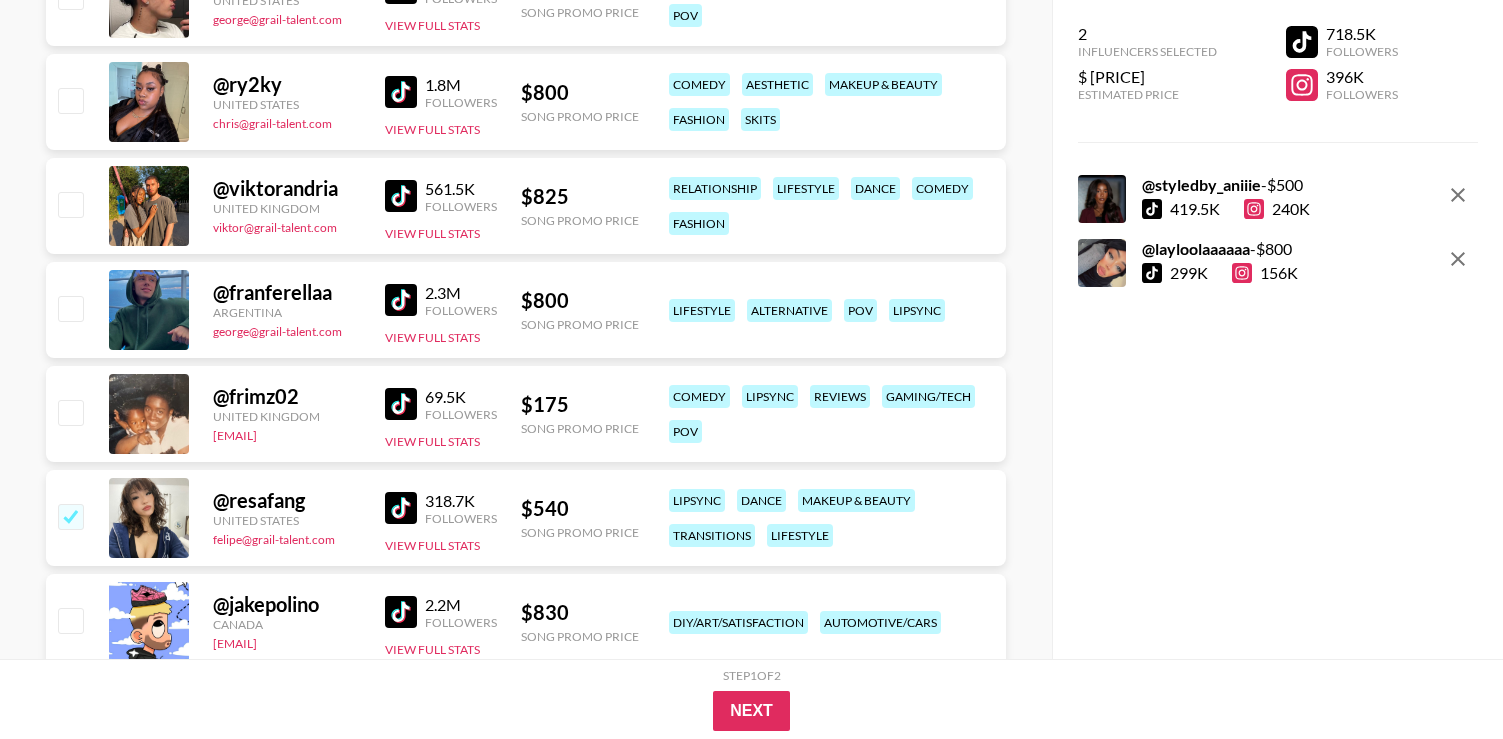 checkbox on "true" 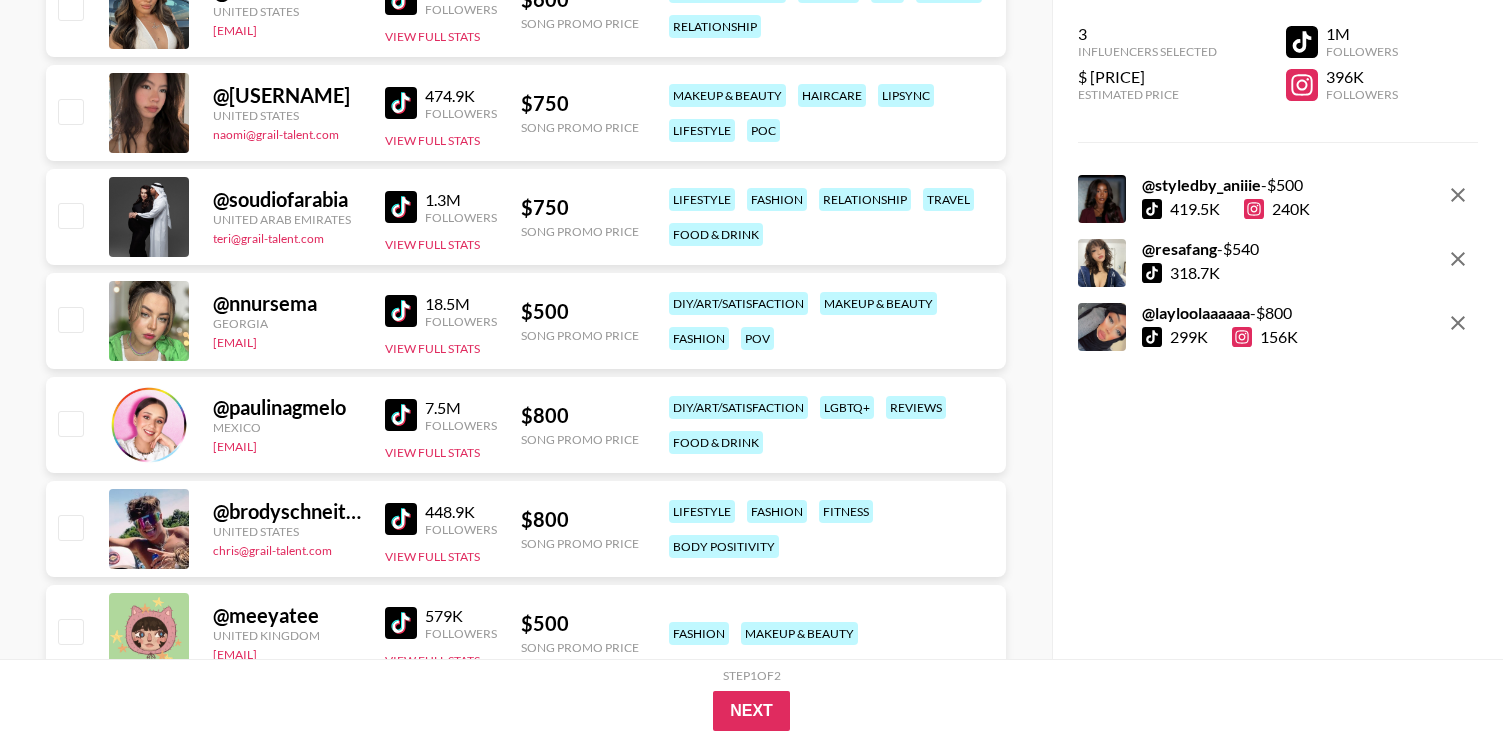 scroll, scrollTop: 24507, scrollLeft: 0, axis: vertical 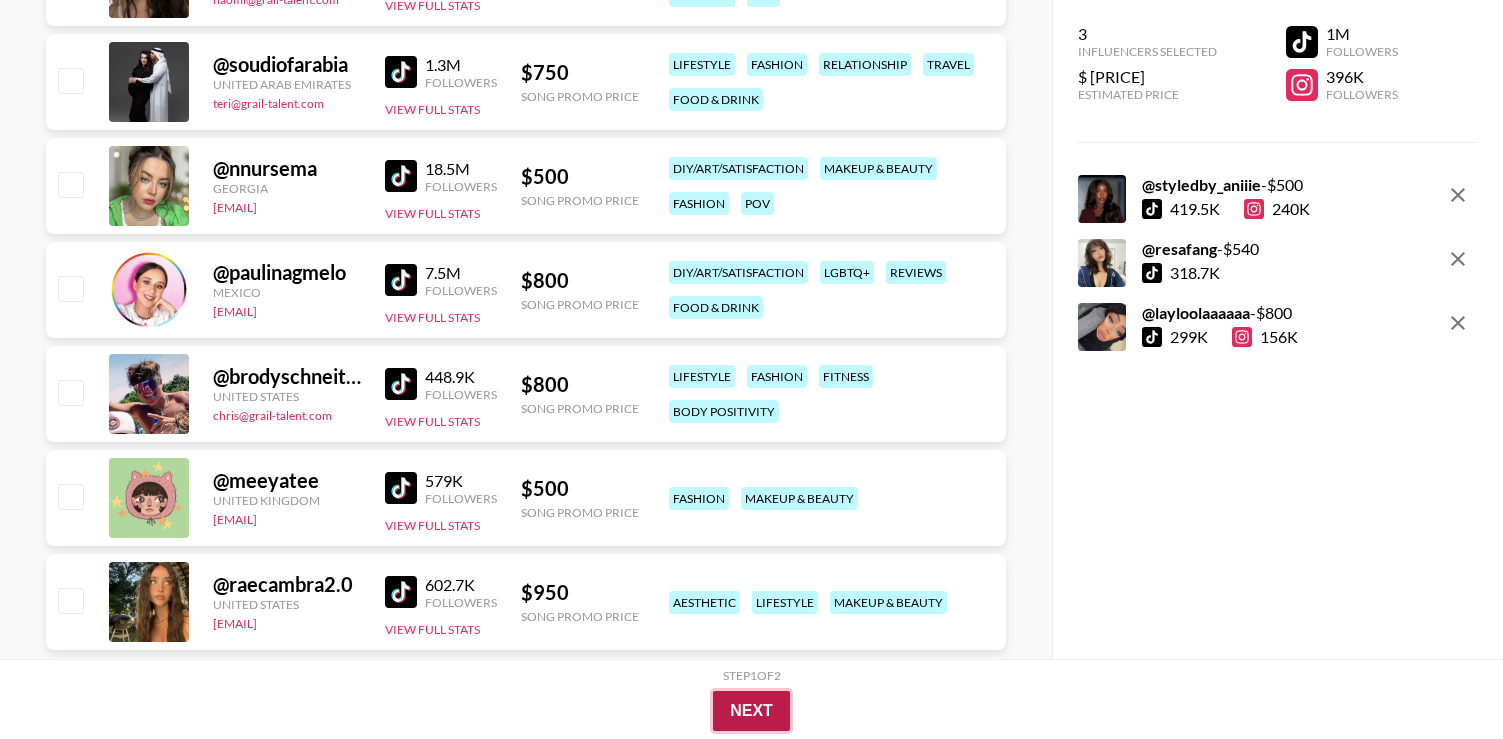 click on "Next" at bounding box center [751, 711] 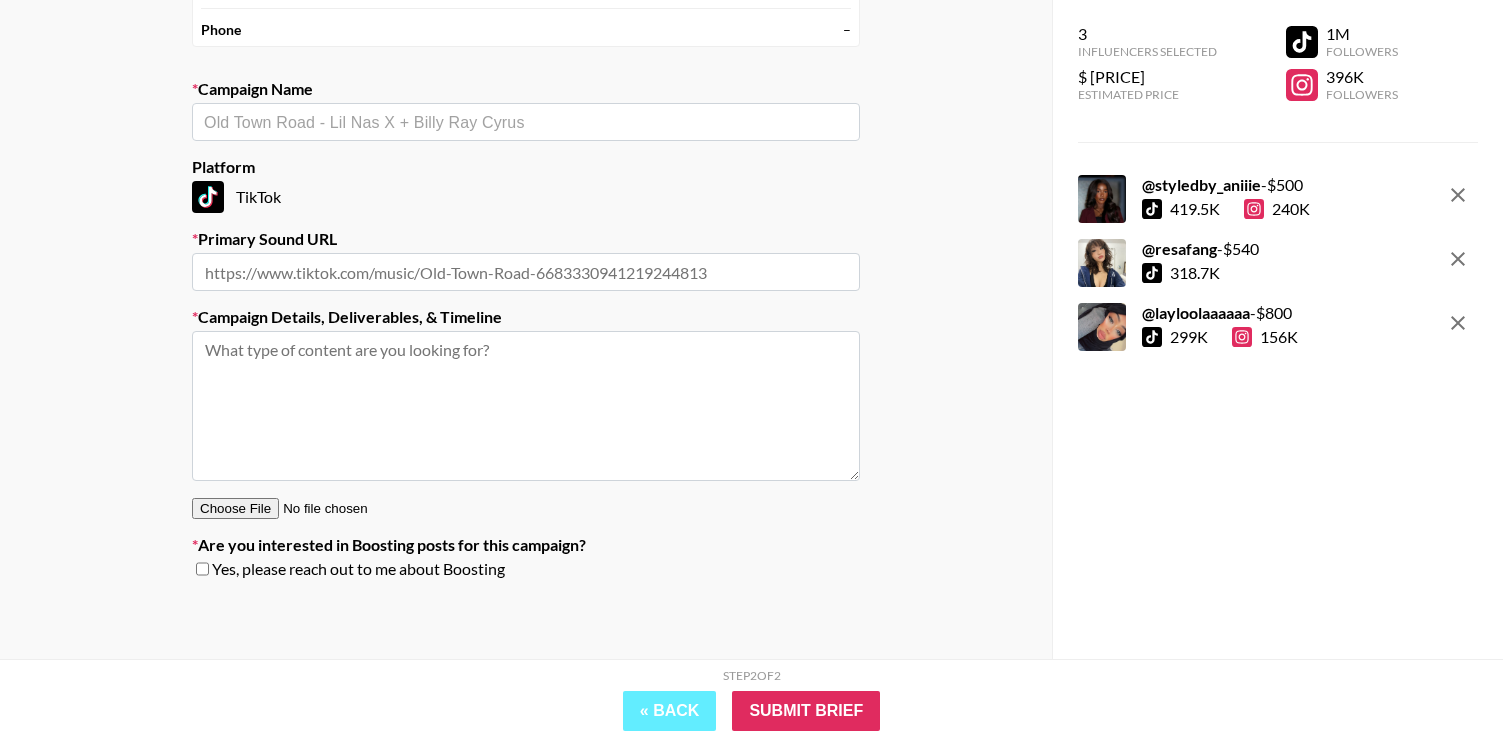 scroll, scrollTop: 245, scrollLeft: 0, axis: vertical 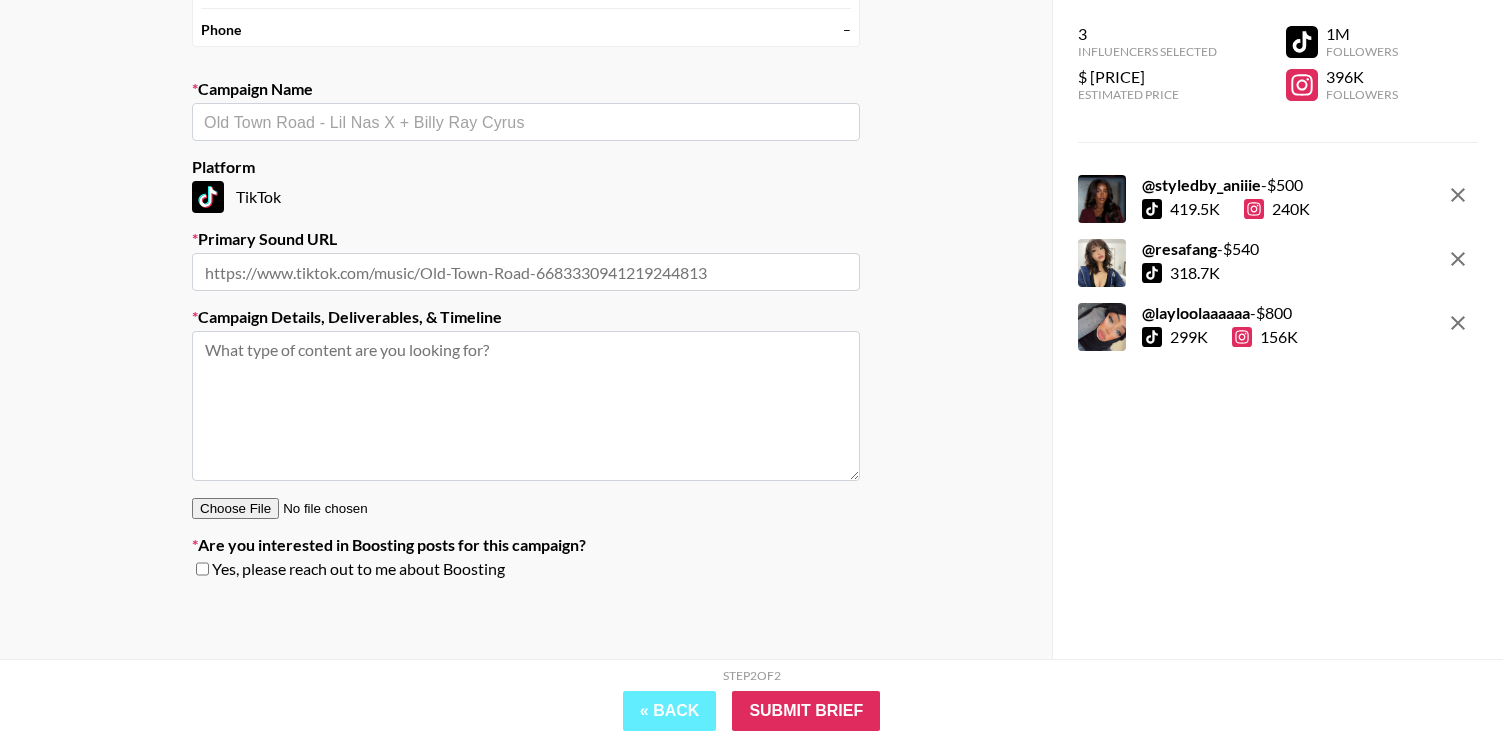 click at bounding box center (526, 122) 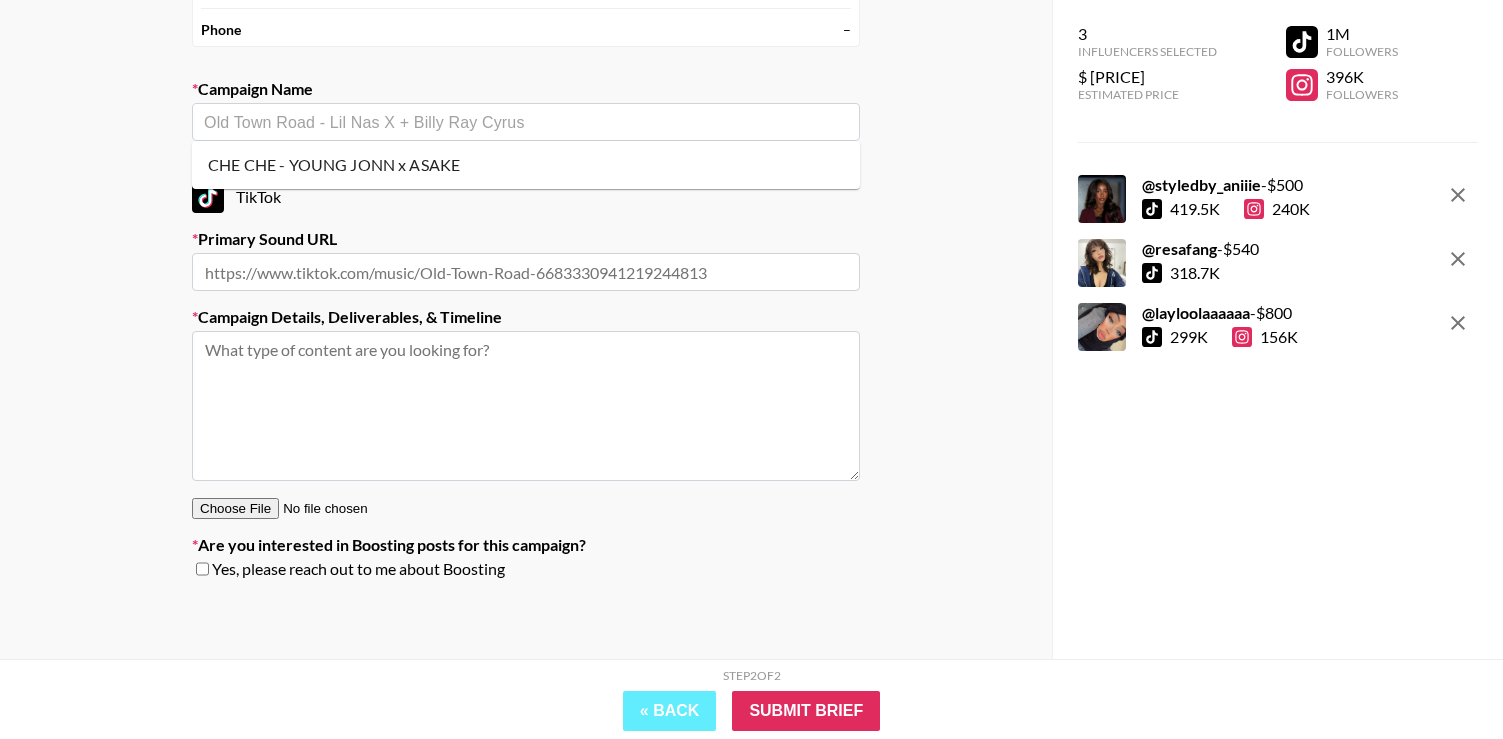 click on "[PERSON] - [PERSON] x [PERSON]" at bounding box center [526, 165] 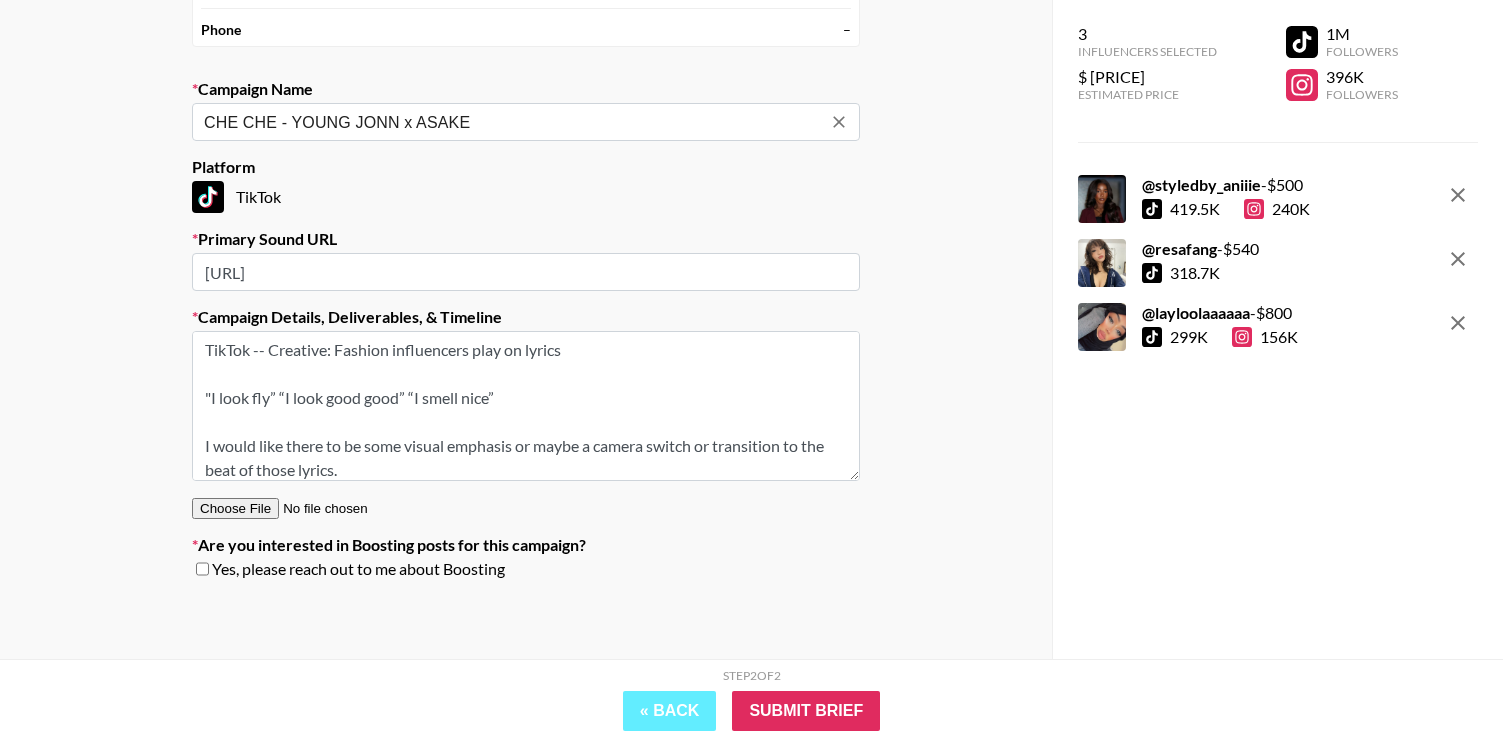 scroll, scrollTop: 8, scrollLeft: 0, axis: vertical 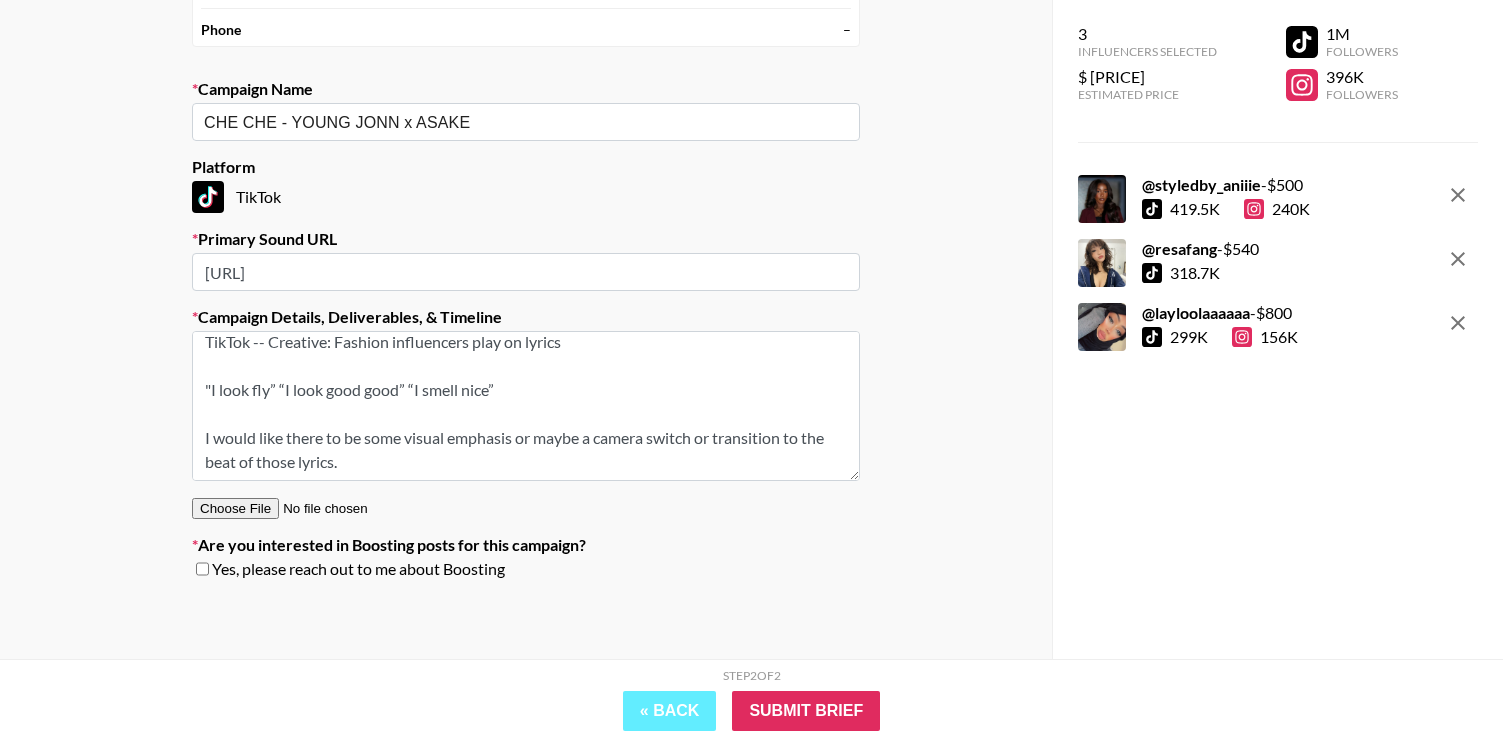 click on "Yes, please reach out to me about Boosting" at bounding box center (358, 569) 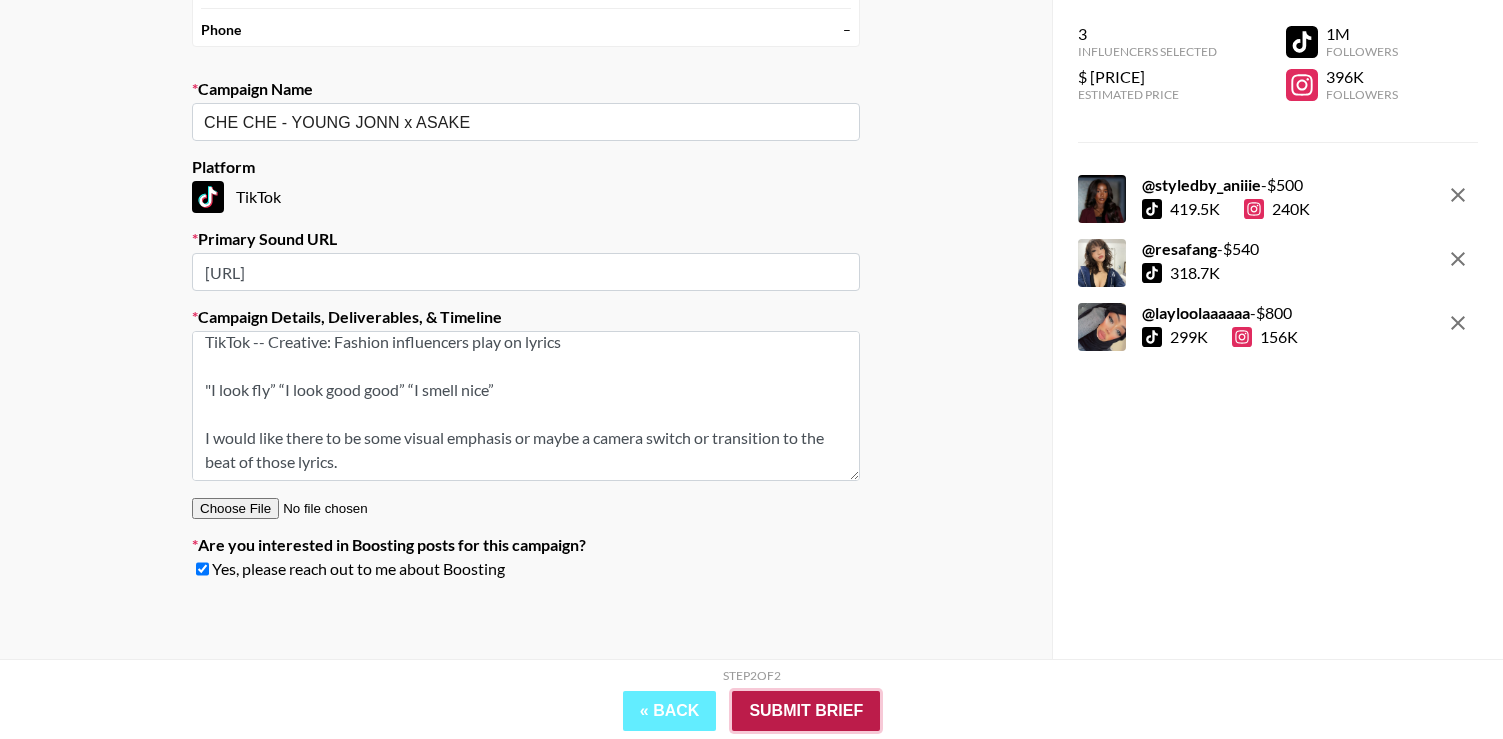 click on "Submit Brief" at bounding box center (806, 711) 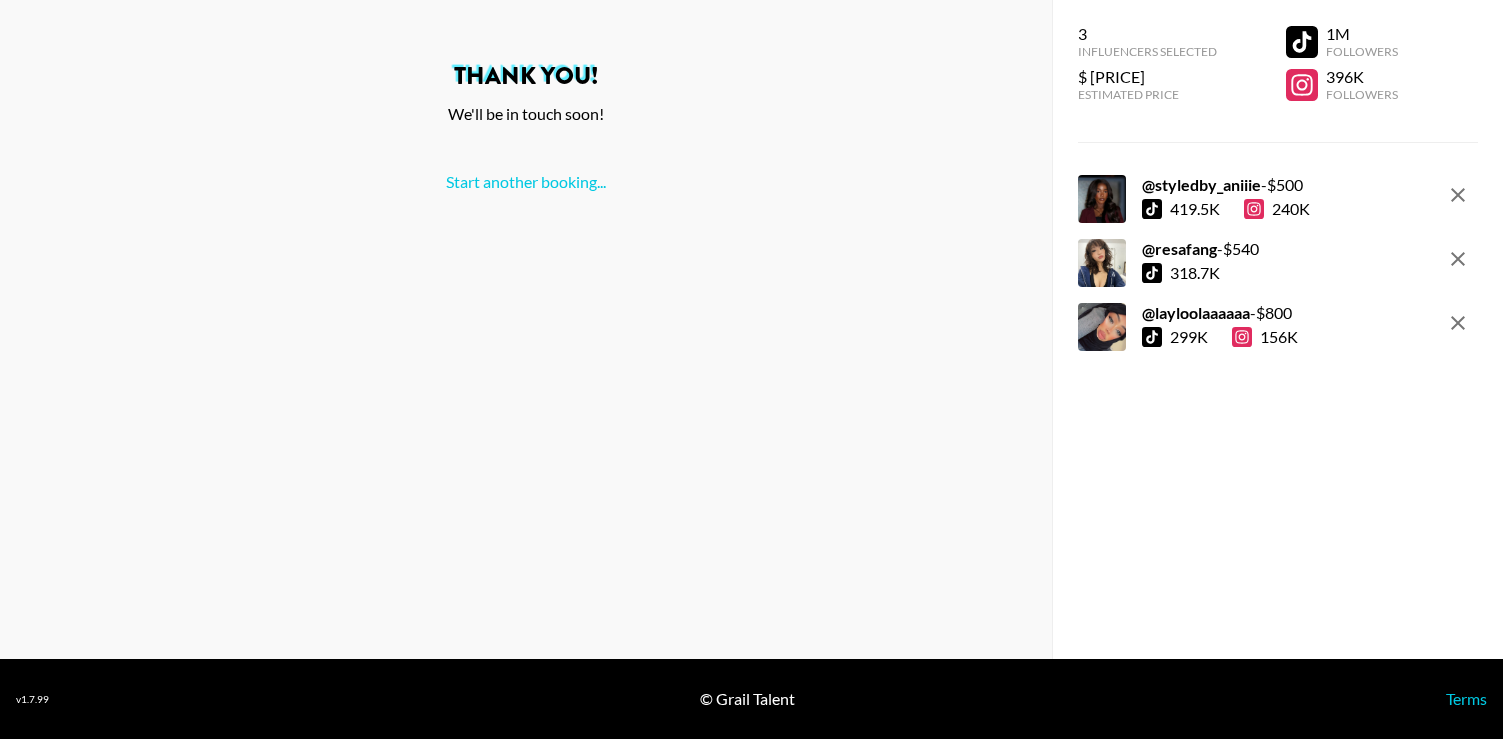 scroll, scrollTop: 0, scrollLeft: 0, axis: both 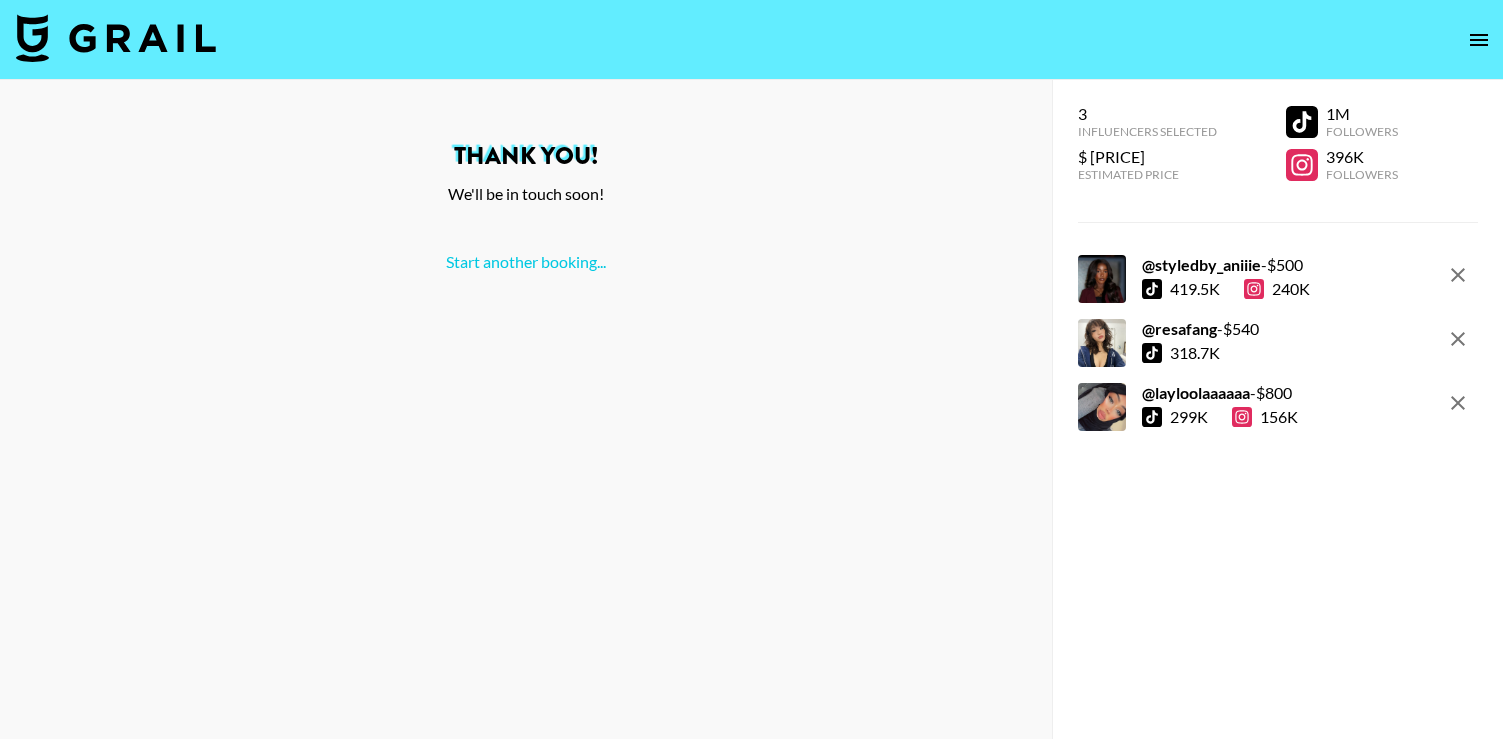 click 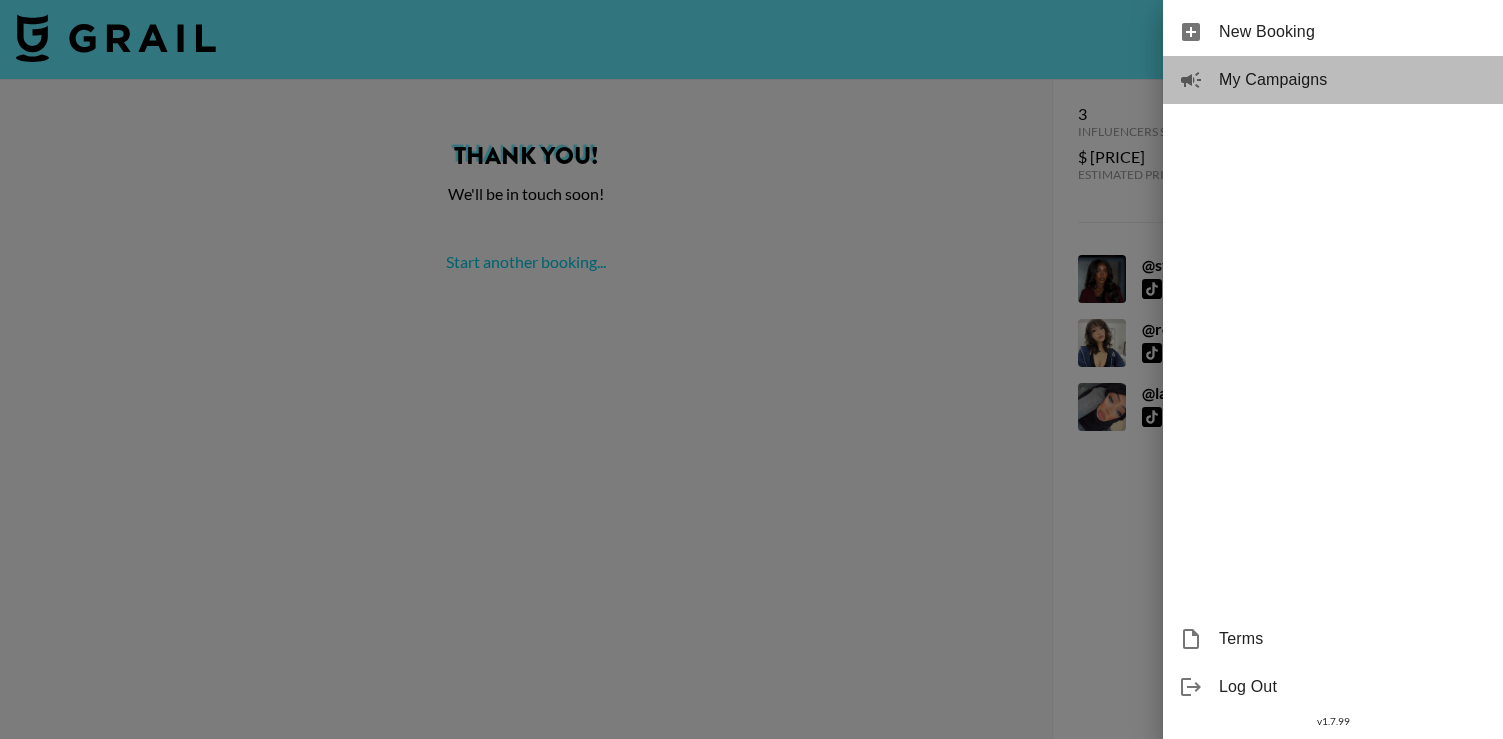 click on "My Campaigns" at bounding box center [1353, 80] 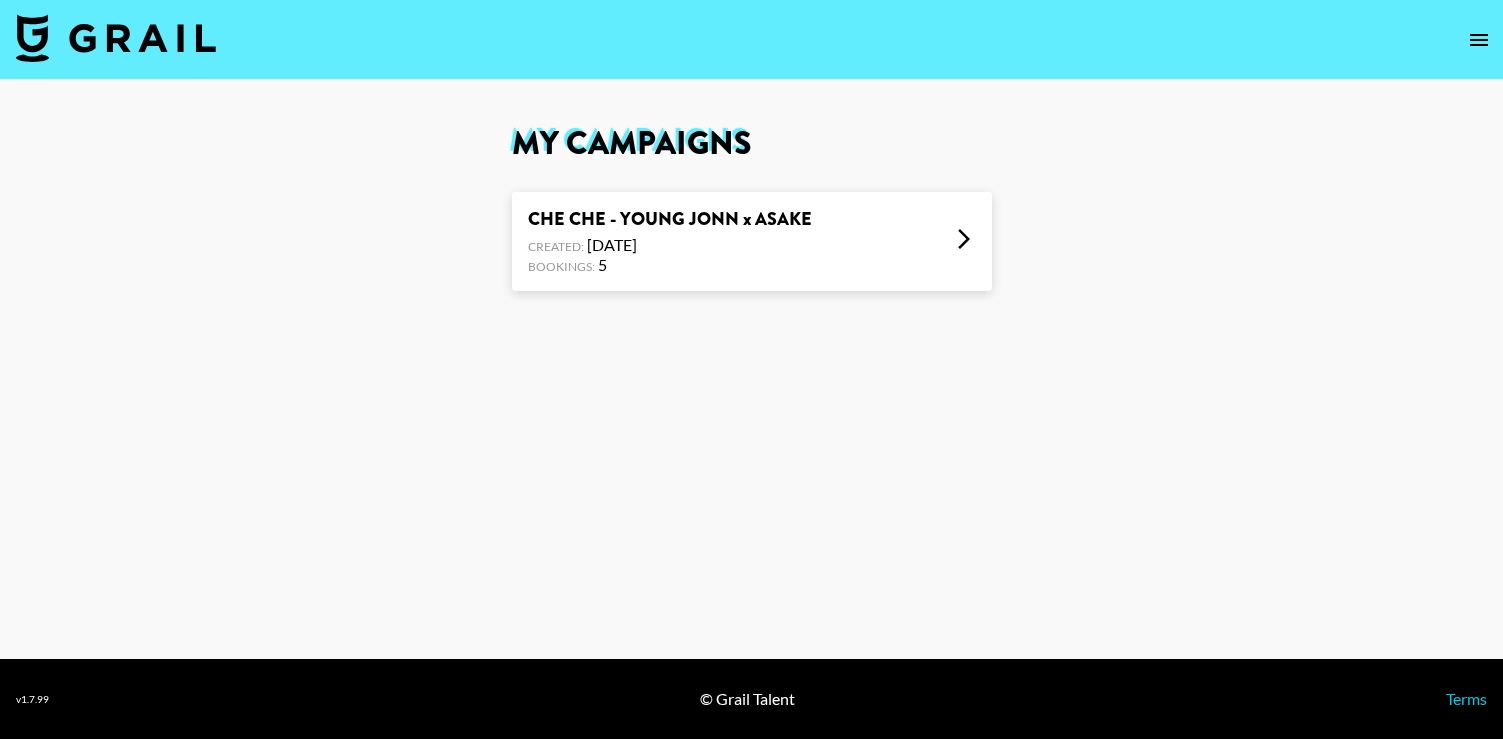 click on "CHE CHE - YOUNG JONN x ASAKE Created:   Aug 07, 2025 Bookings:   5" at bounding box center (752, 241) 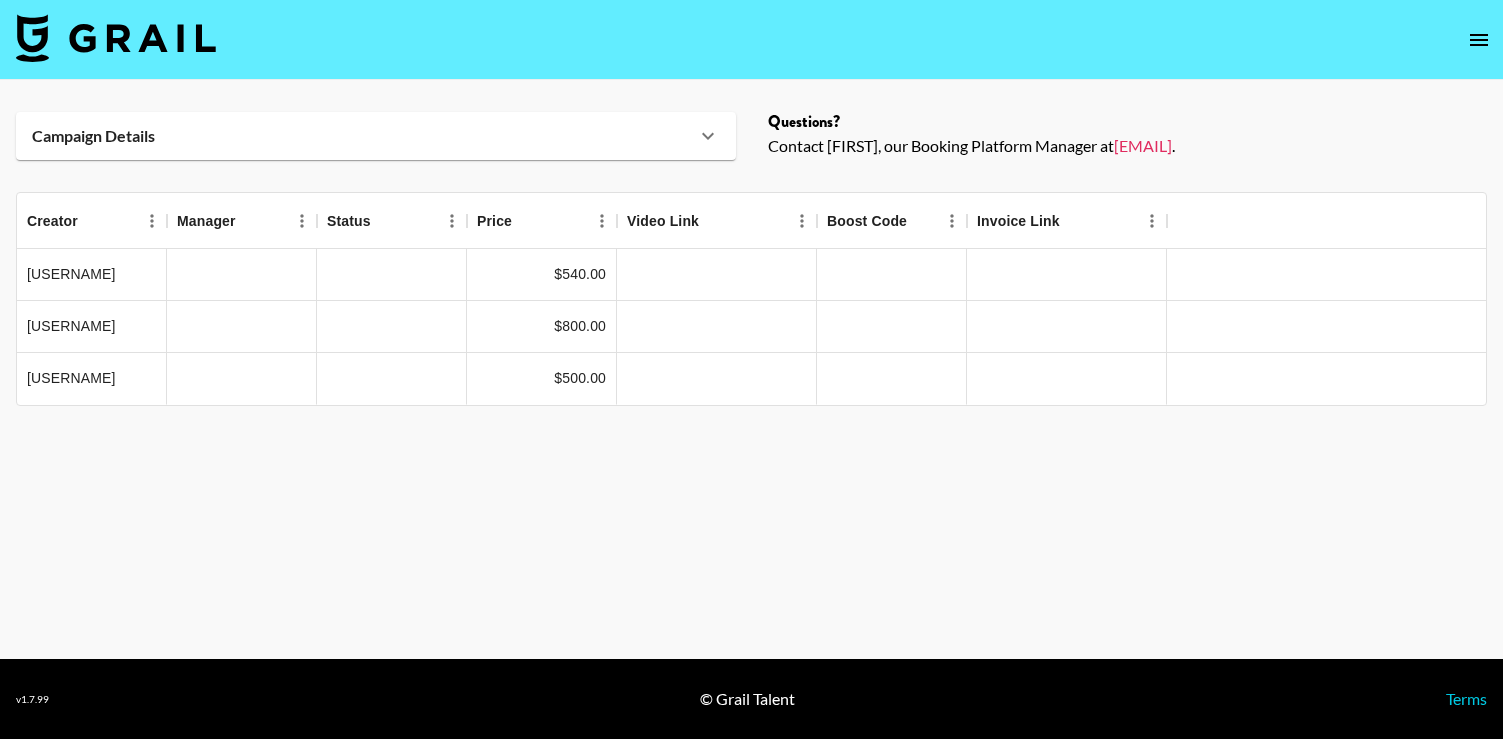 click on "Contact Ella, our Booking Platform Manager at  ella@grail-talent.com ." at bounding box center (1128, 146) 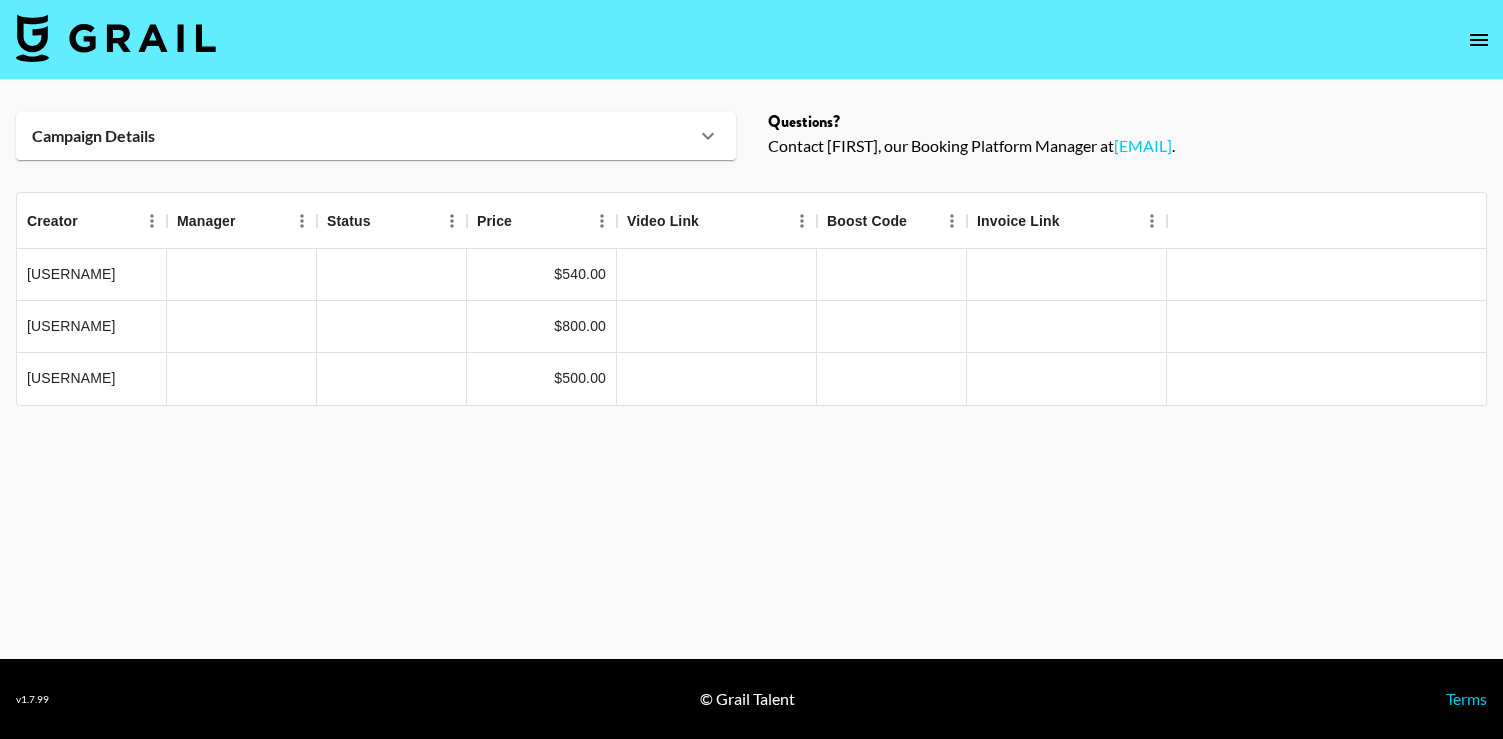 click on "ella@grail-talent.com" at bounding box center (1143, 145) 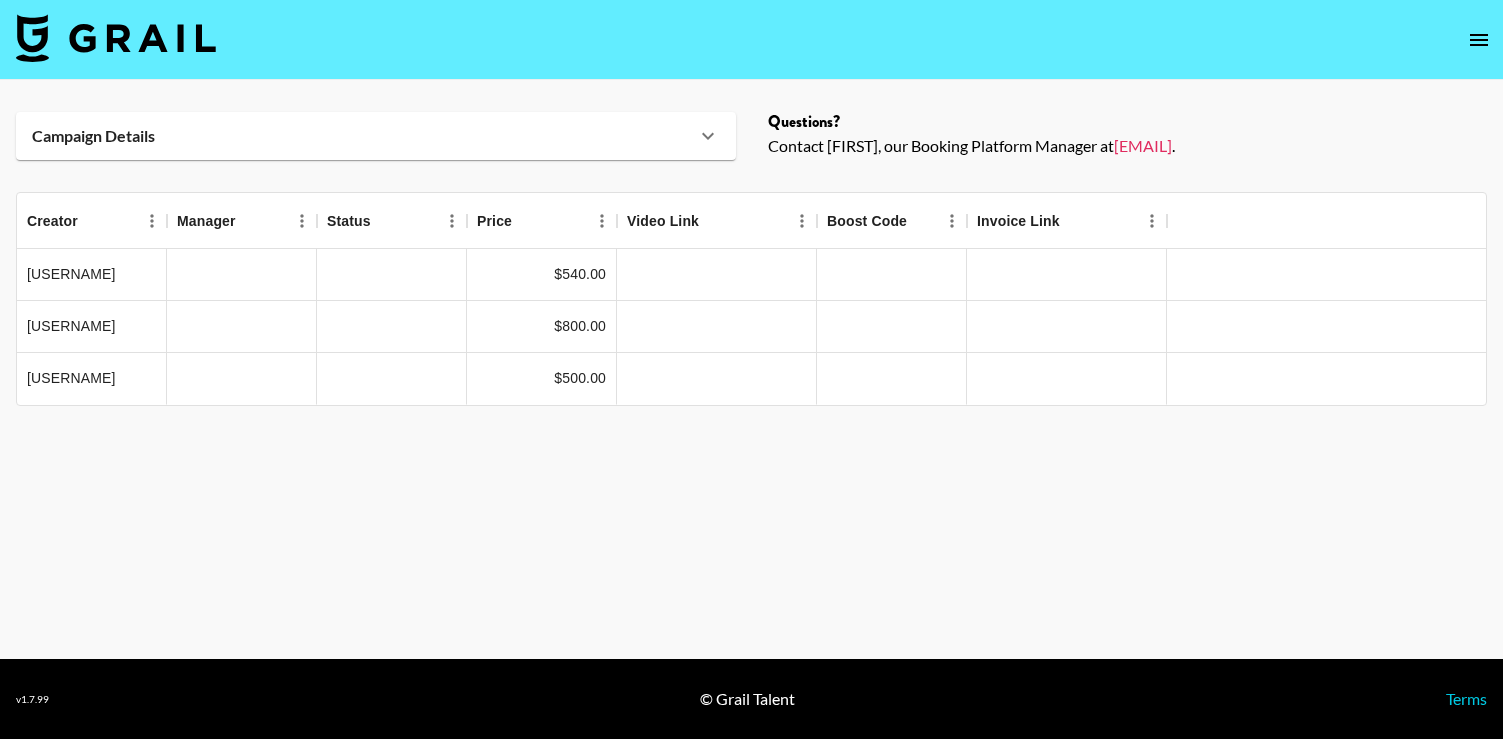 click on "Questions? Contact Ella, our Booking Platform Manager at  ella@grail-talent.com ." at bounding box center [1128, 136] 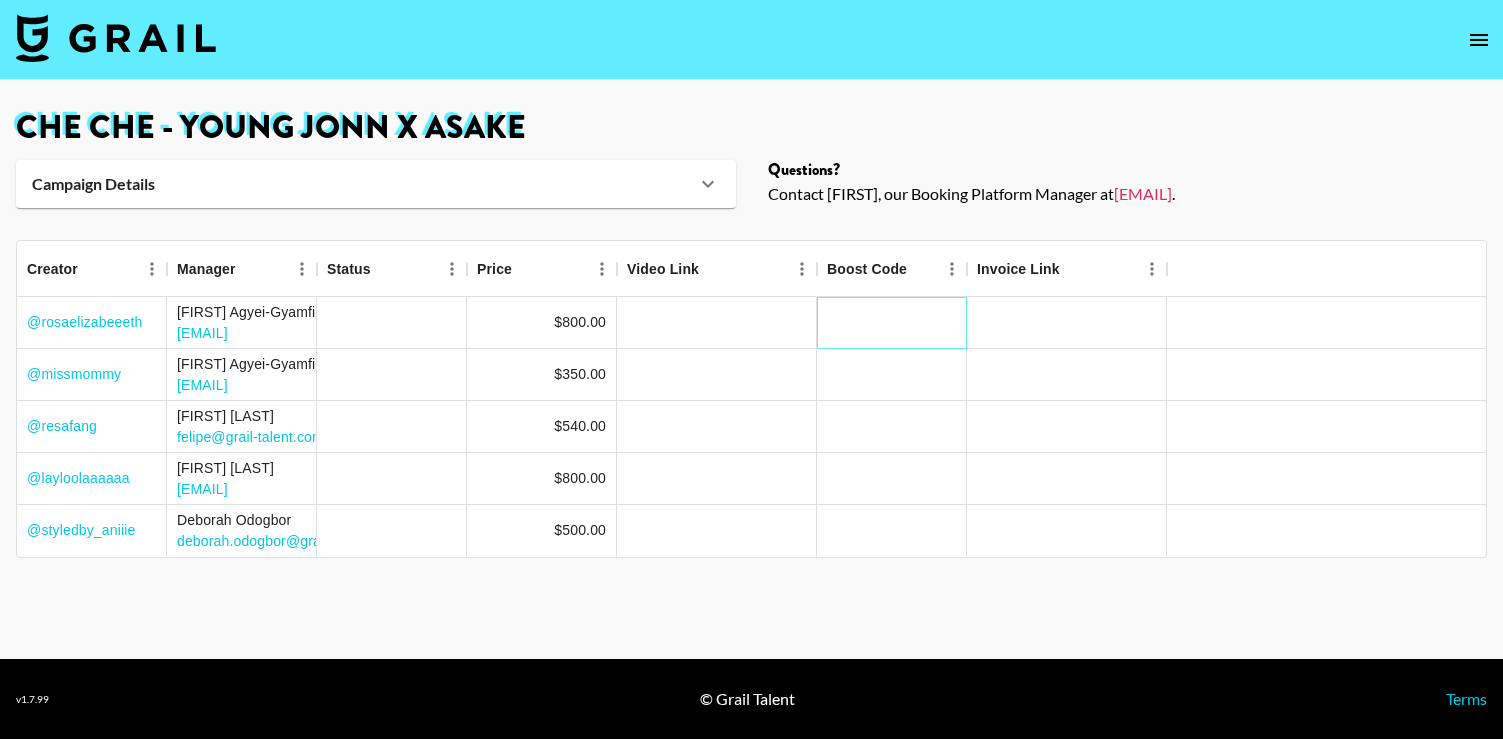 click at bounding box center (892, 323) 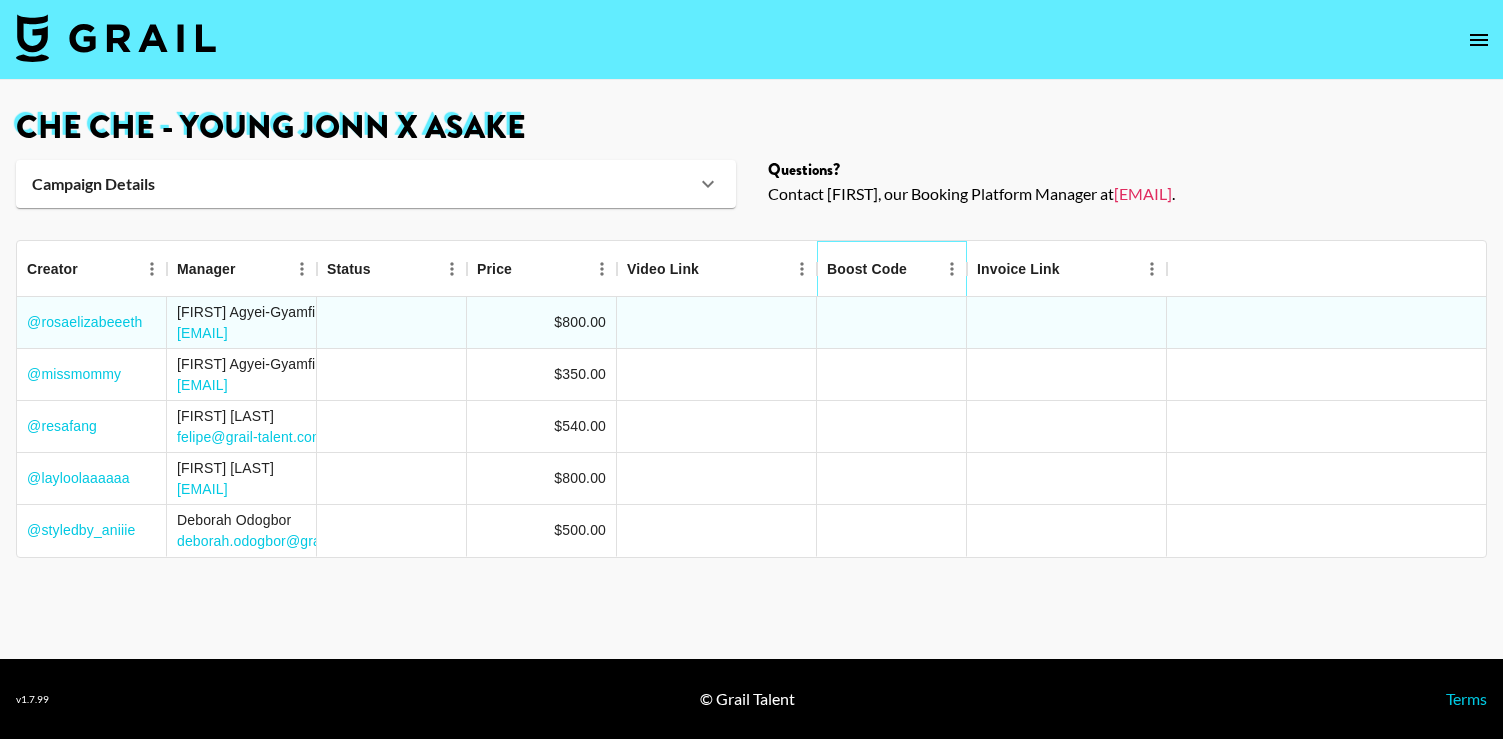 drag, startPoint x: 1233, startPoint y: 177, endPoint x: 909, endPoint y: 254, distance: 333.02402 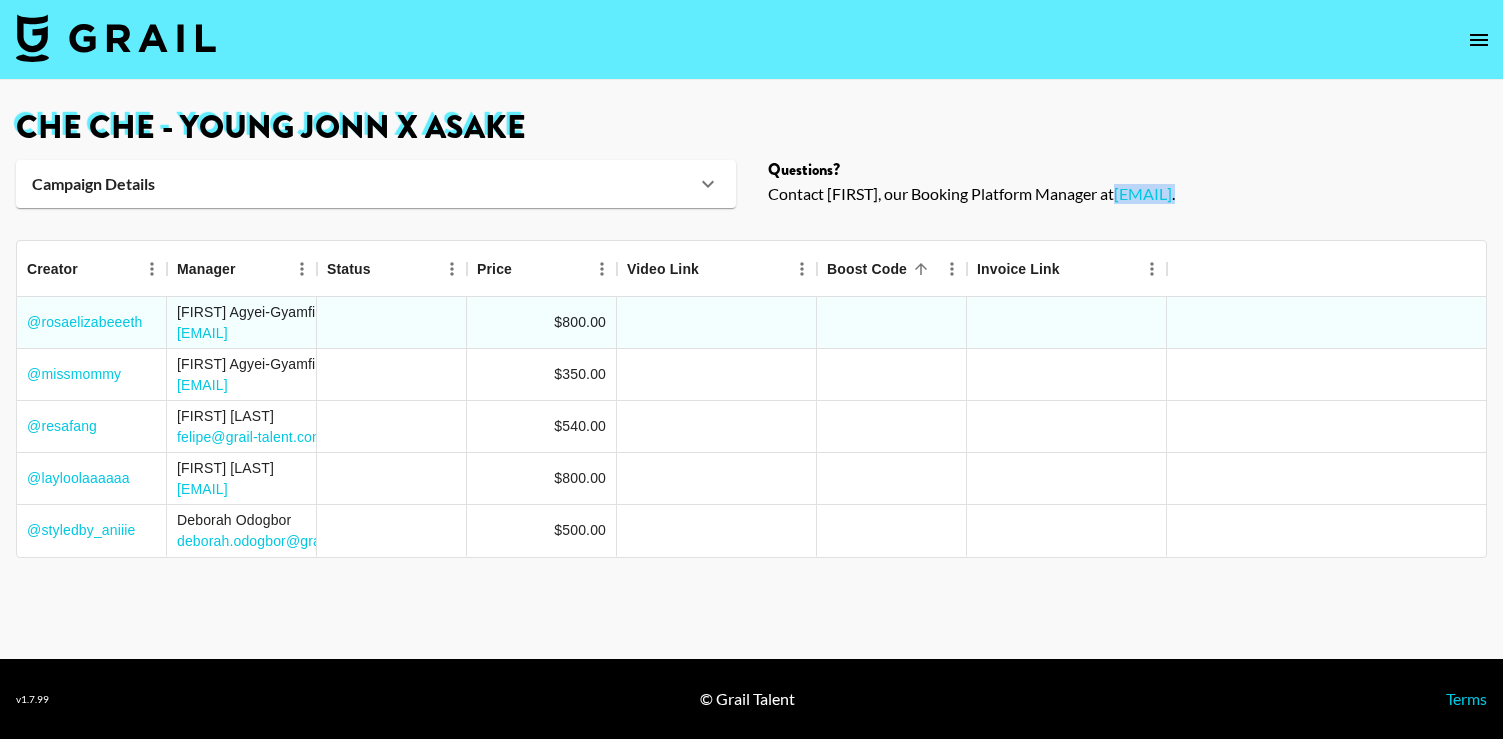 drag, startPoint x: 1256, startPoint y: 195, endPoint x: 1095, endPoint y: 201, distance: 161.11176 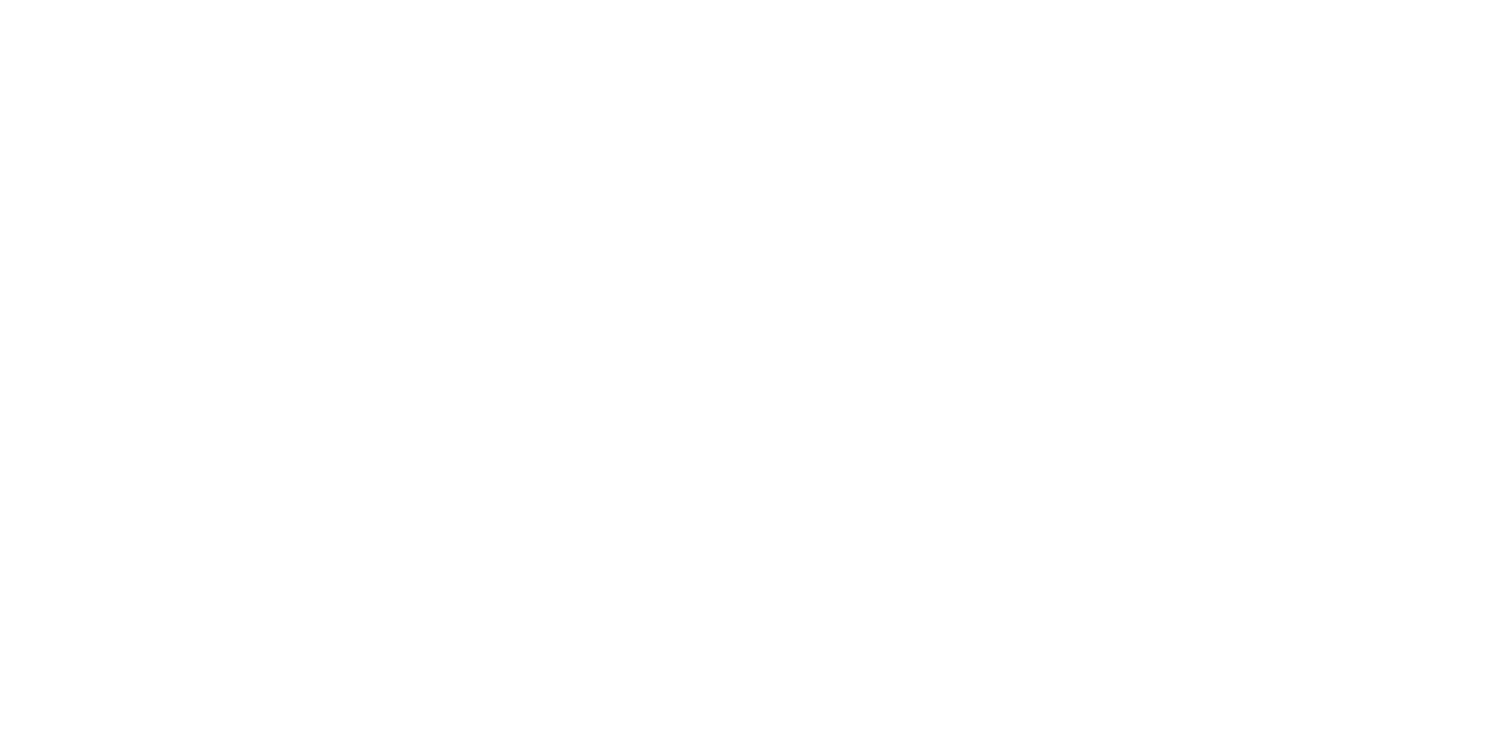 scroll, scrollTop: 0, scrollLeft: 0, axis: both 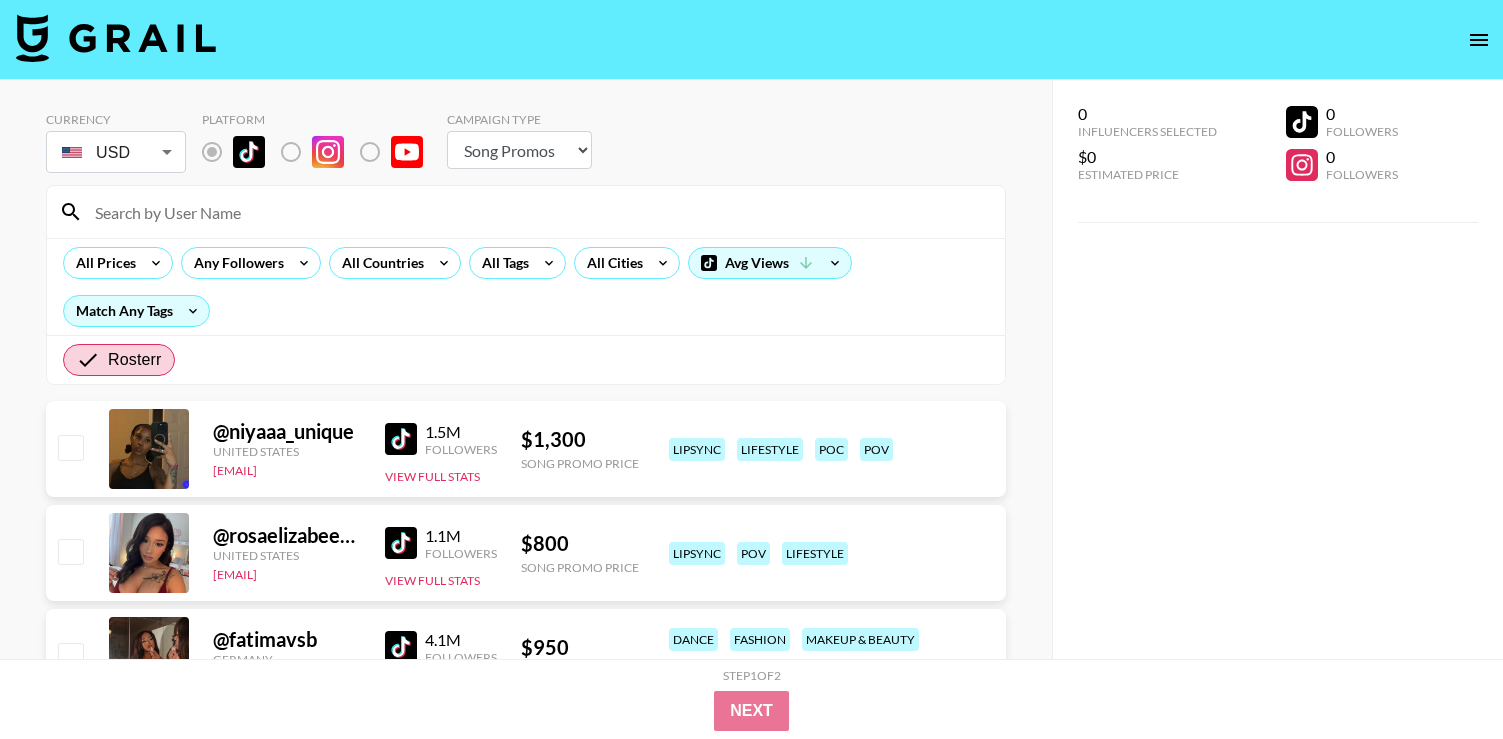 click 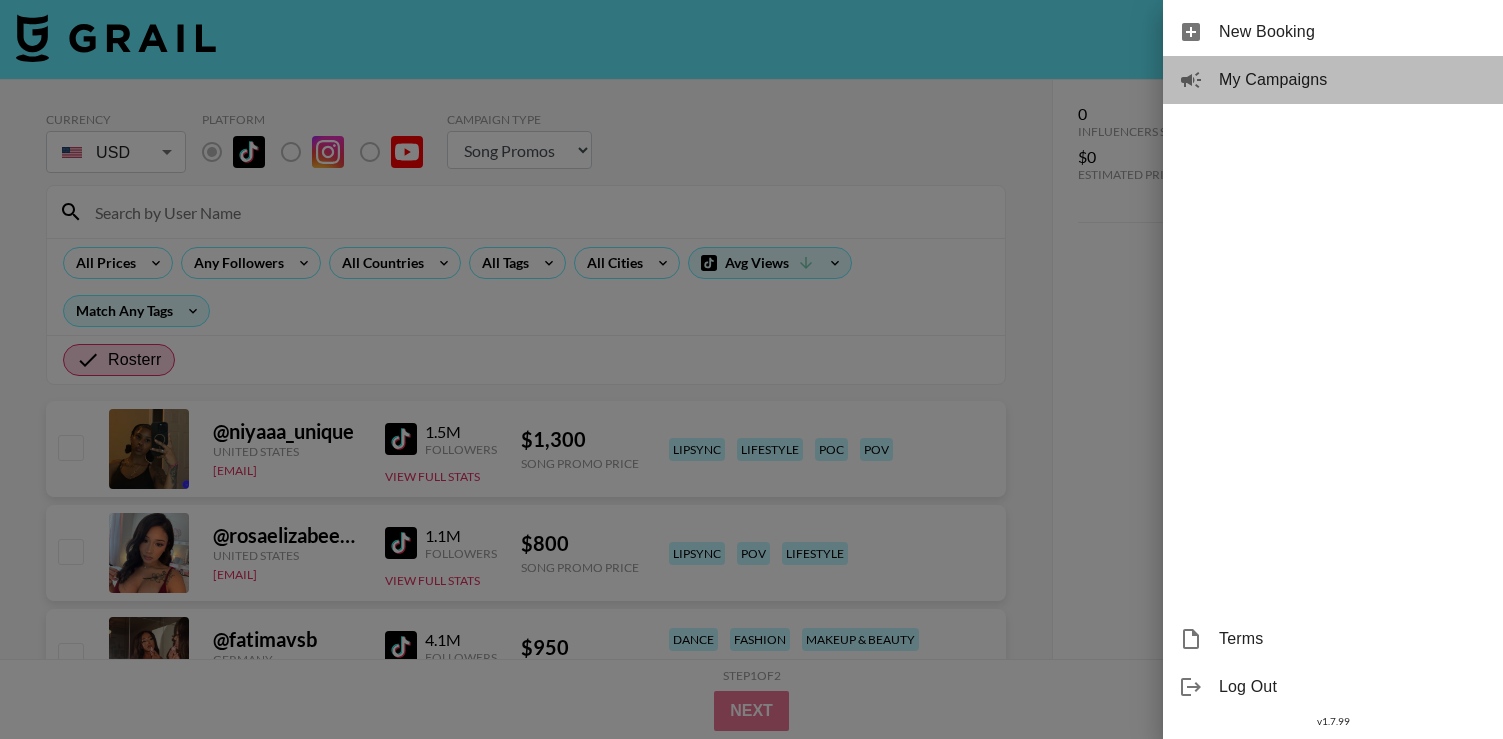 click on "My Campaigns" at bounding box center (1353, 80) 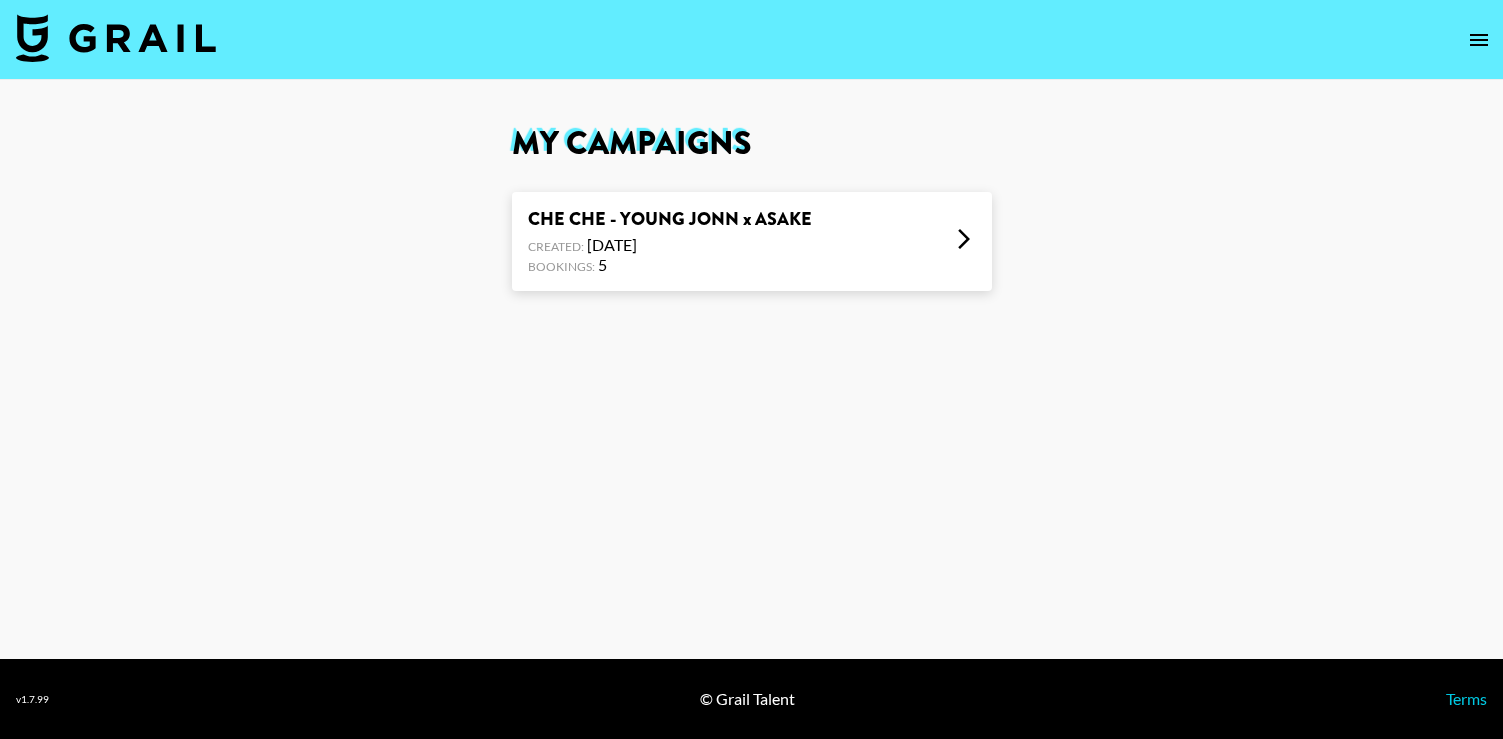 click on "Bookings:   5" at bounding box center [670, 265] 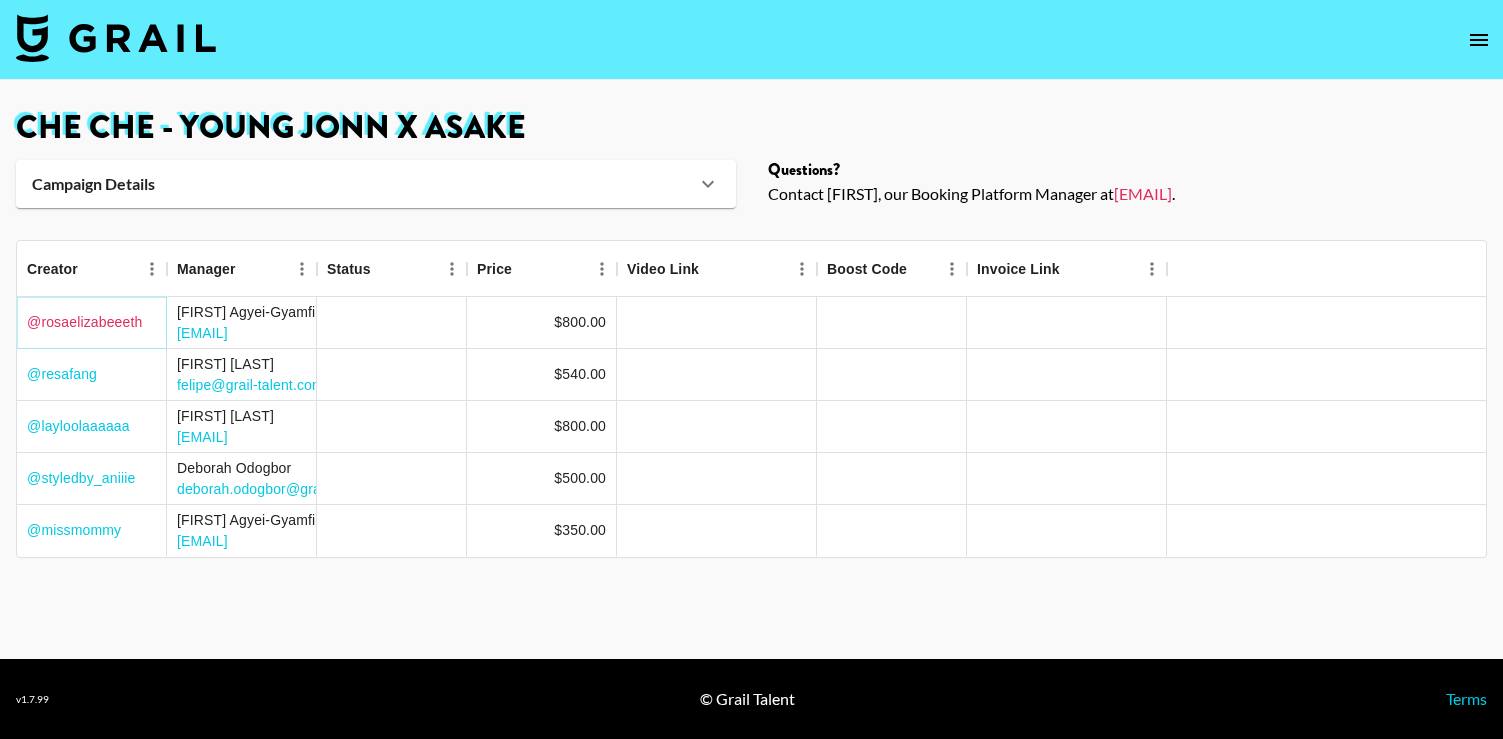 click on "@ rosaelizabeeeth" at bounding box center [84, 322] 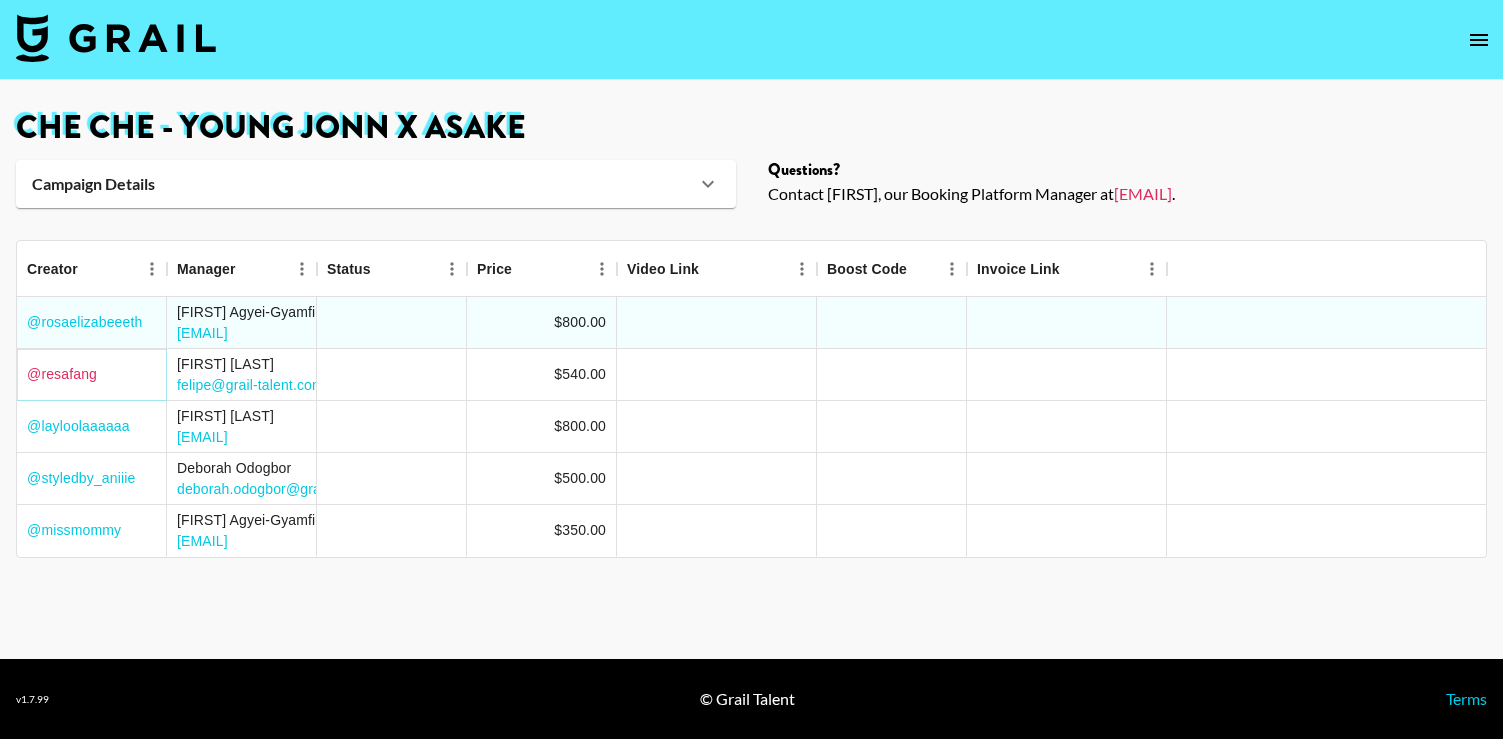 click on "@ resafang" at bounding box center [62, 374] 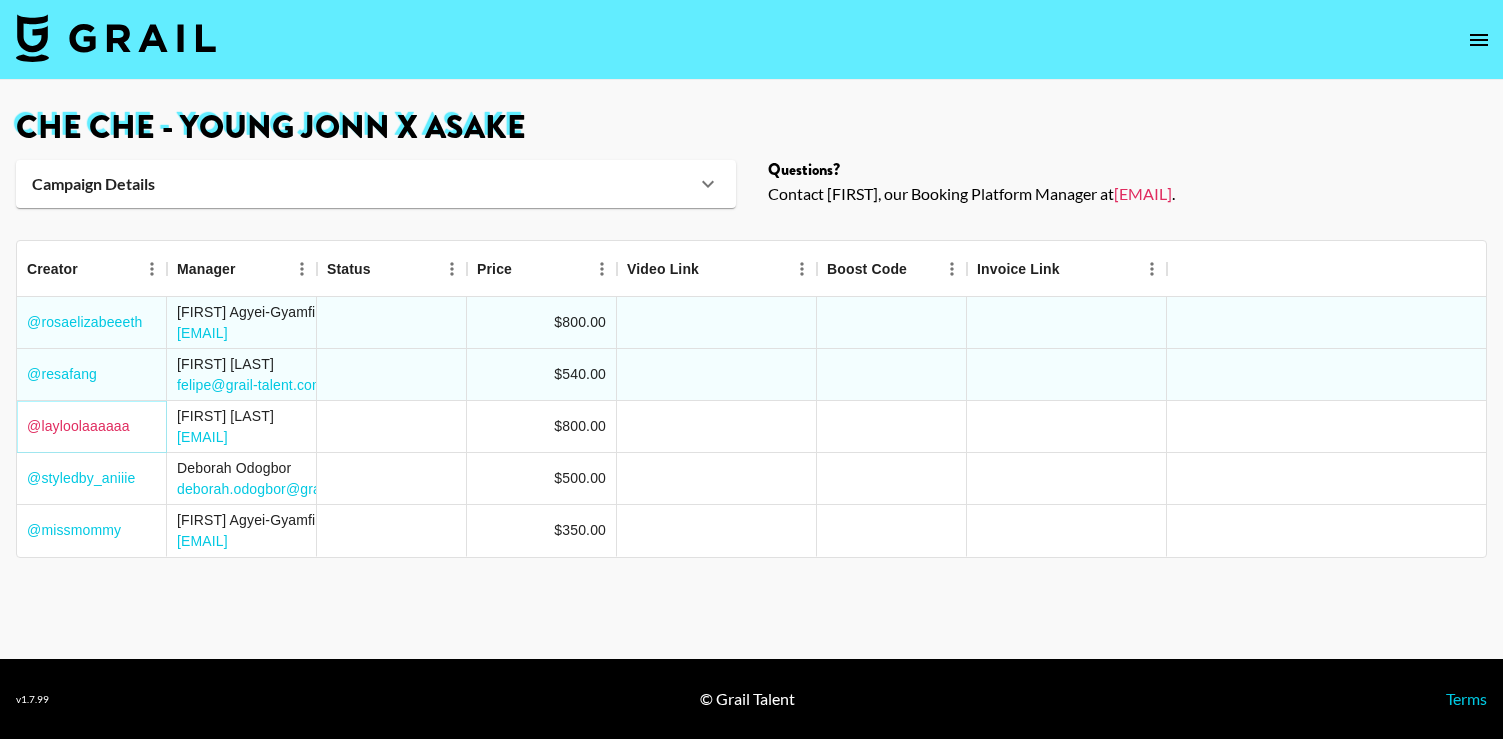 click on "@ layloolaaaaaa" at bounding box center [78, 426] 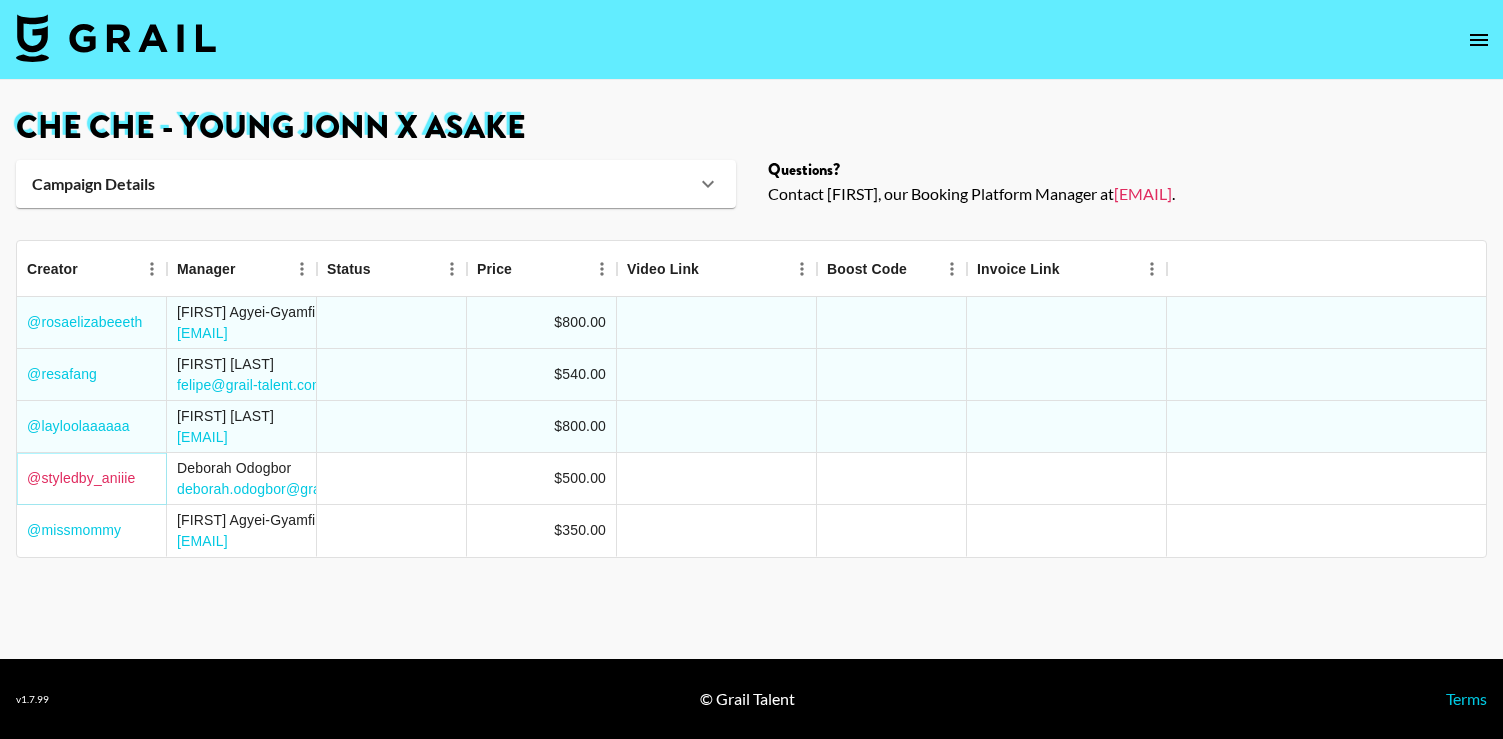 click on "@ styledby_aniiie" at bounding box center [81, 478] 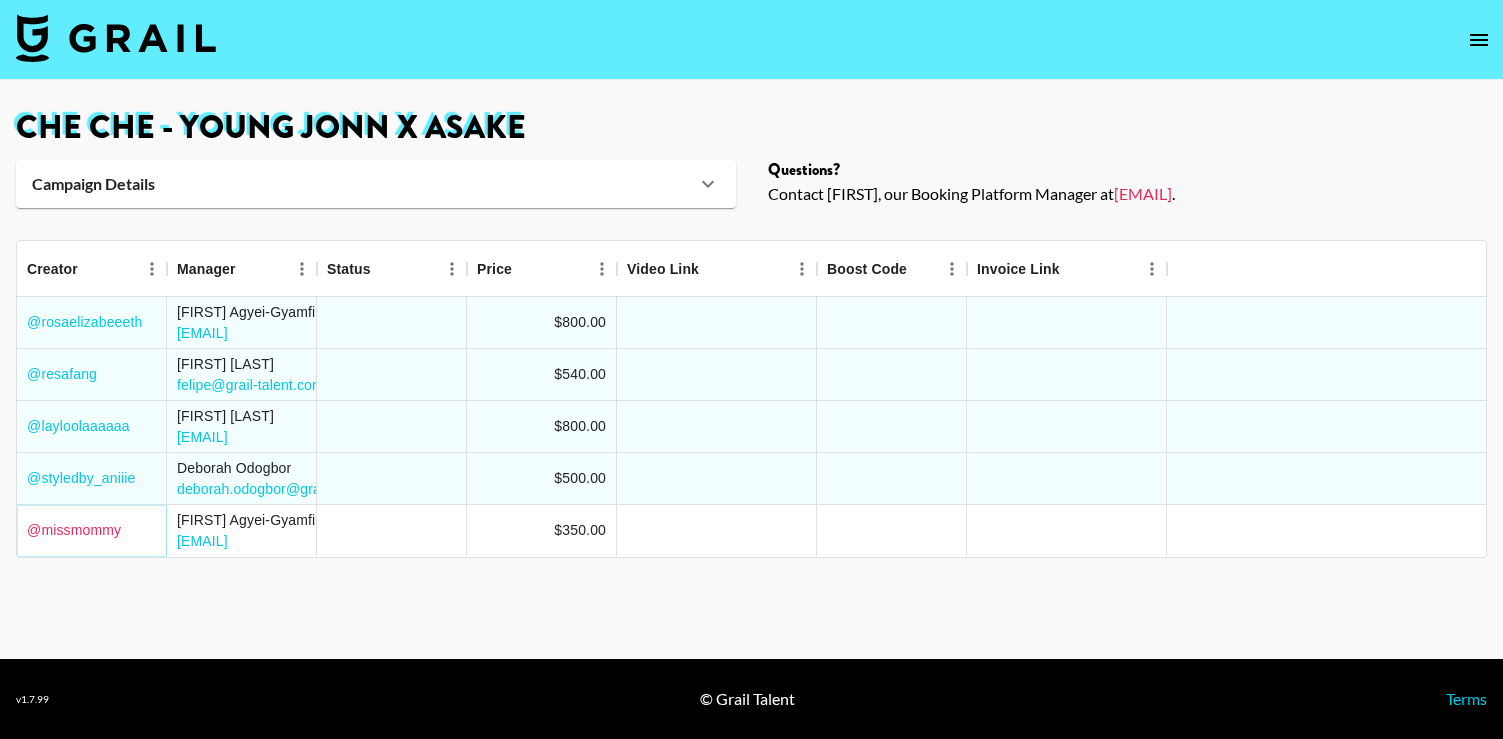 click on "@ missmommy" at bounding box center (74, 530) 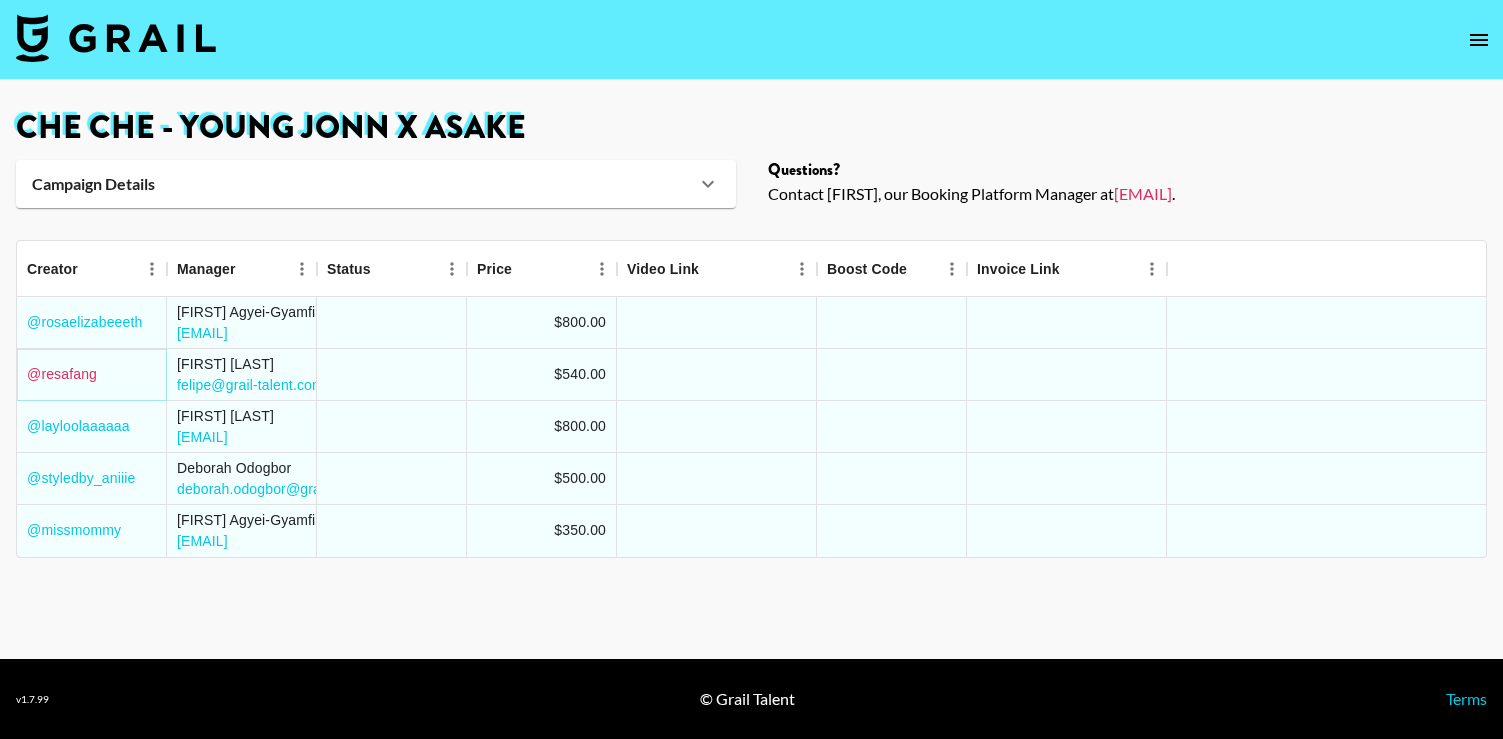 click on "@ resafang" at bounding box center (62, 374) 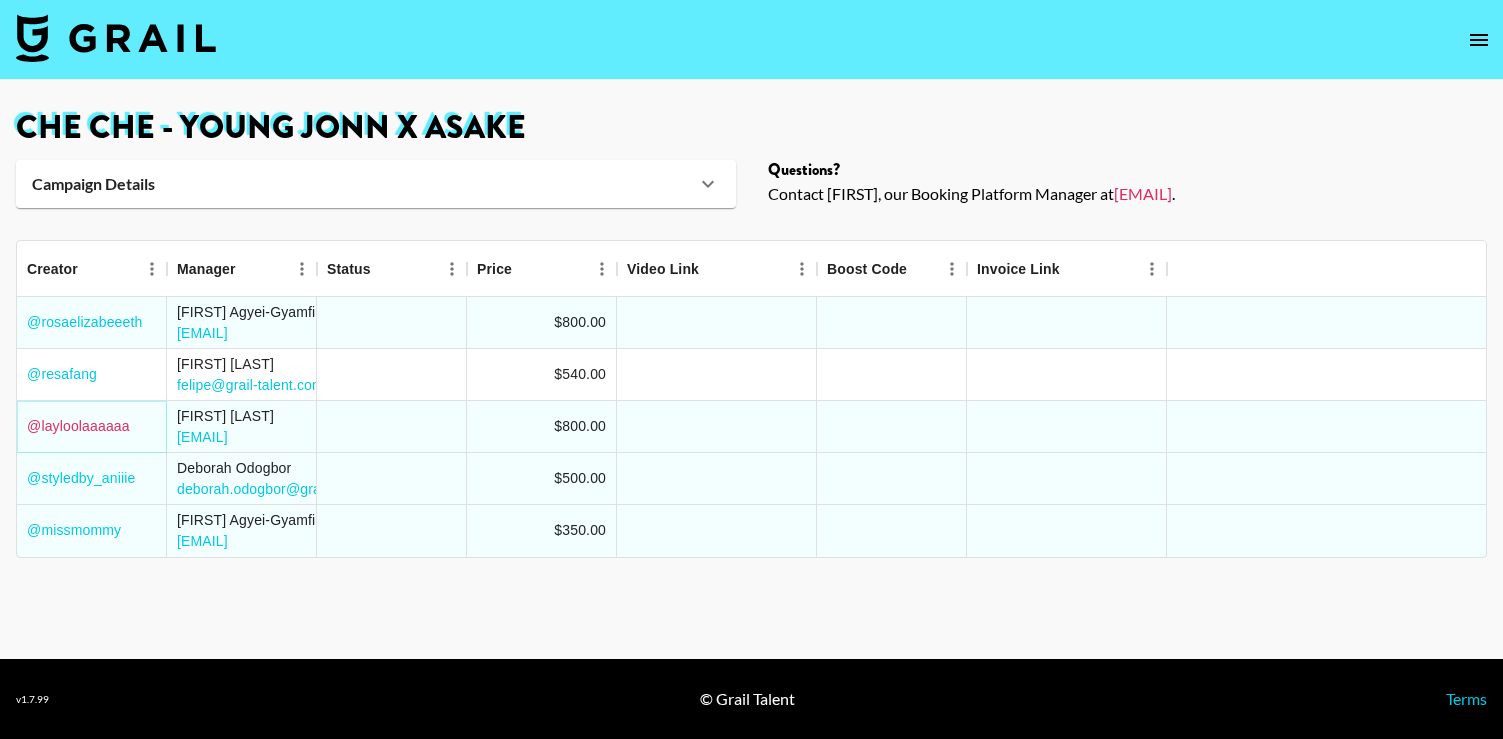 click on "@ layloolaaaaaa" at bounding box center [78, 426] 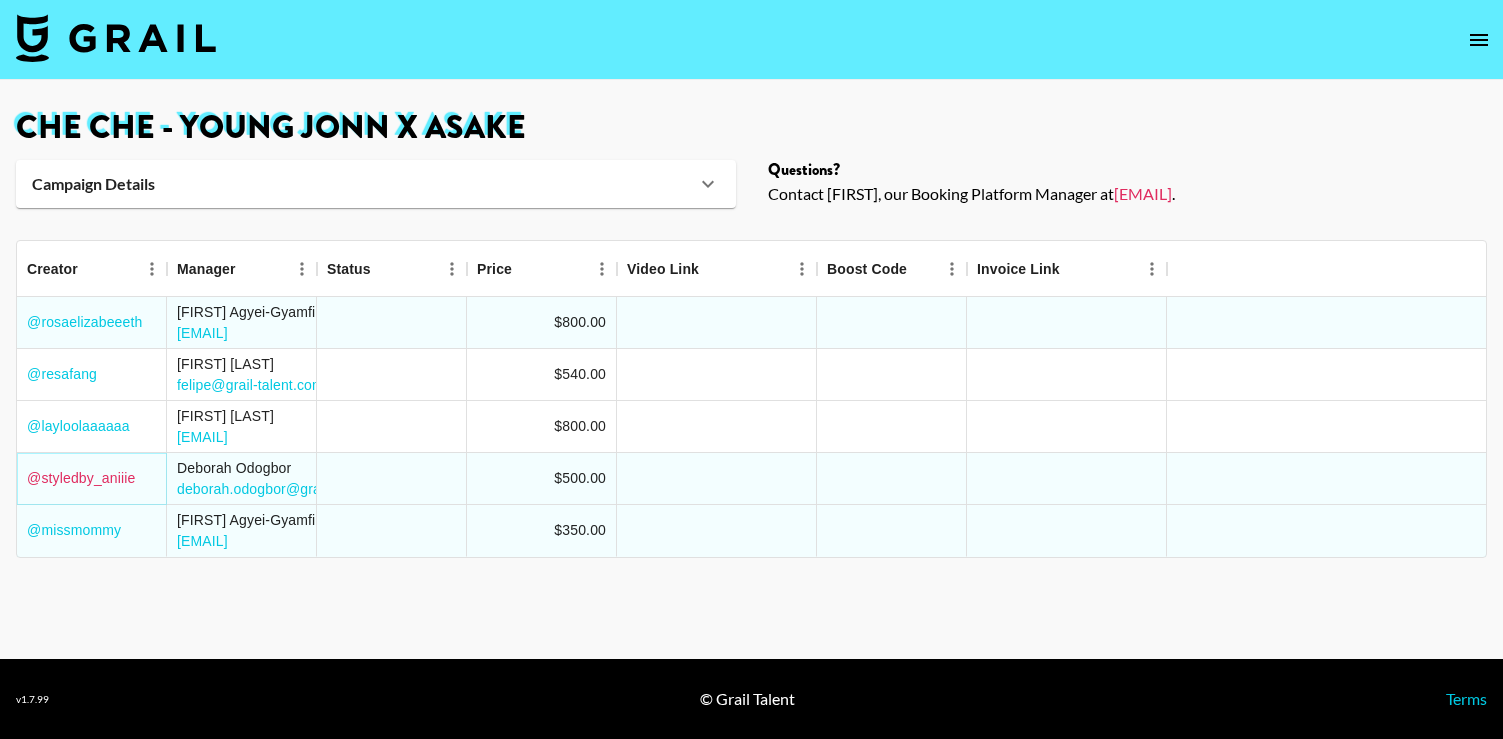 click on "@ styledby_aniiie" at bounding box center (81, 478) 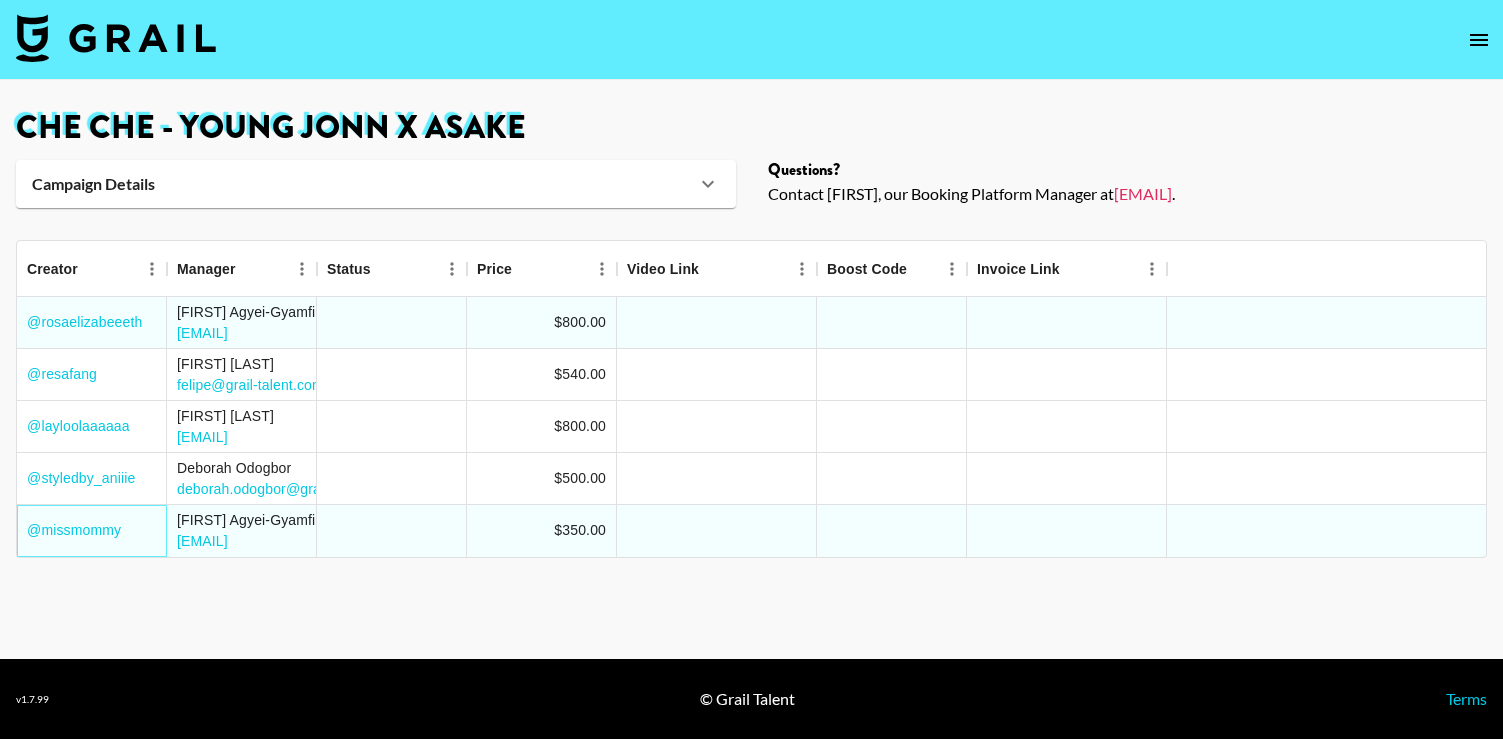 click on "@ missmommy" at bounding box center [92, 531] 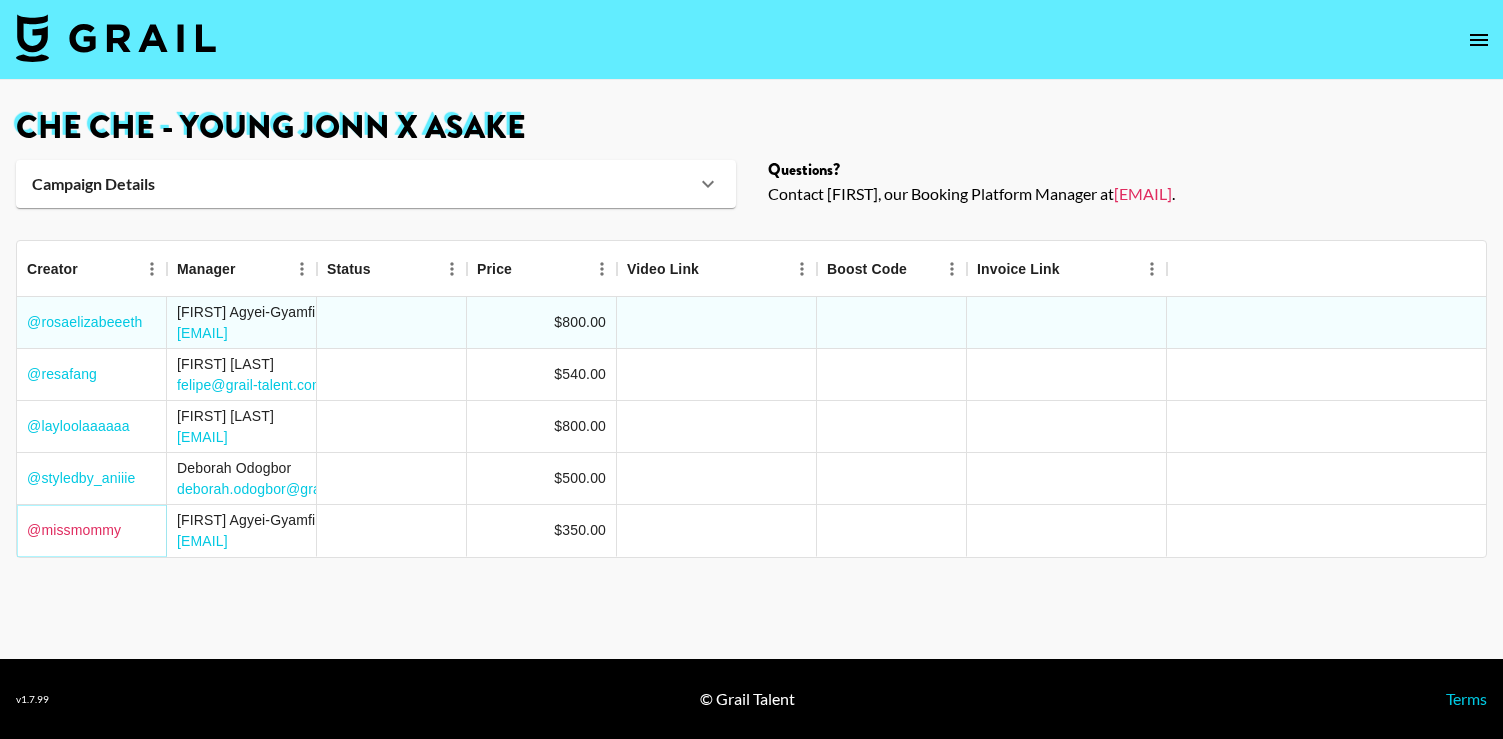 click on "@ missmommy" at bounding box center (74, 530) 